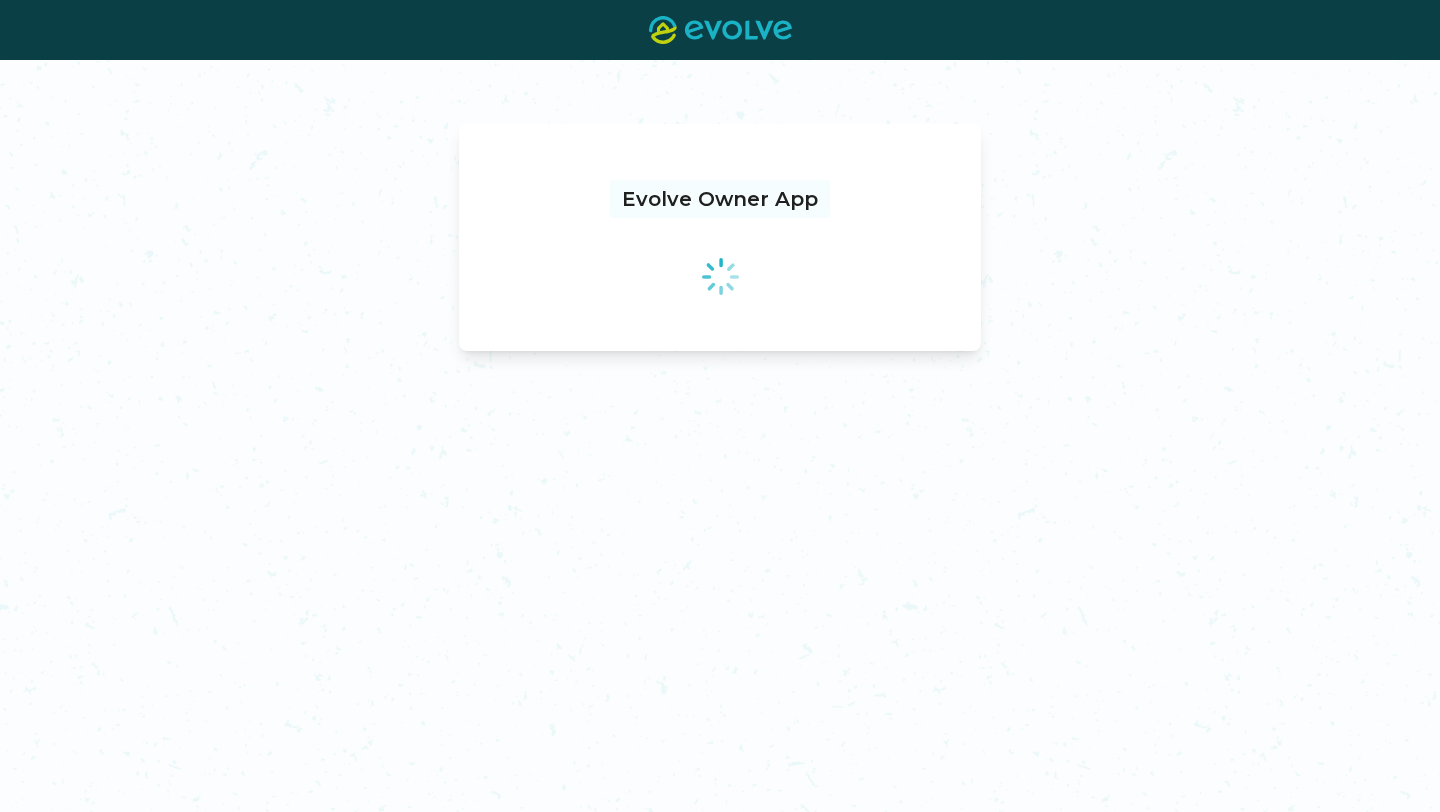 scroll, scrollTop: 0, scrollLeft: 0, axis: both 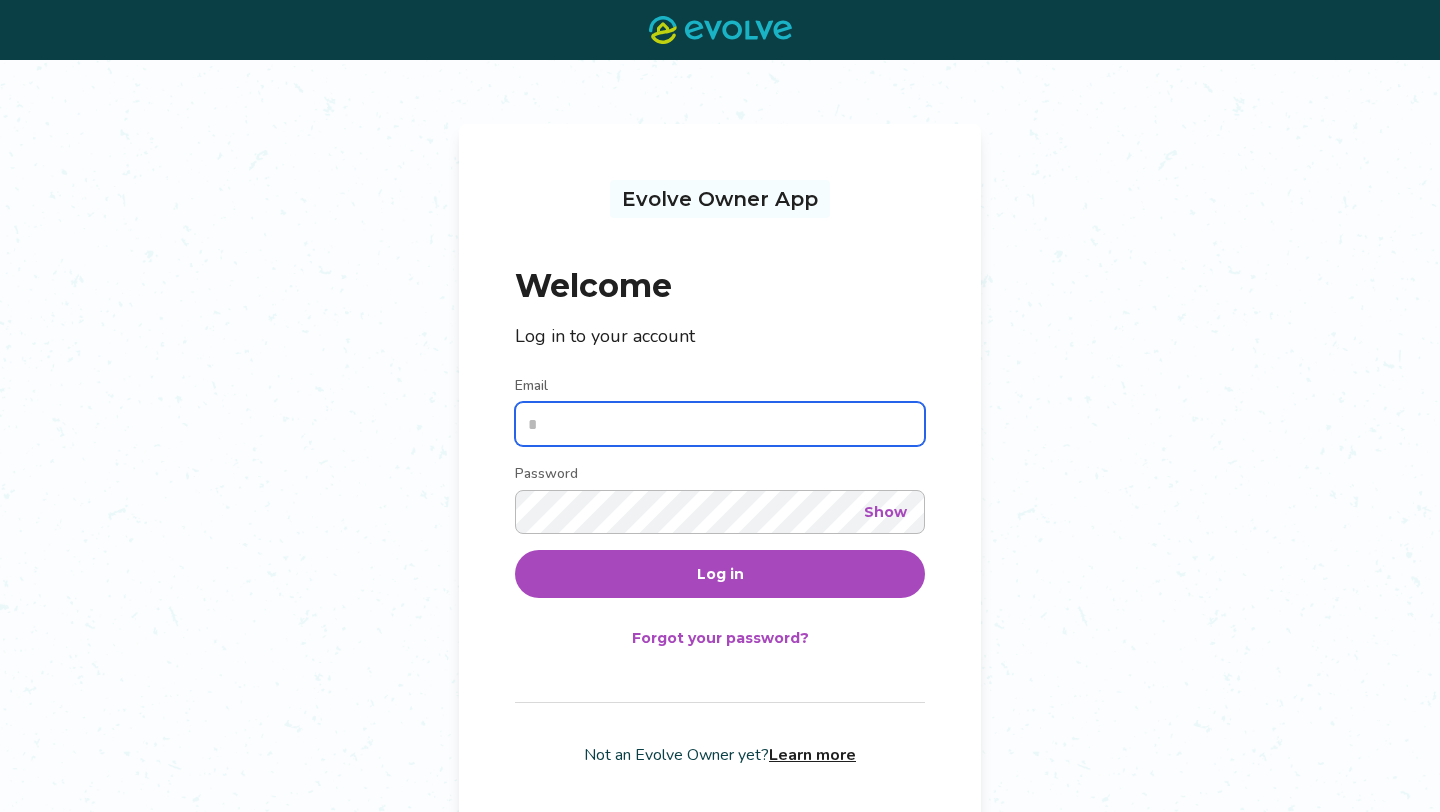 type on "**********" 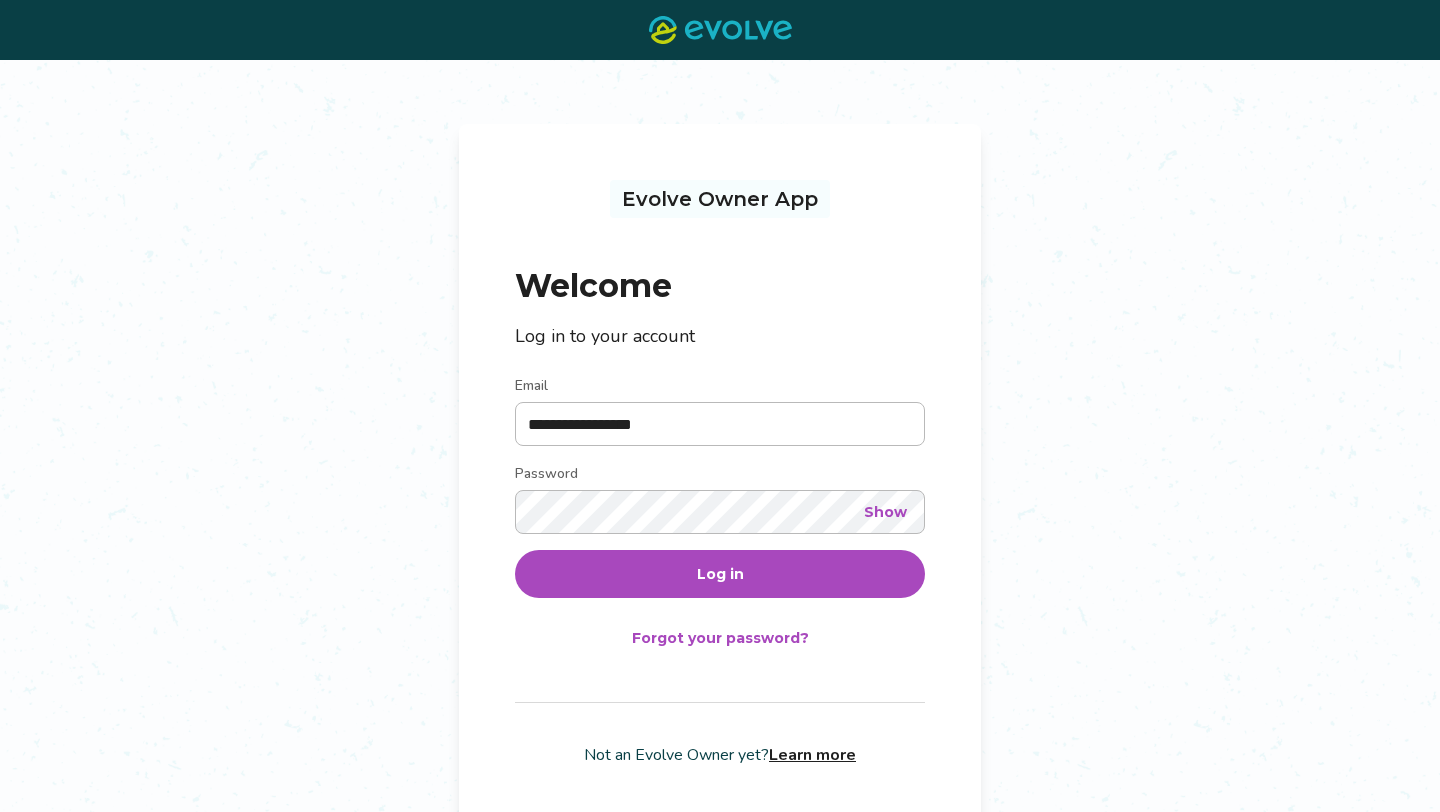click on "Log in" at bounding box center [720, 574] 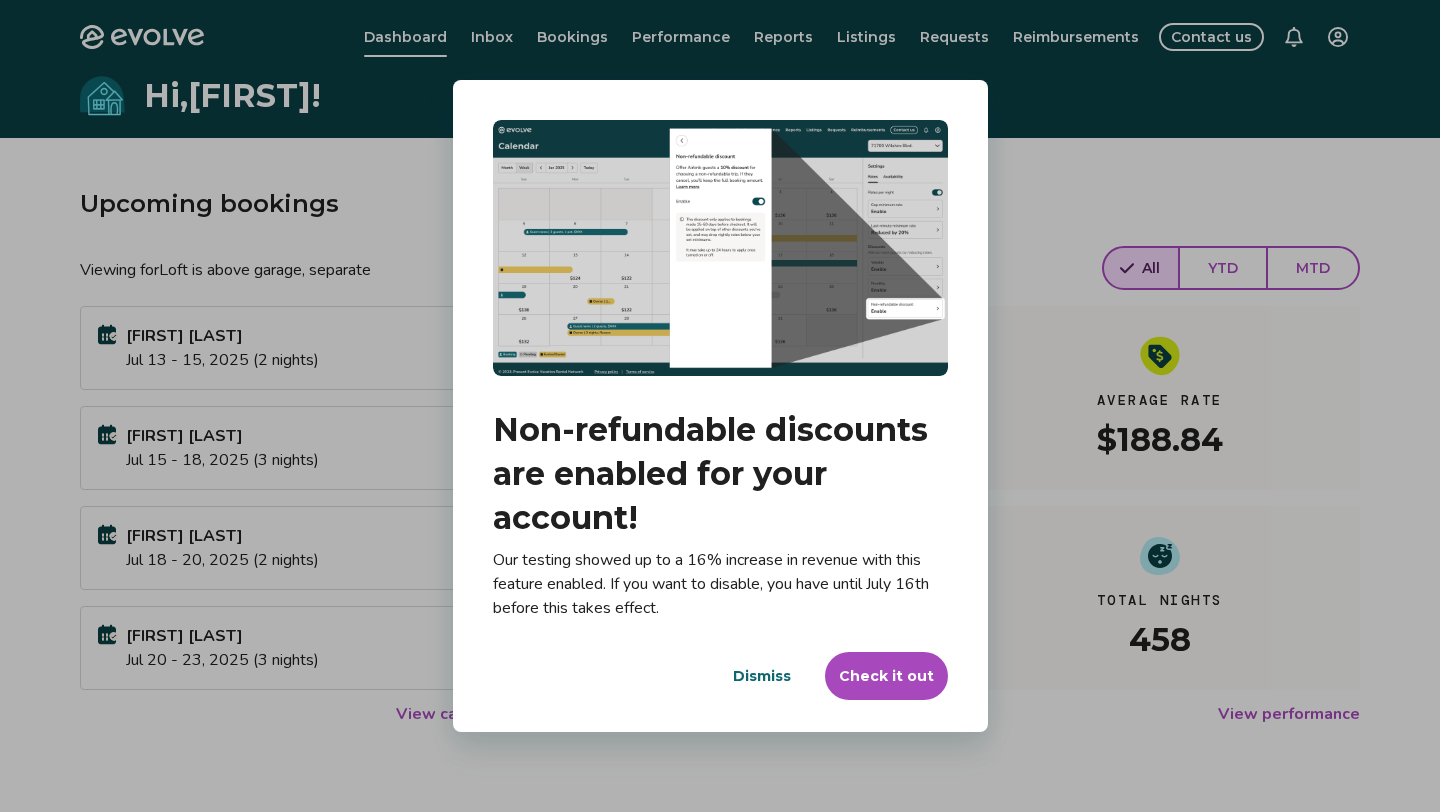 click on "Dismiss" at bounding box center (762, 676) 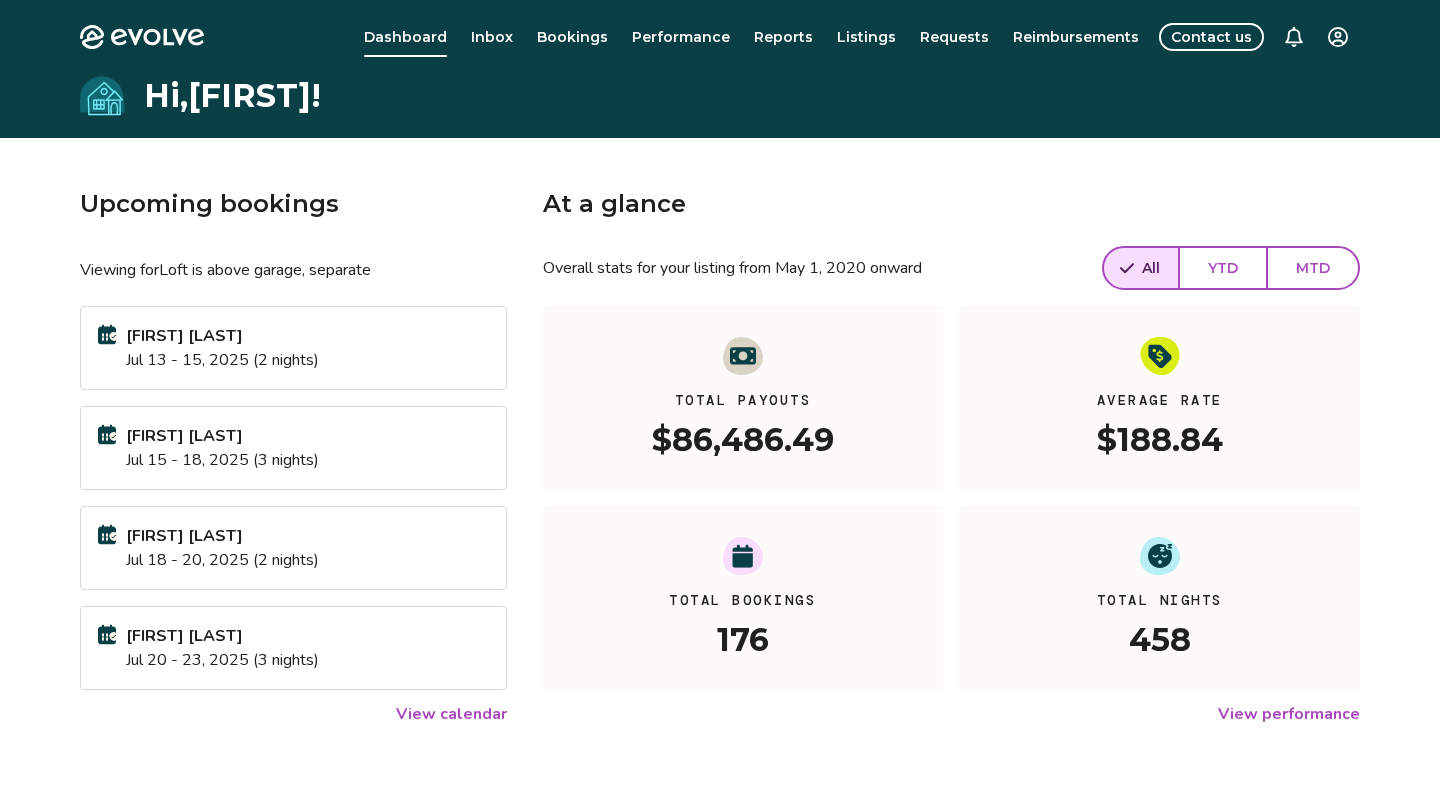 click on "View calendar" at bounding box center (451, 714) 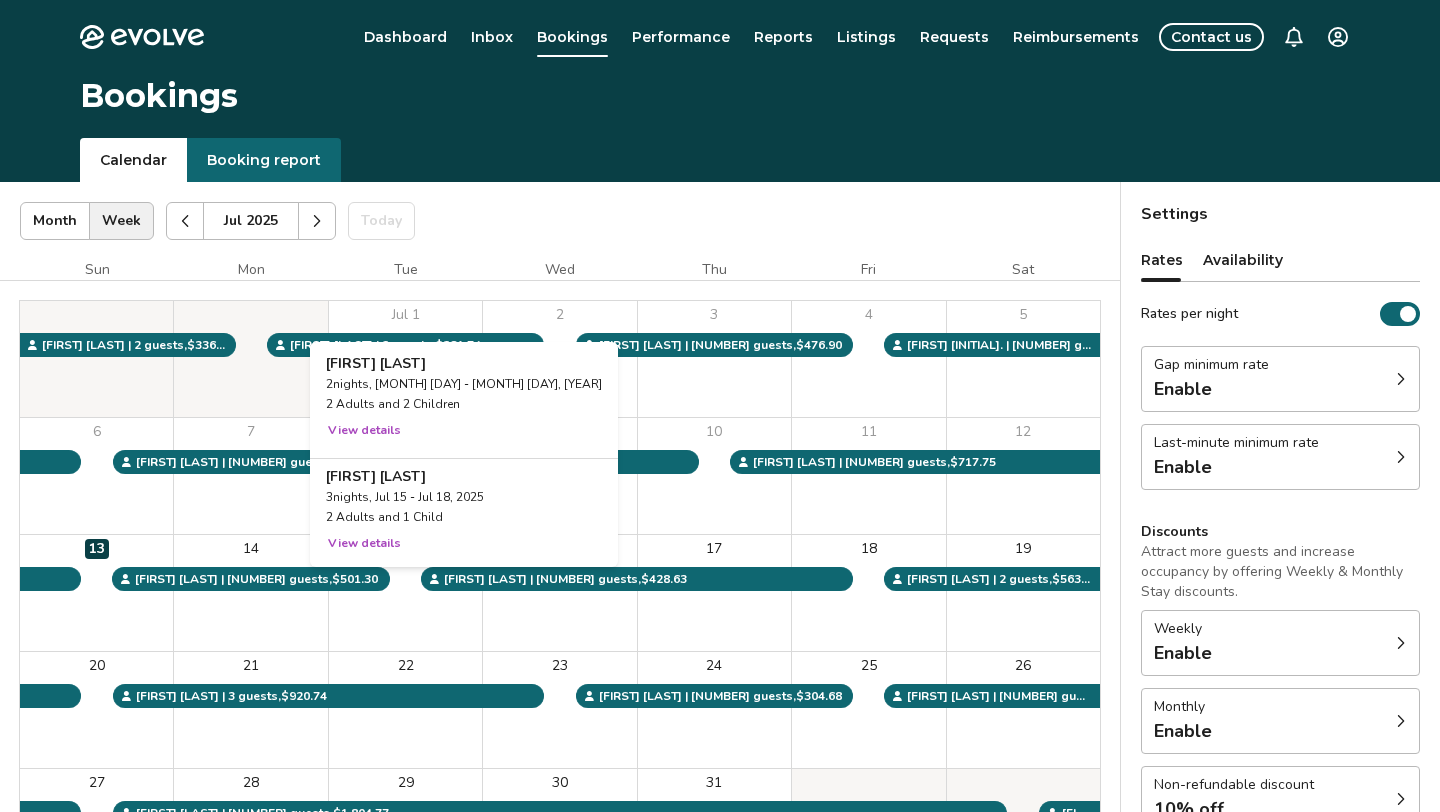 click on "15" at bounding box center [405, 593] 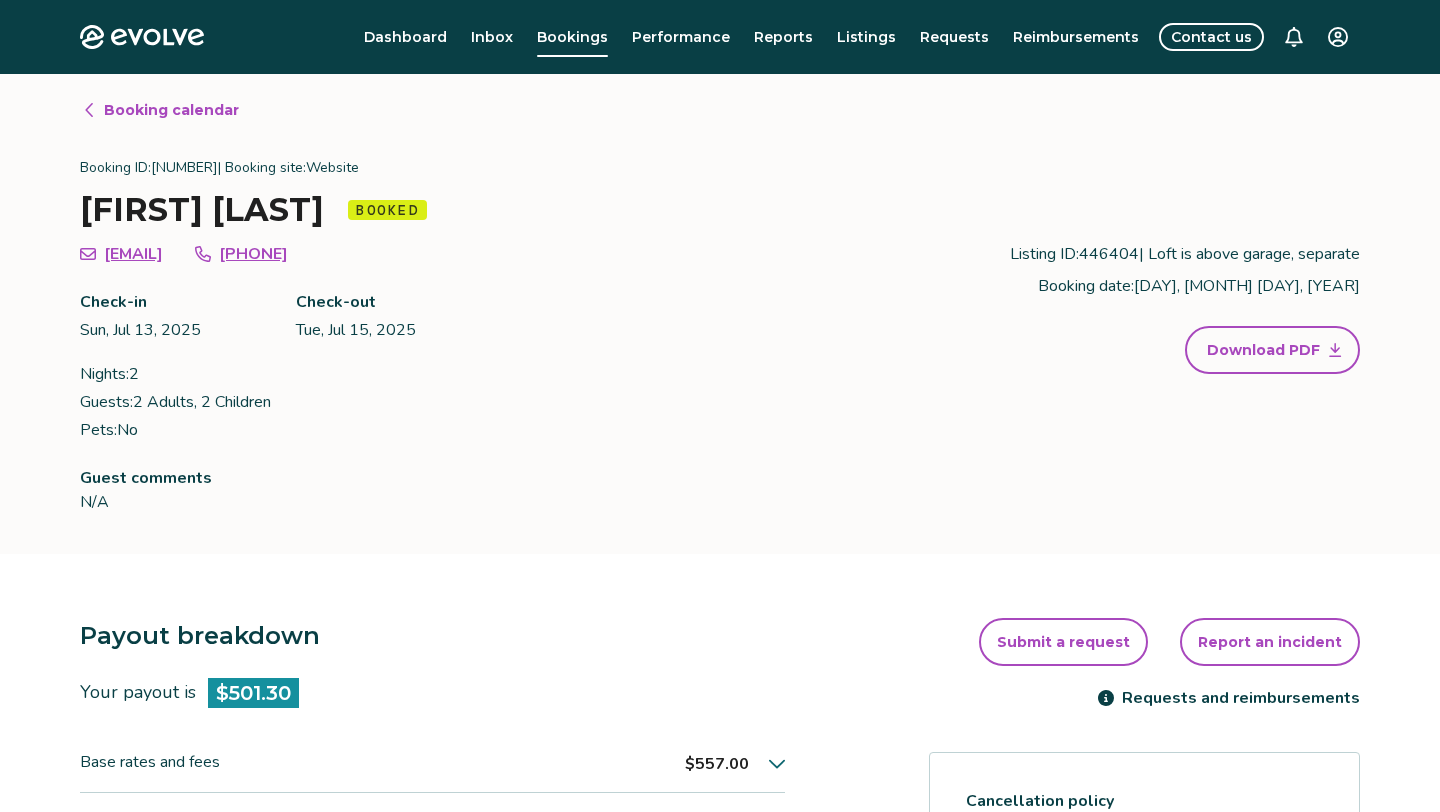 click on "Booking calendar" at bounding box center [171, 110] 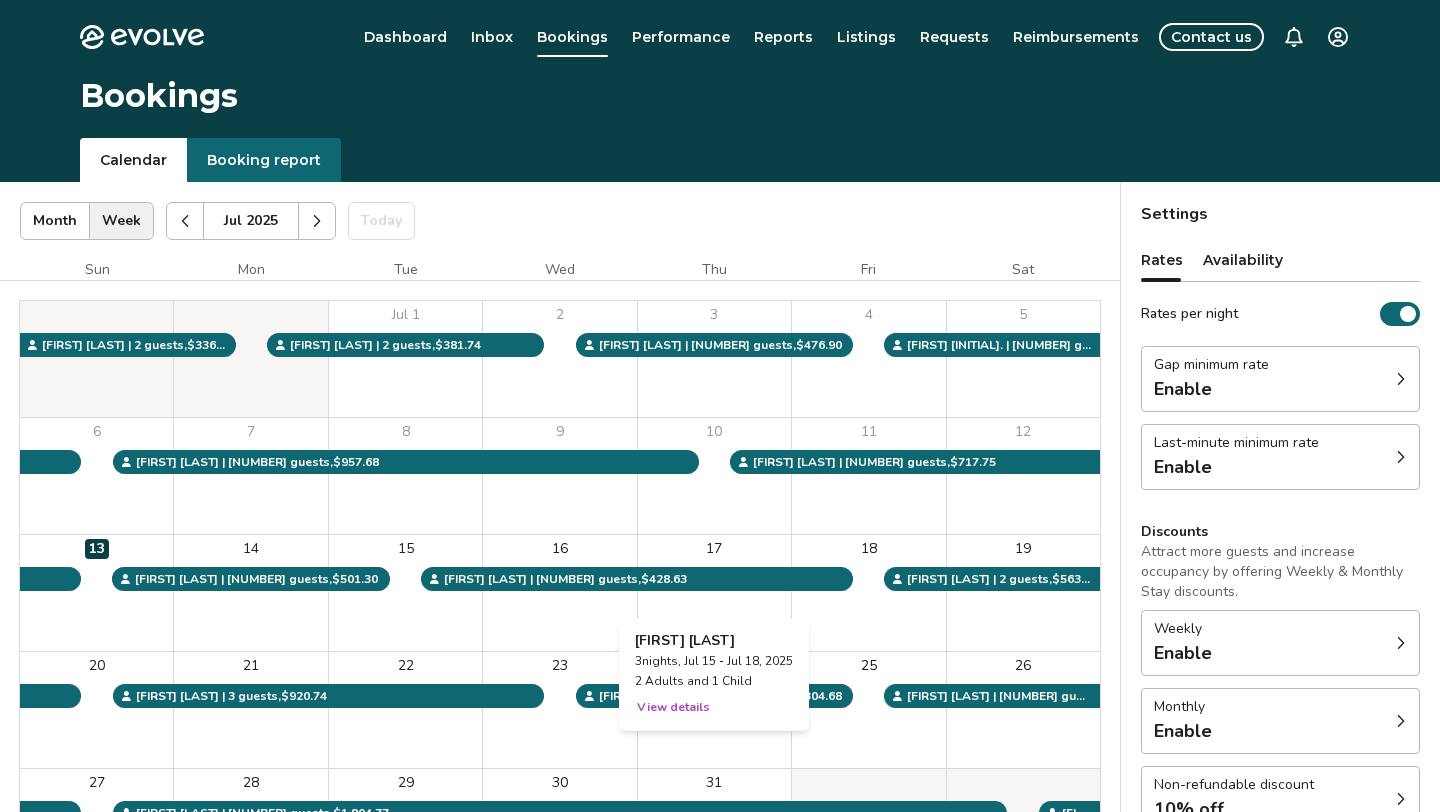 click on "17" at bounding box center (714, 593) 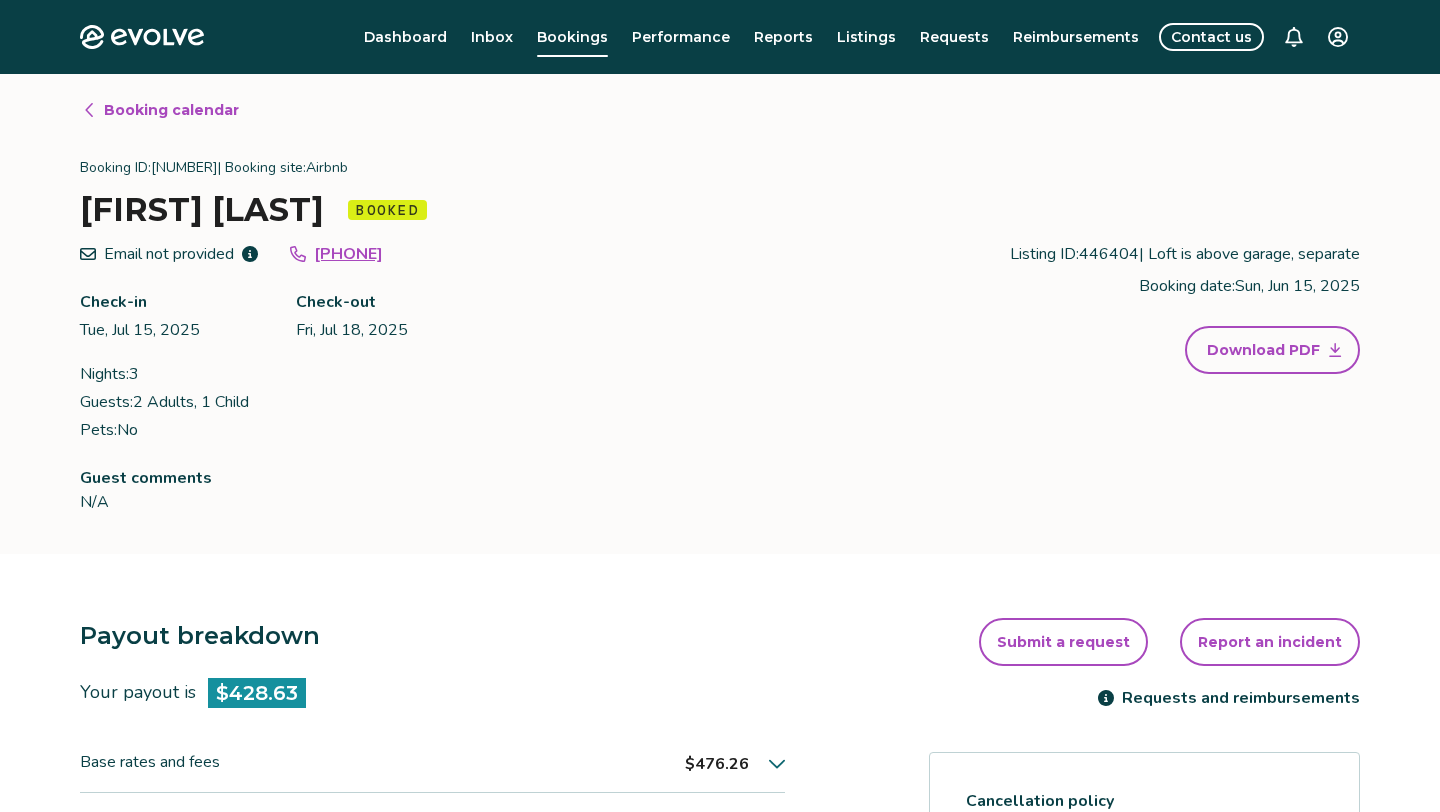 click on "Booking calendar" at bounding box center (171, 110) 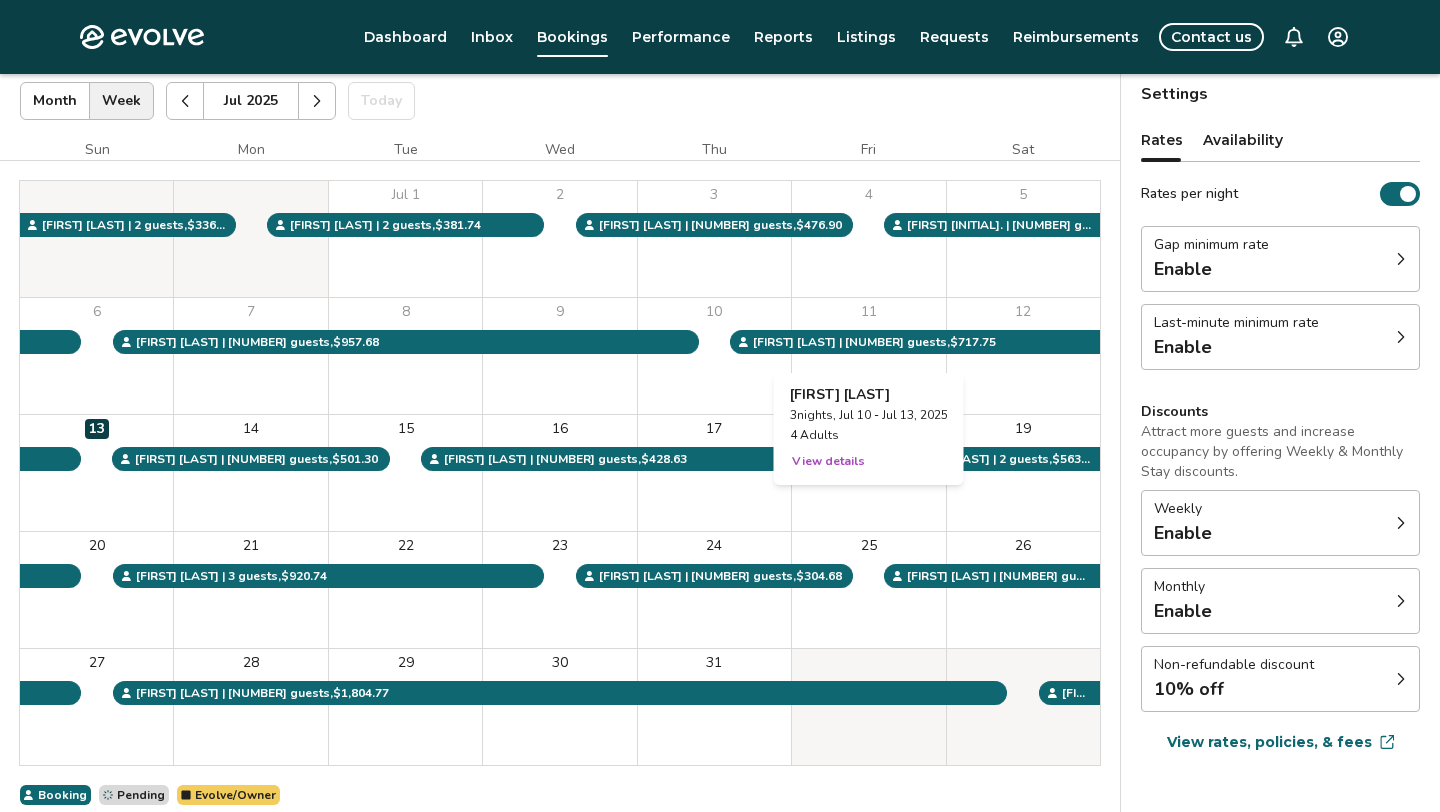 scroll, scrollTop: 129, scrollLeft: 0, axis: vertical 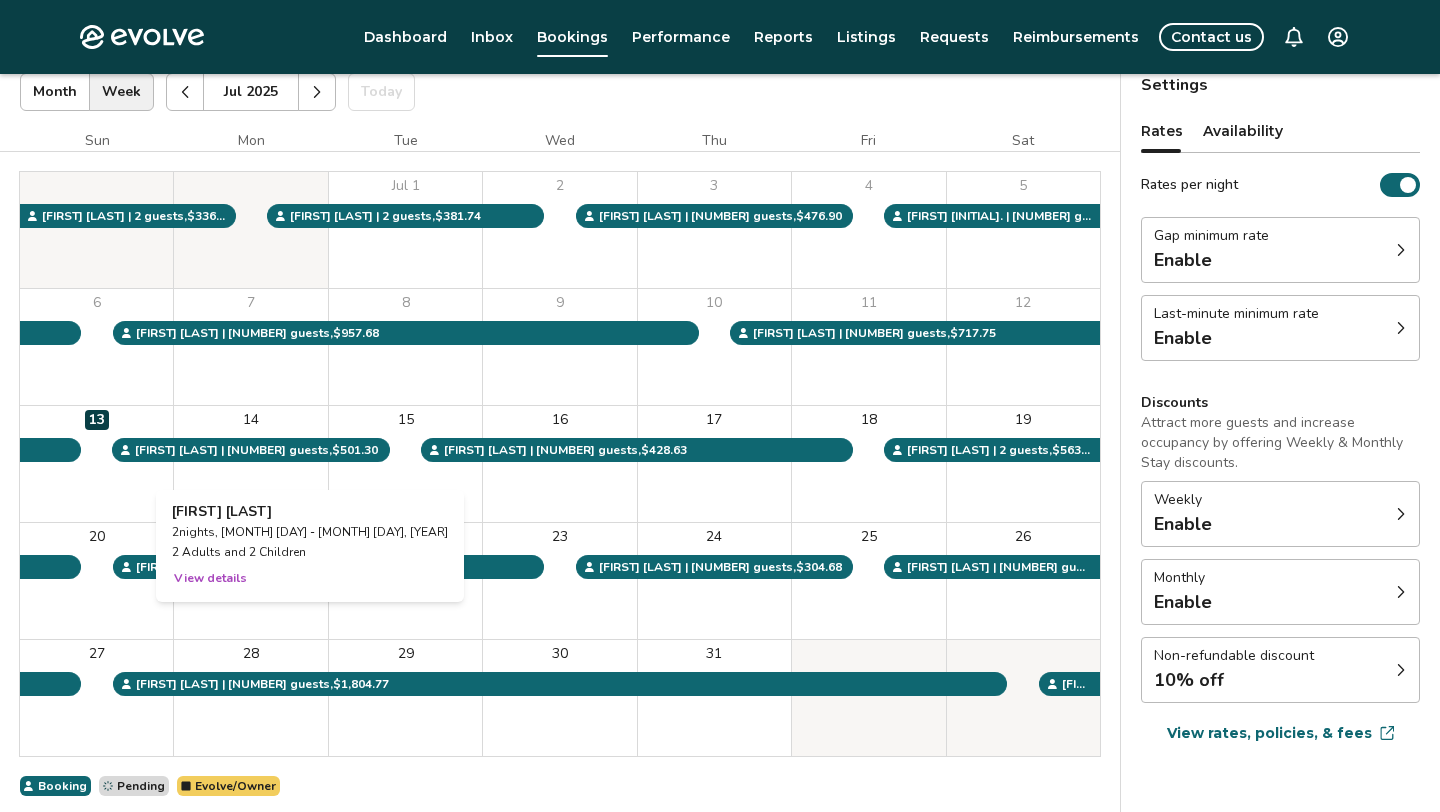 click on "14" at bounding box center (250, 464) 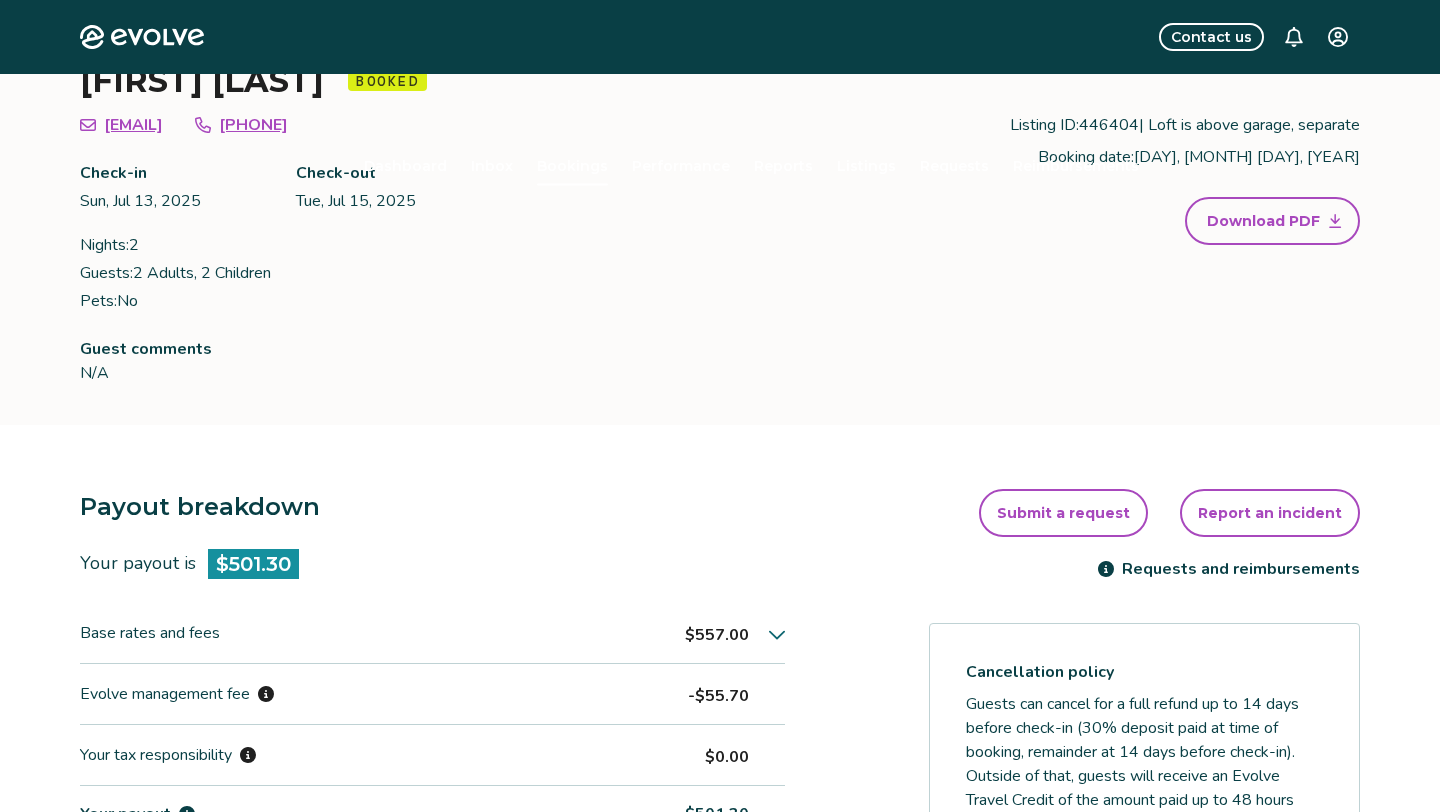 scroll, scrollTop: 0, scrollLeft: 0, axis: both 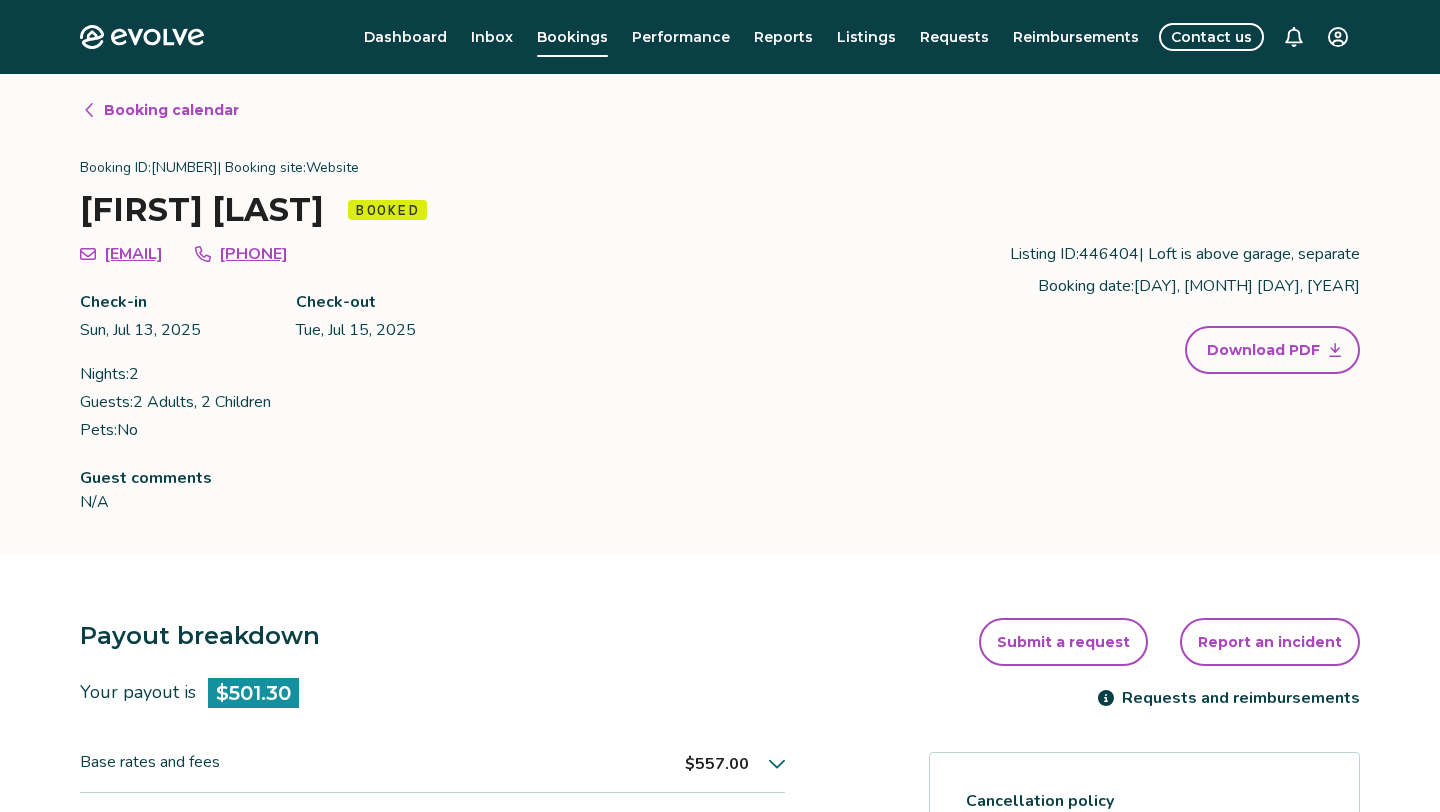 click on "Booking calendar" at bounding box center [171, 110] 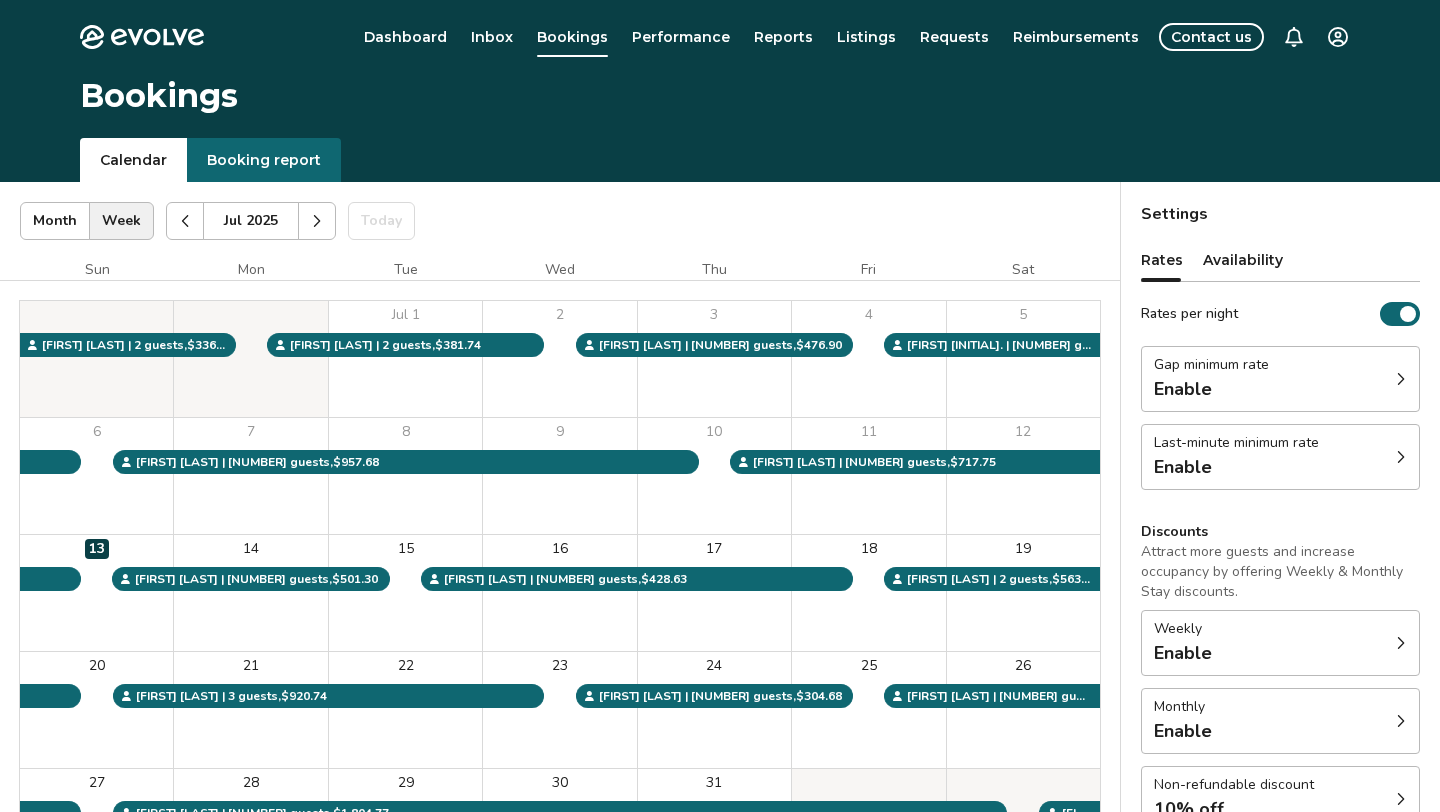 click at bounding box center [185, 221] 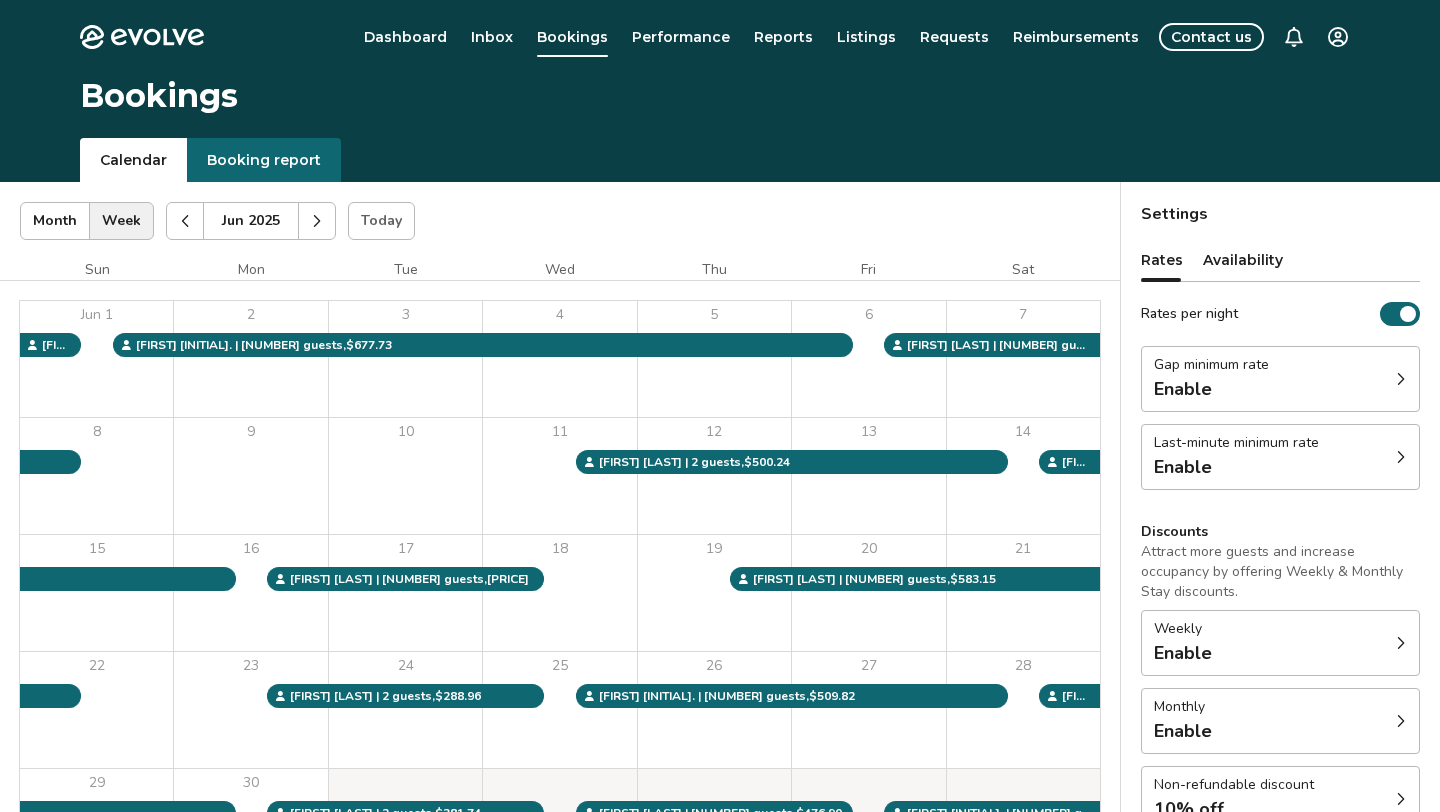 click at bounding box center (185, 221) 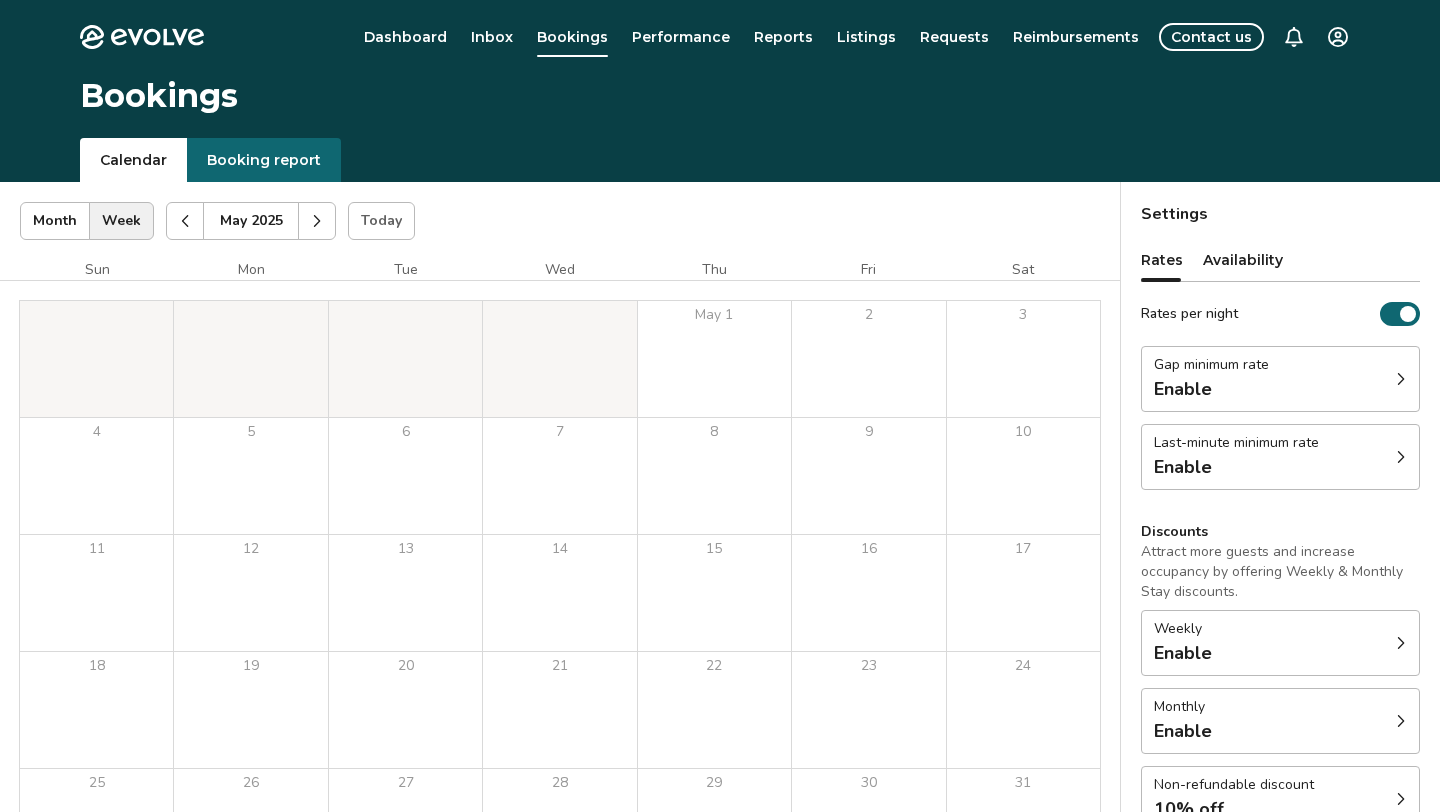 click at bounding box center (185, 221) 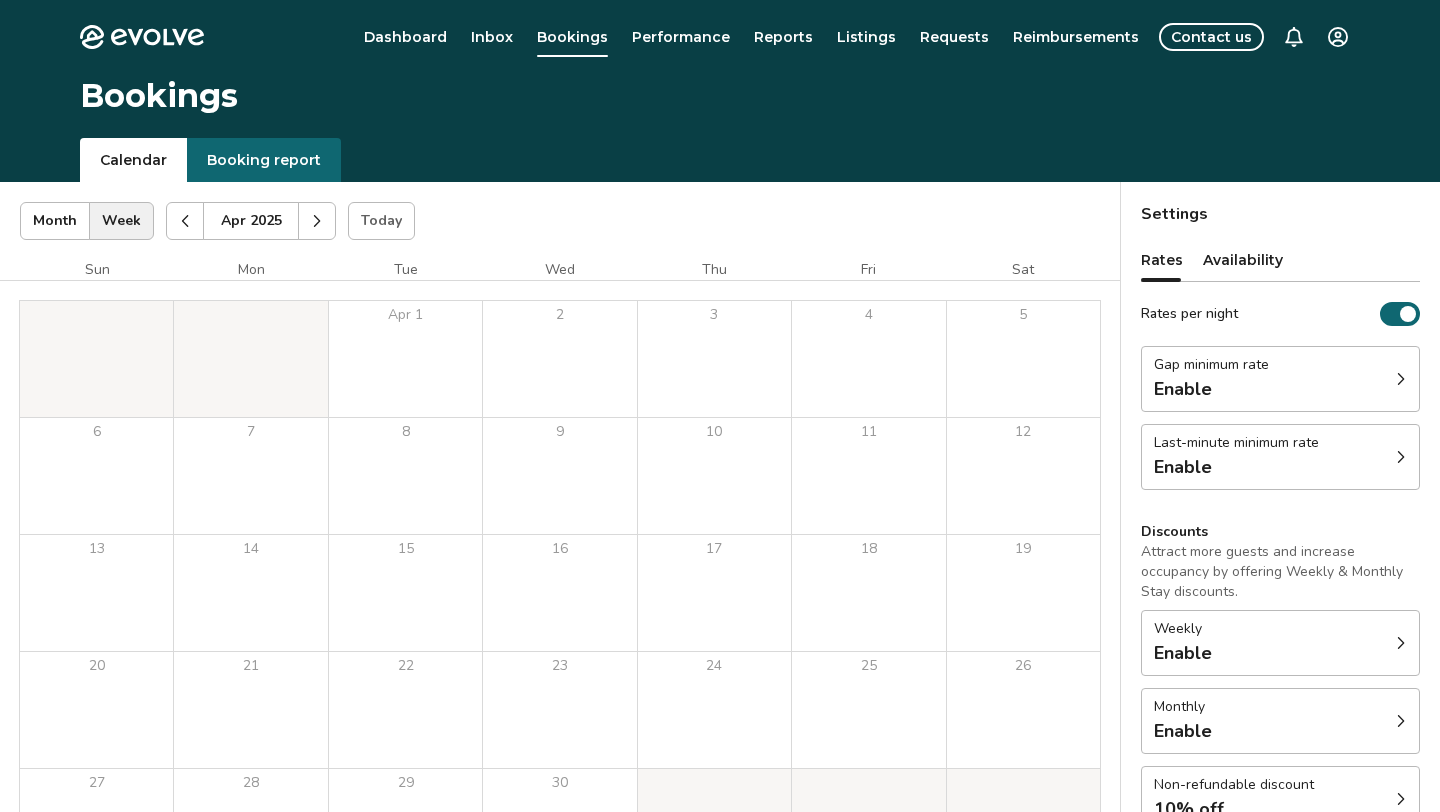 click at bounding box center (185, 221) 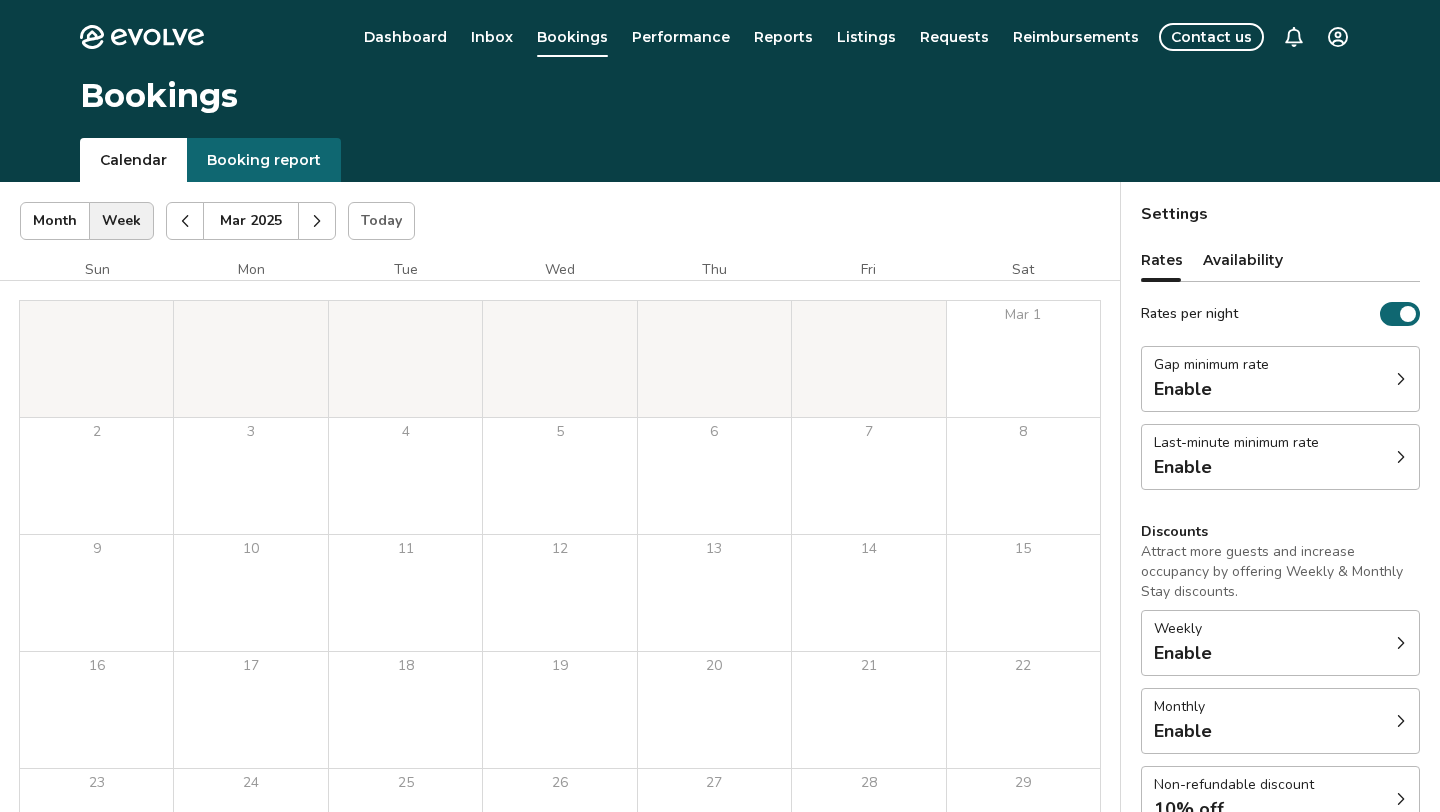 click at bounding box center [185, 221] 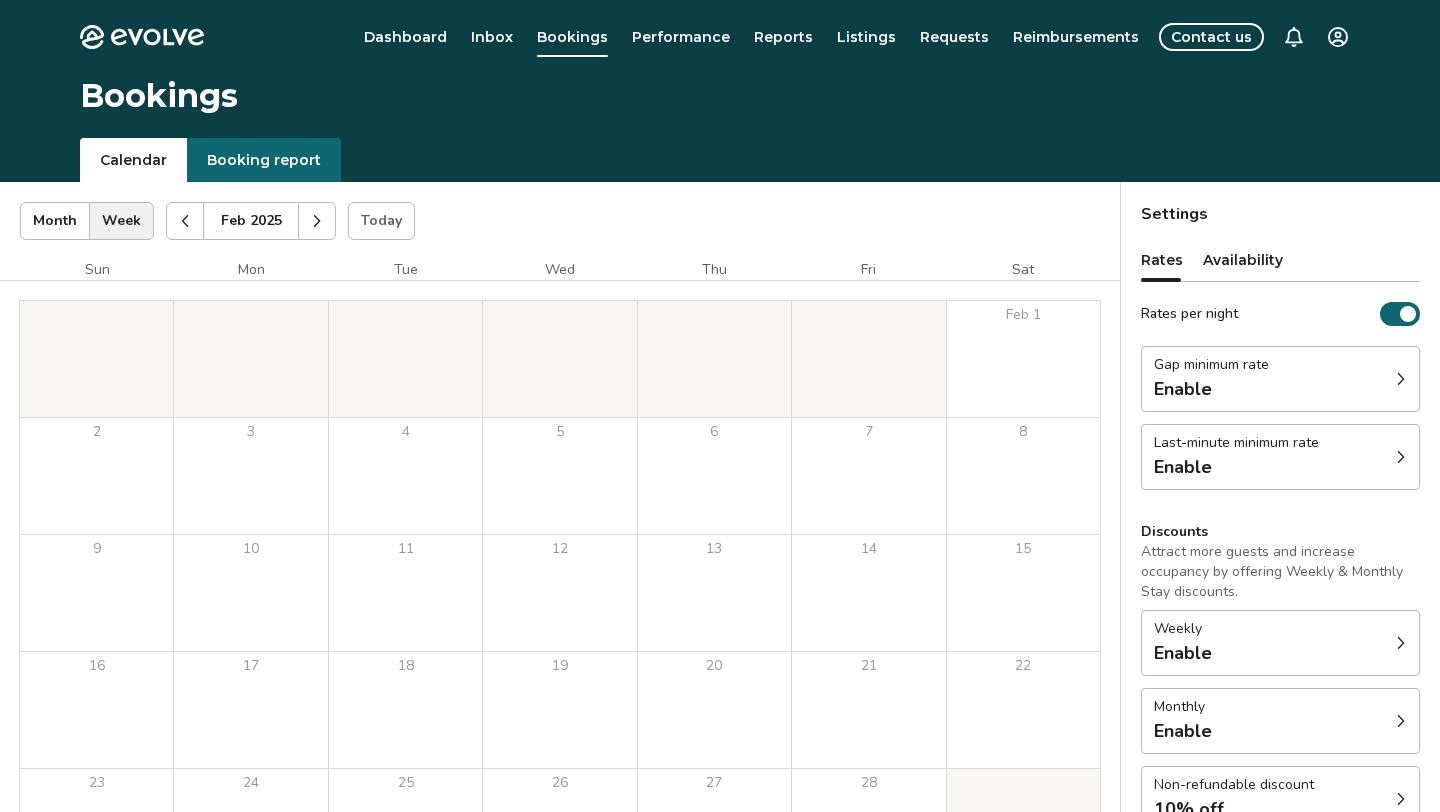 click at bounding box center [185, 221] 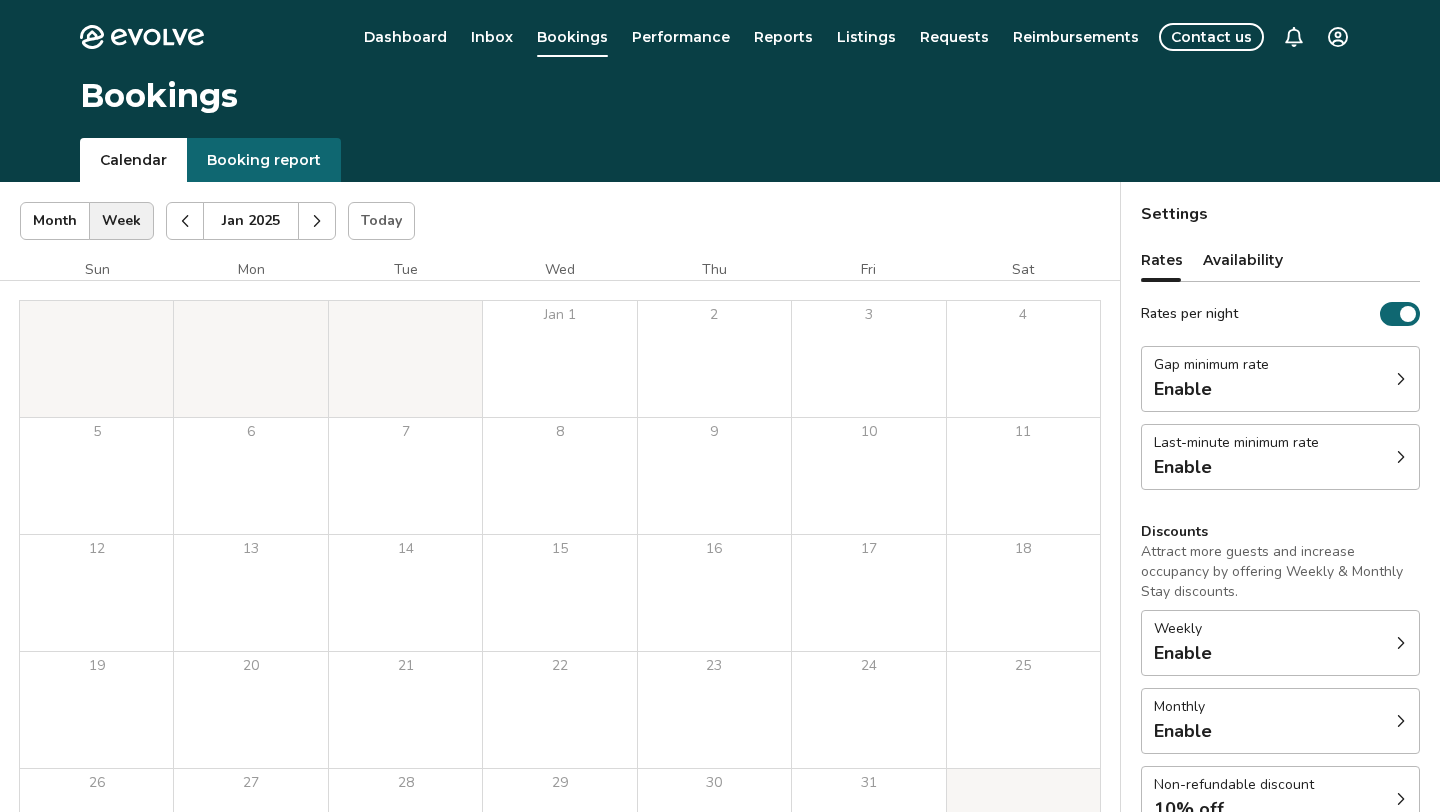click at bounding box center (185, 221) 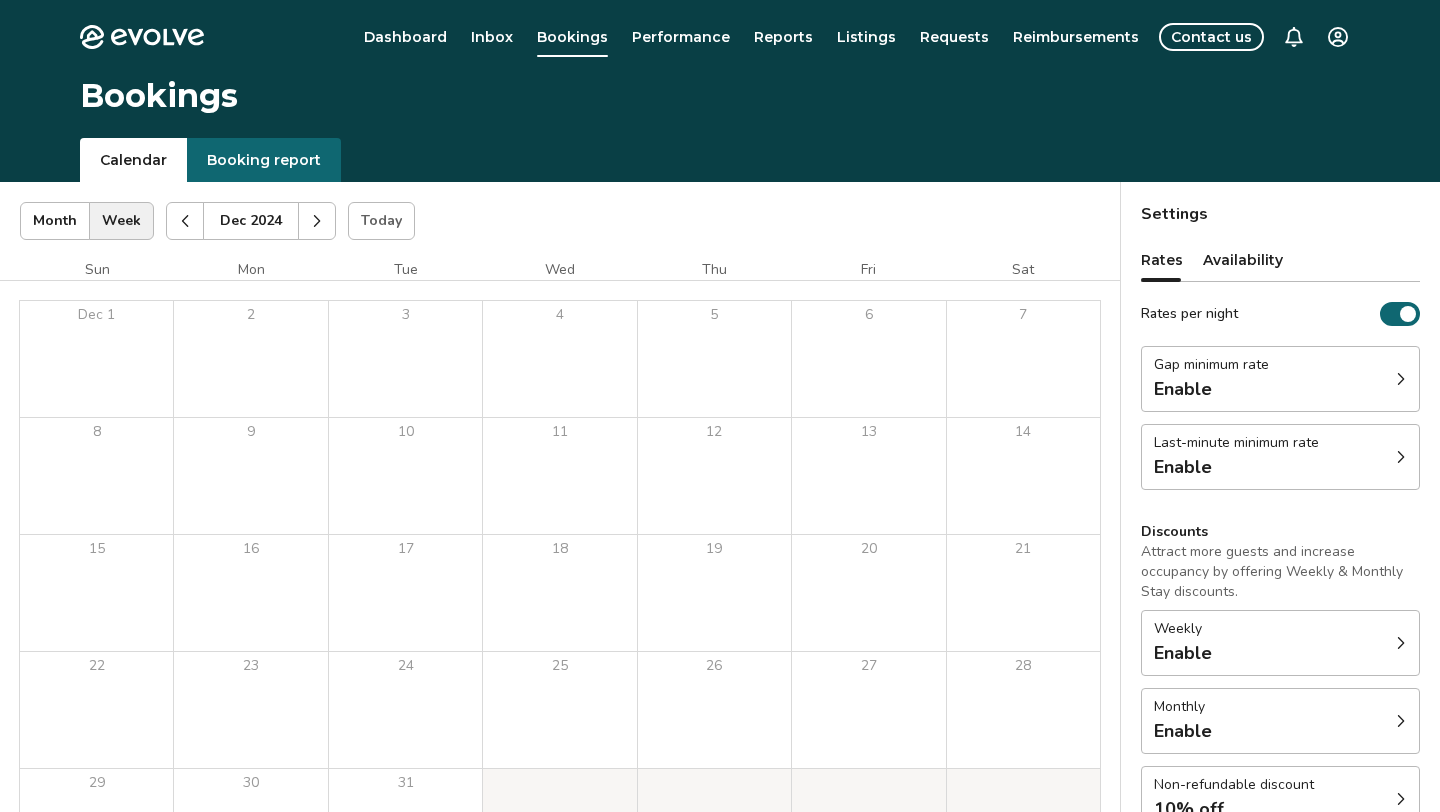 click at bounding box center [185, 221] 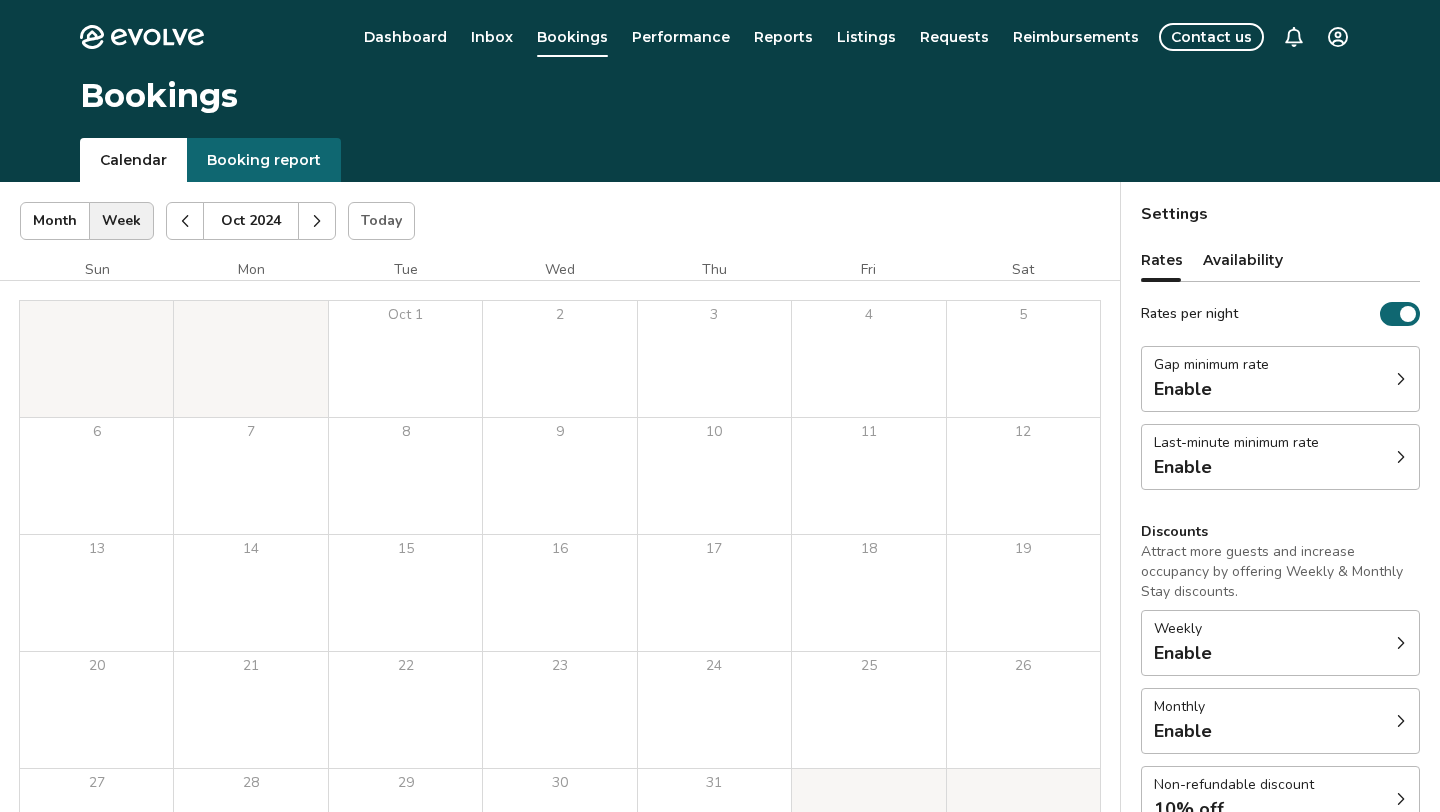 click at bounding box center (185, 221) 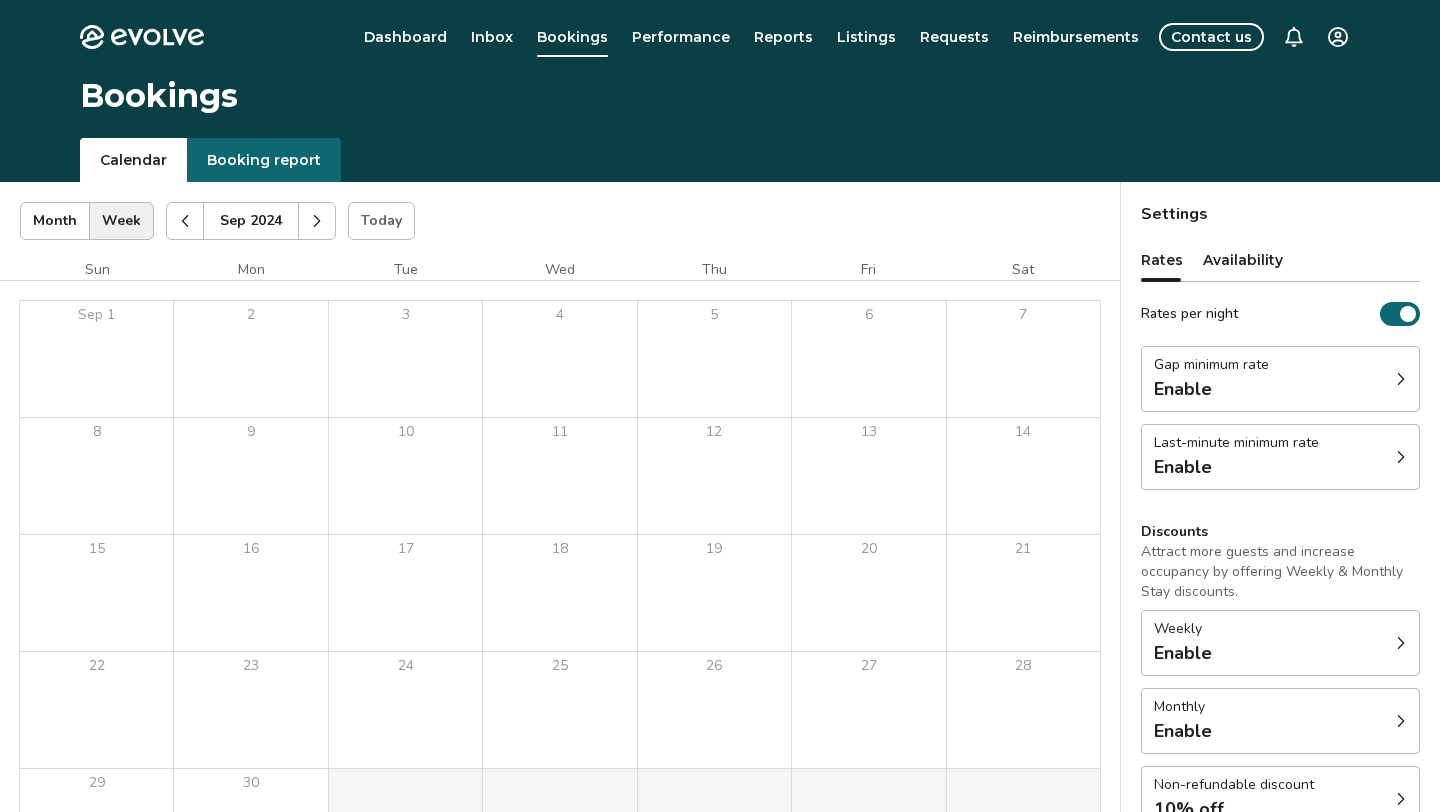 click at bounding box center [185, 221] 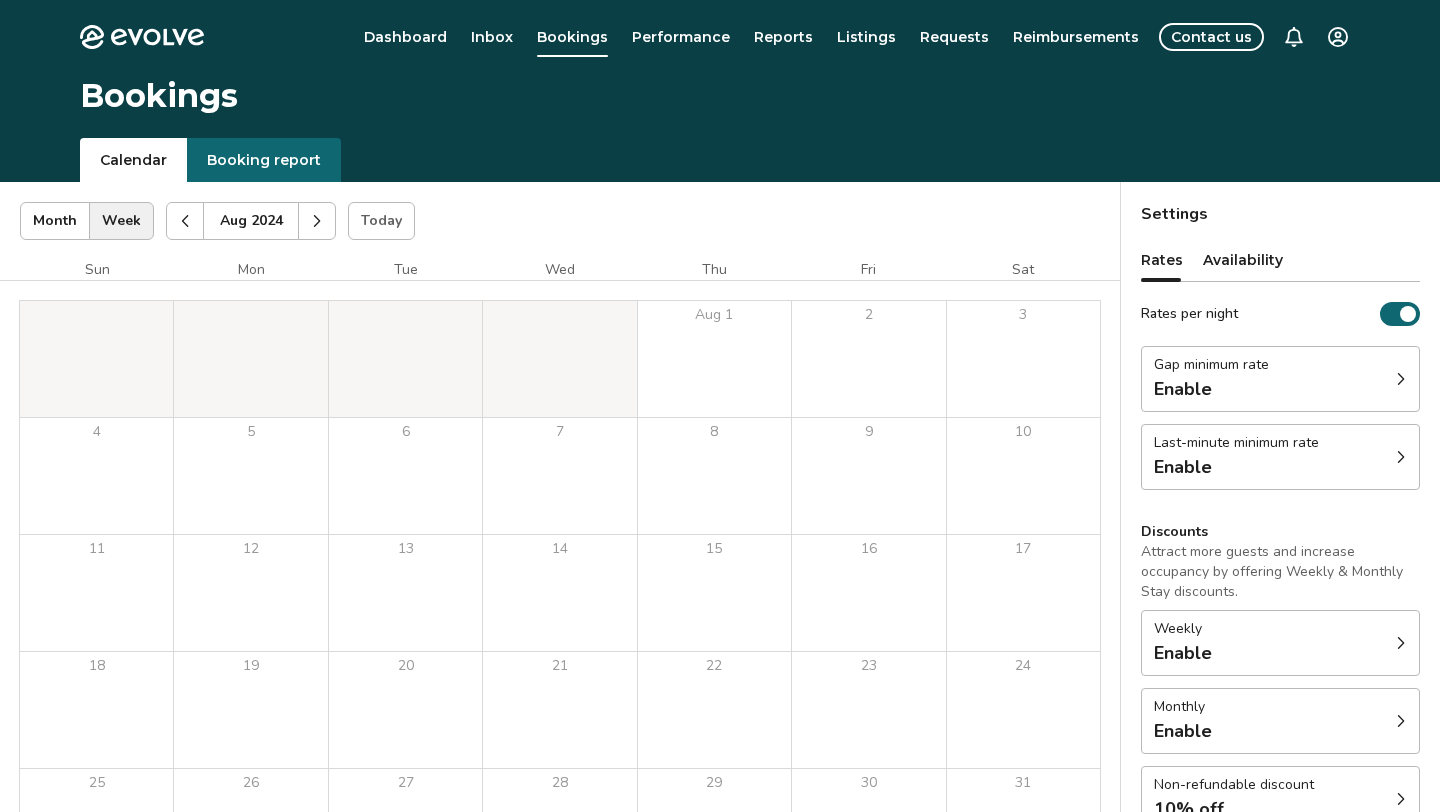 click at bounding box center [185, 221] 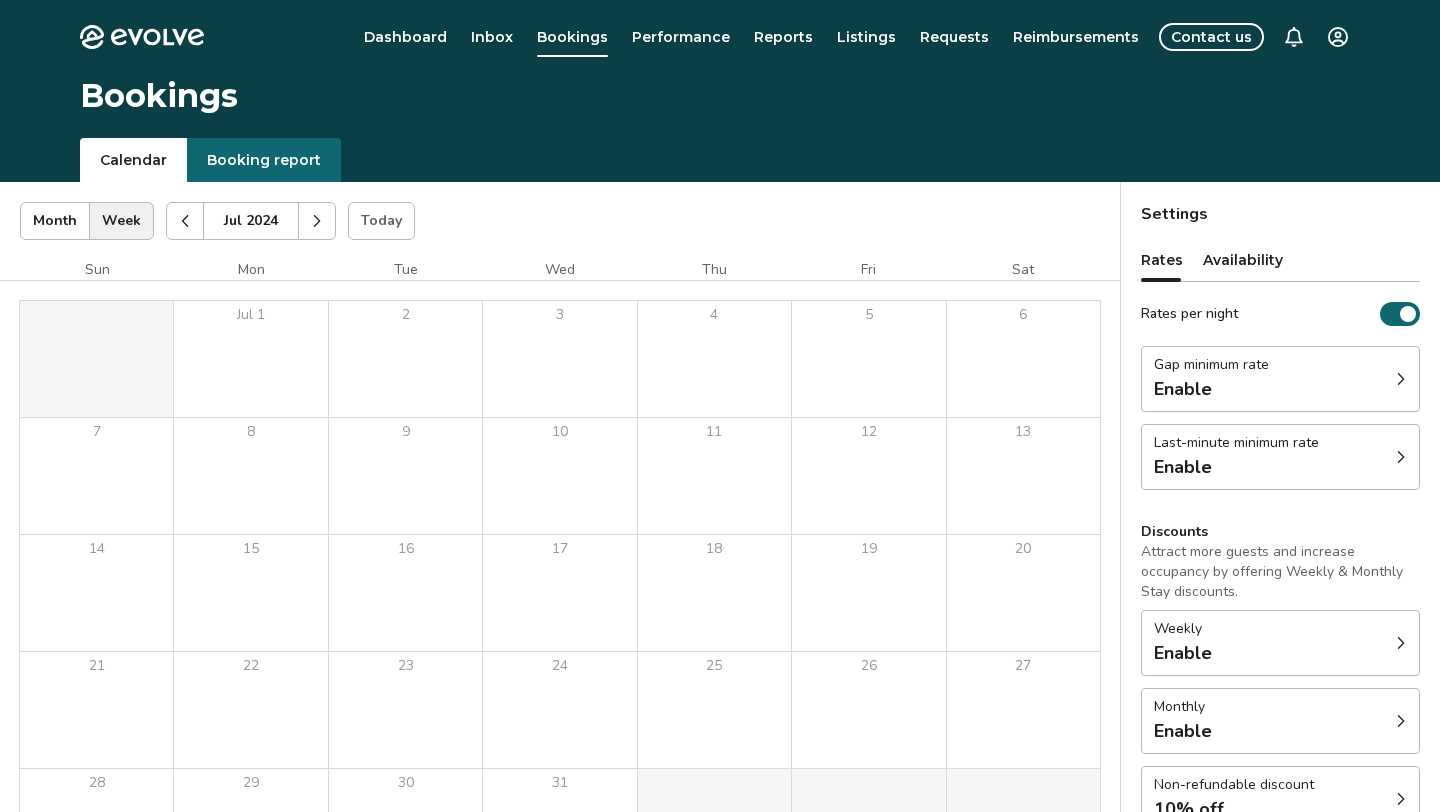 click at bounding box center [185, 221] 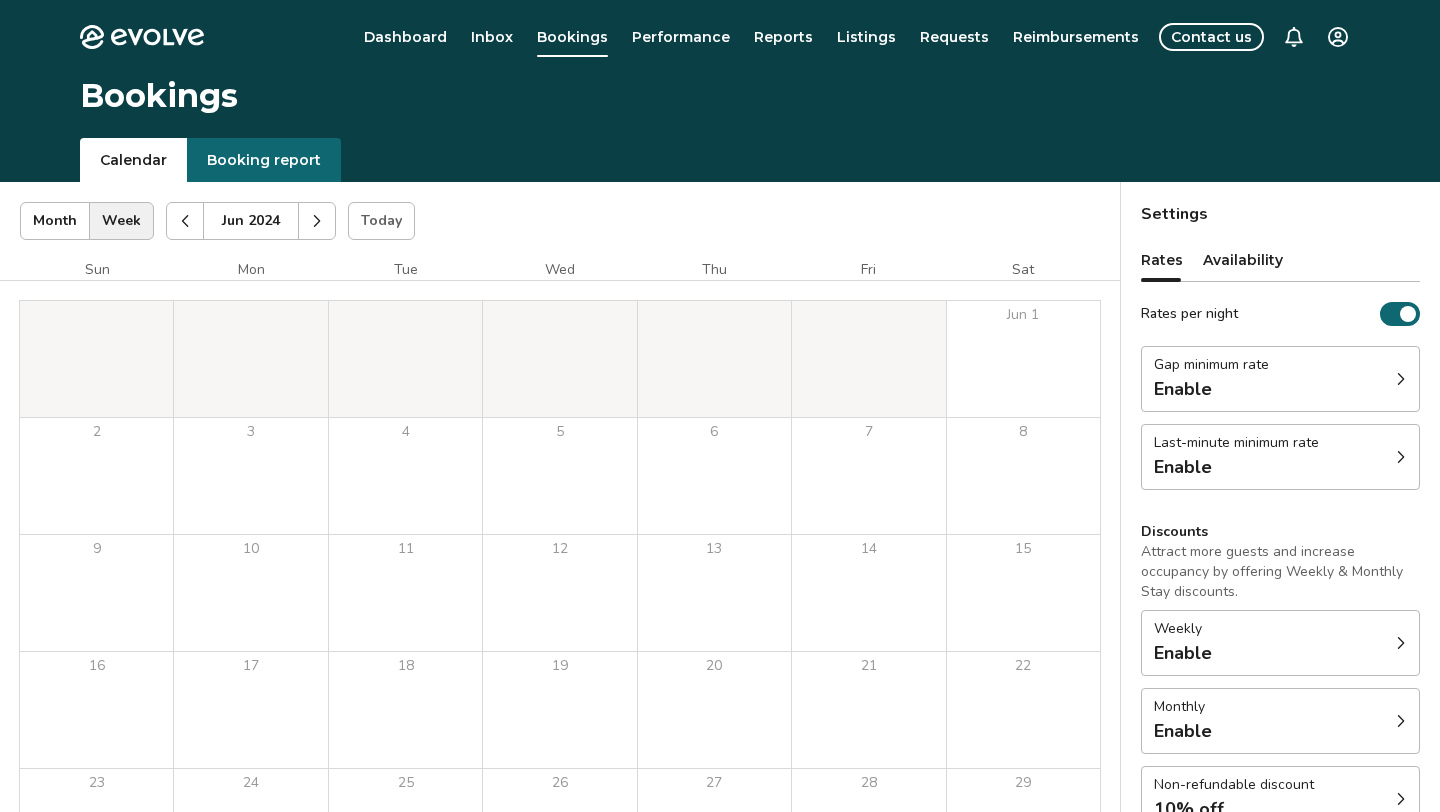 click at bounding box center (185, 221) 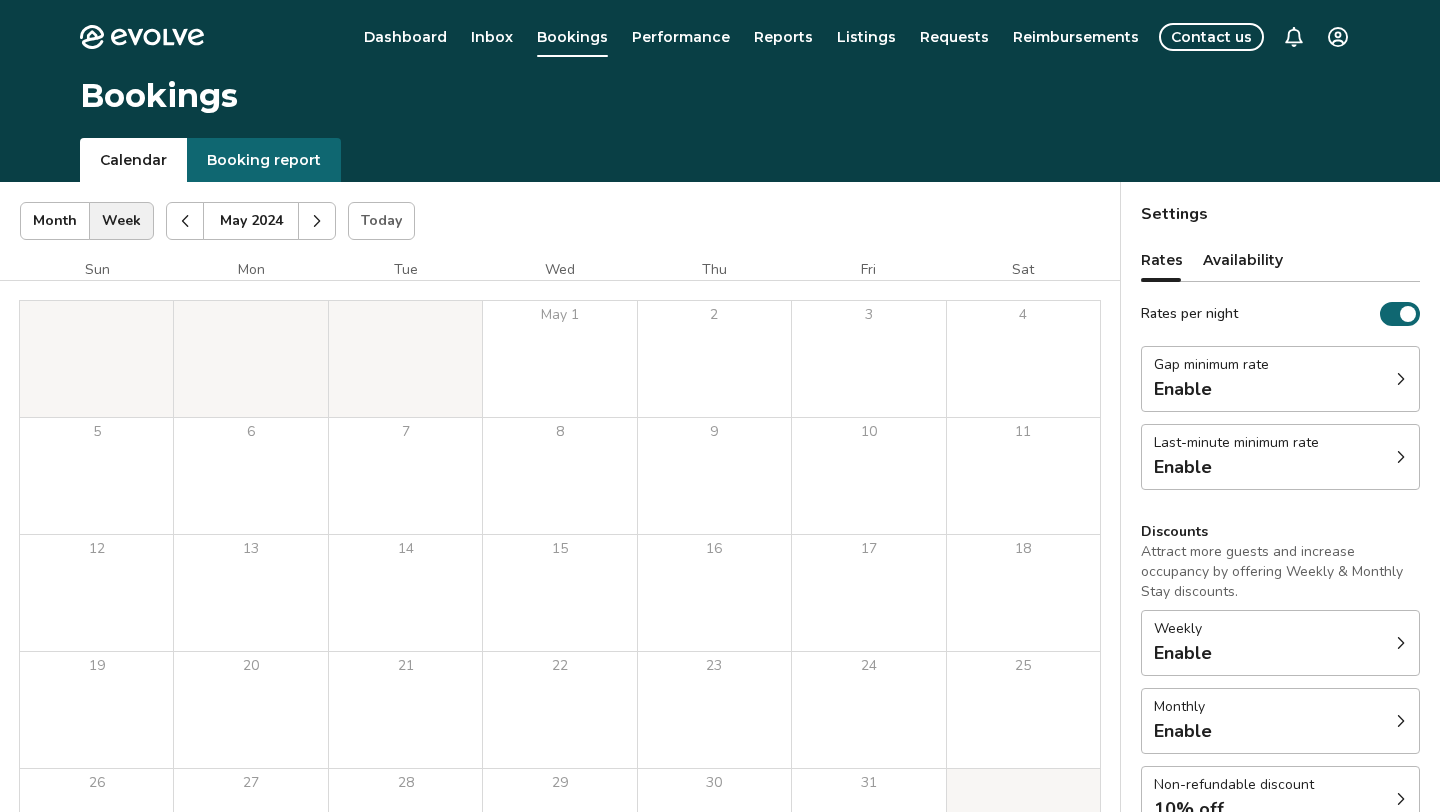 click at bounding box center (185, 221) 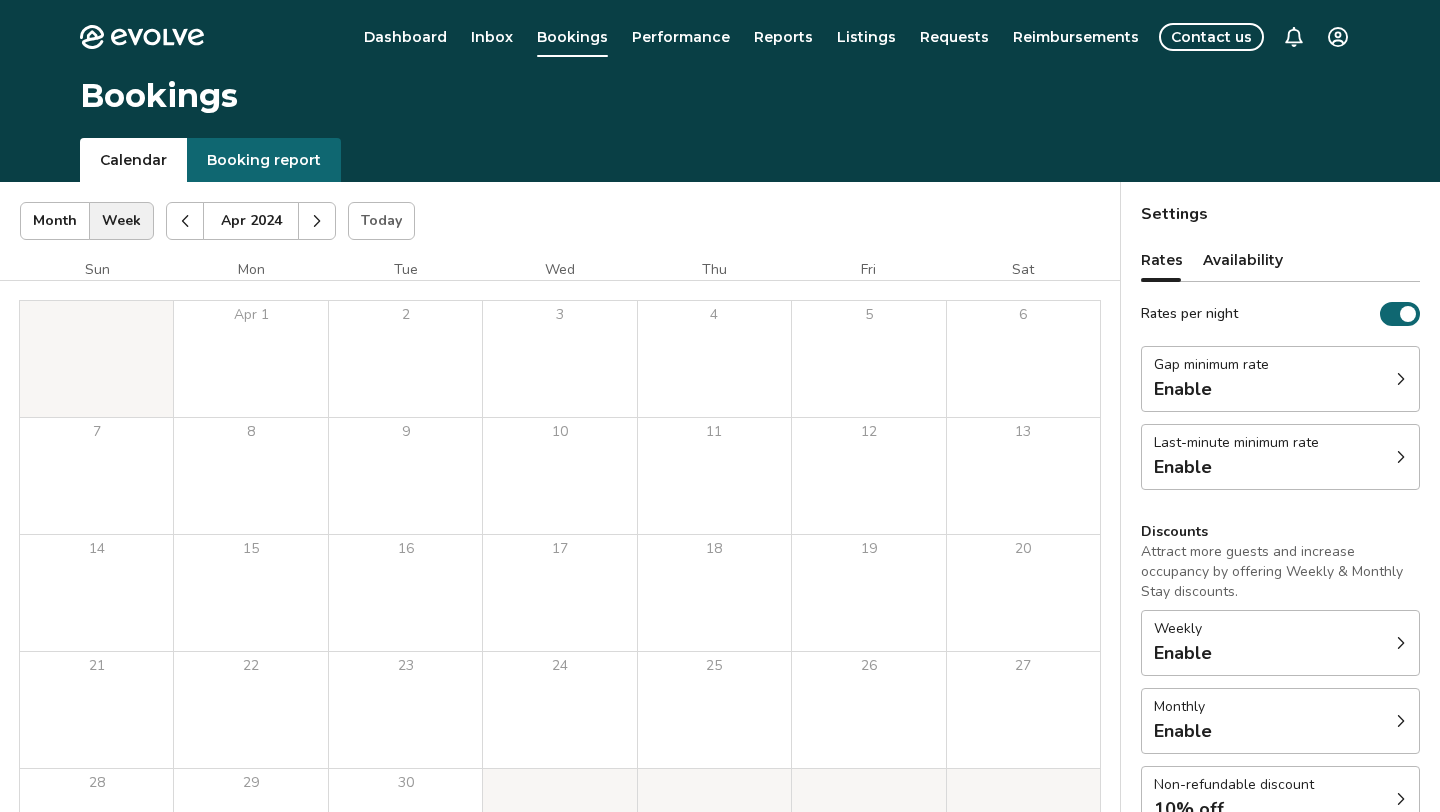 click at bounding box center (185, 221) 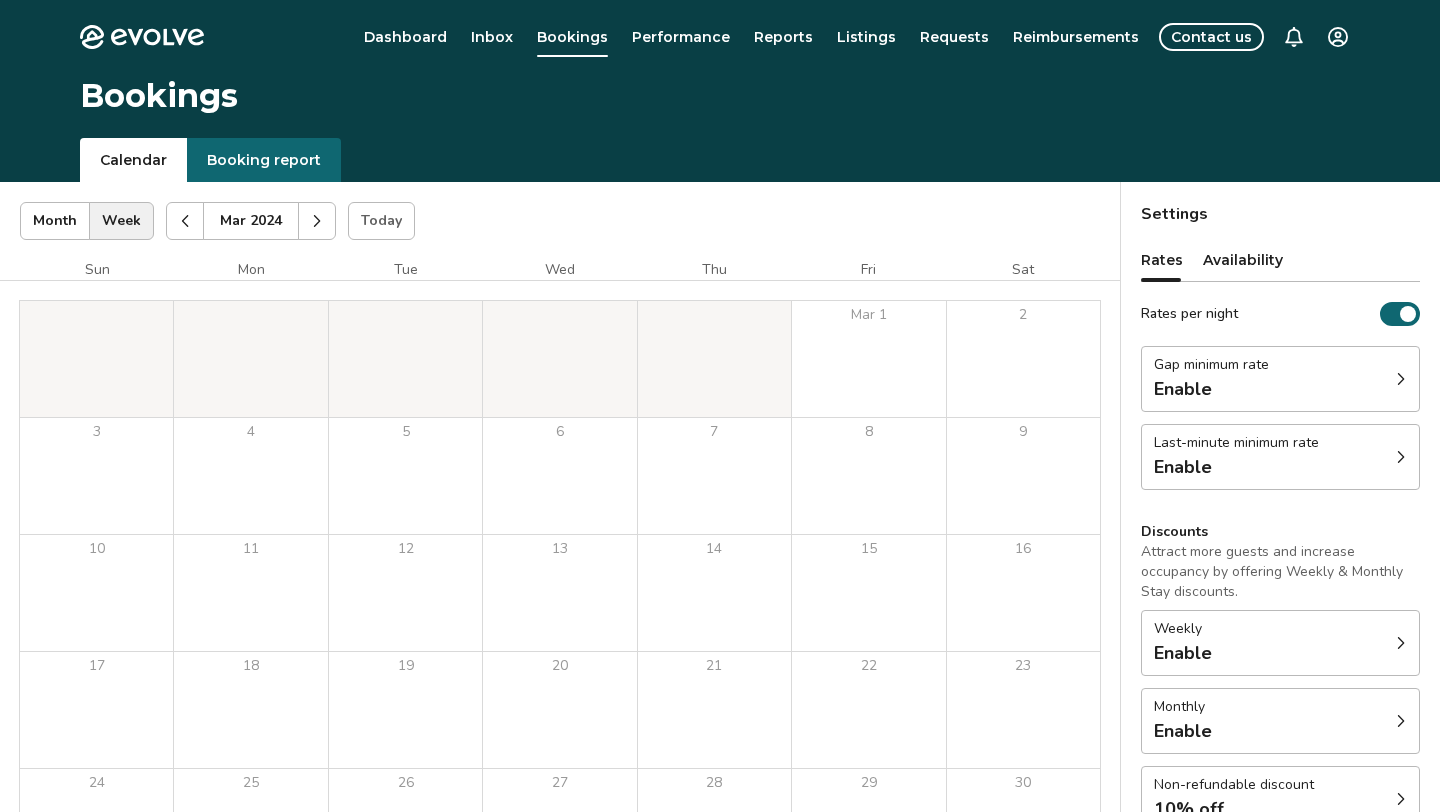 click at bounding box center (185, 221) 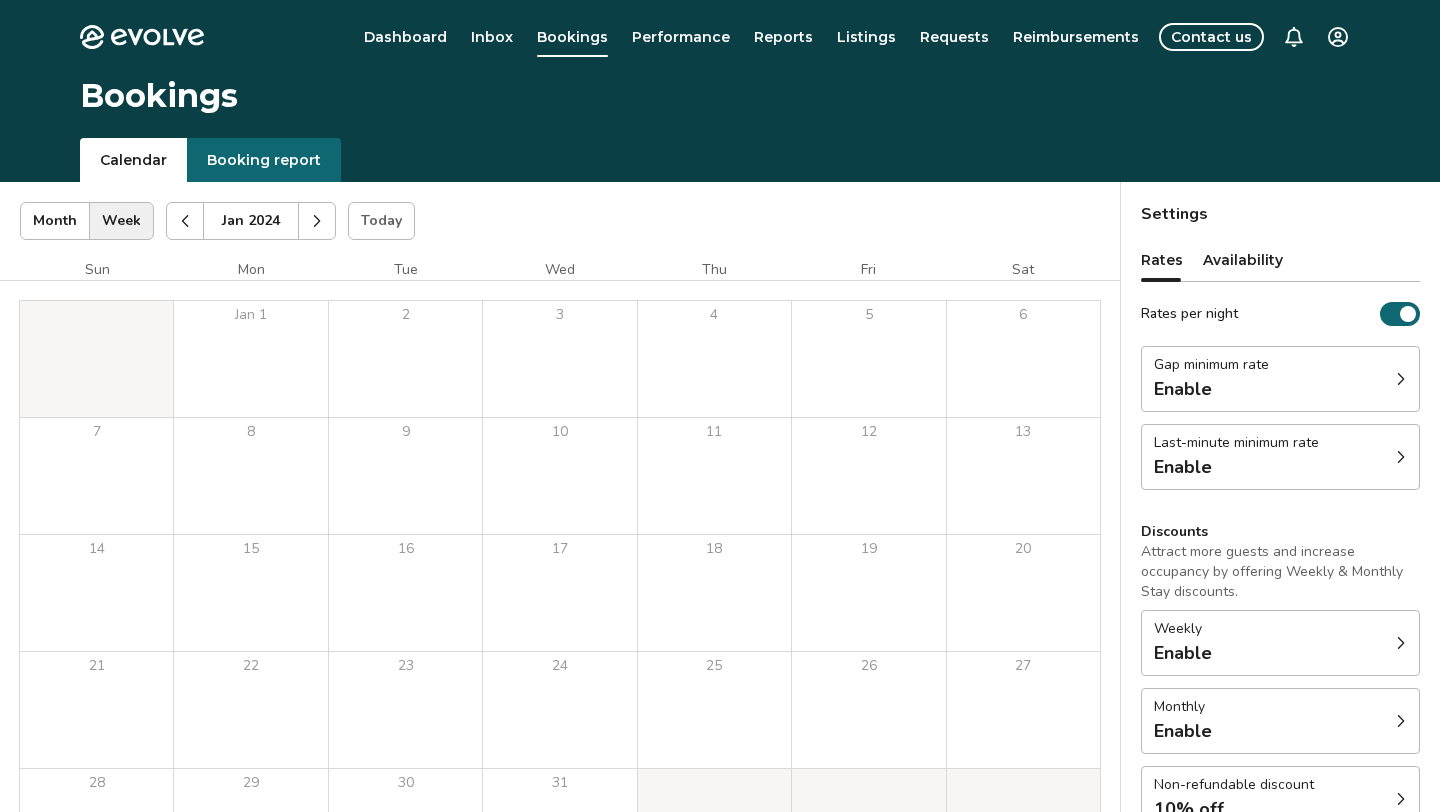 click at bounding box center [185, 221] 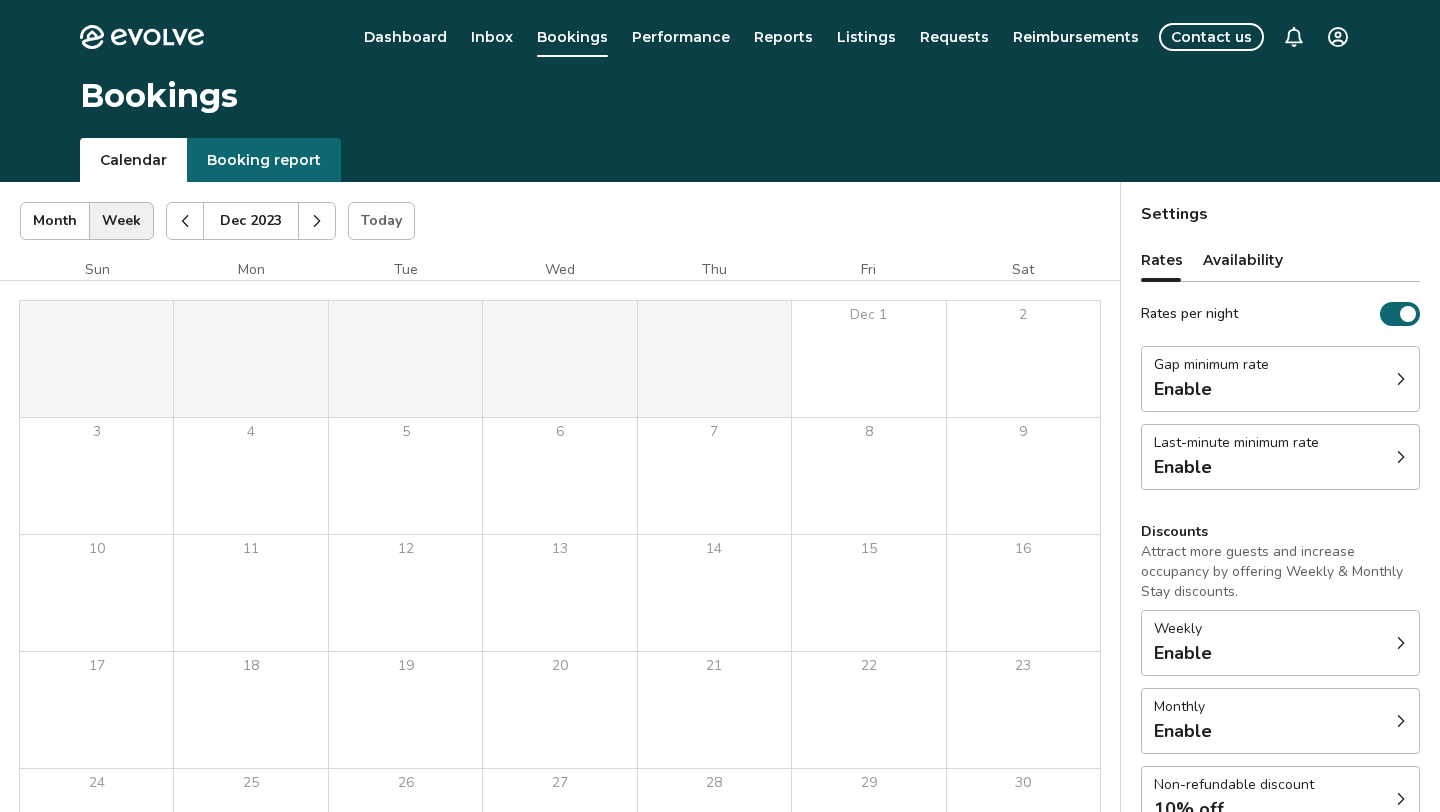 click at bounding box center [185, 221] 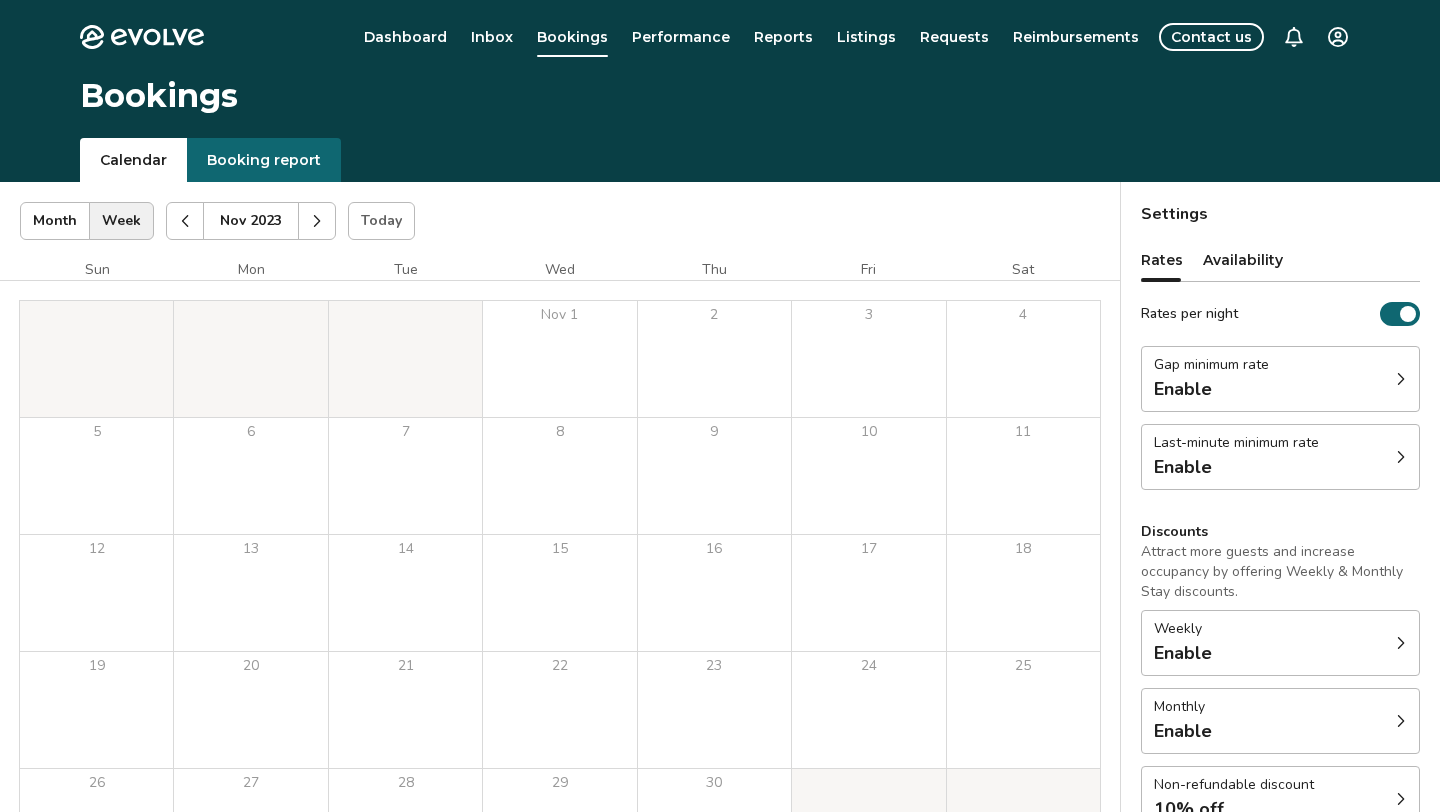click at bounding box center (185, 221) 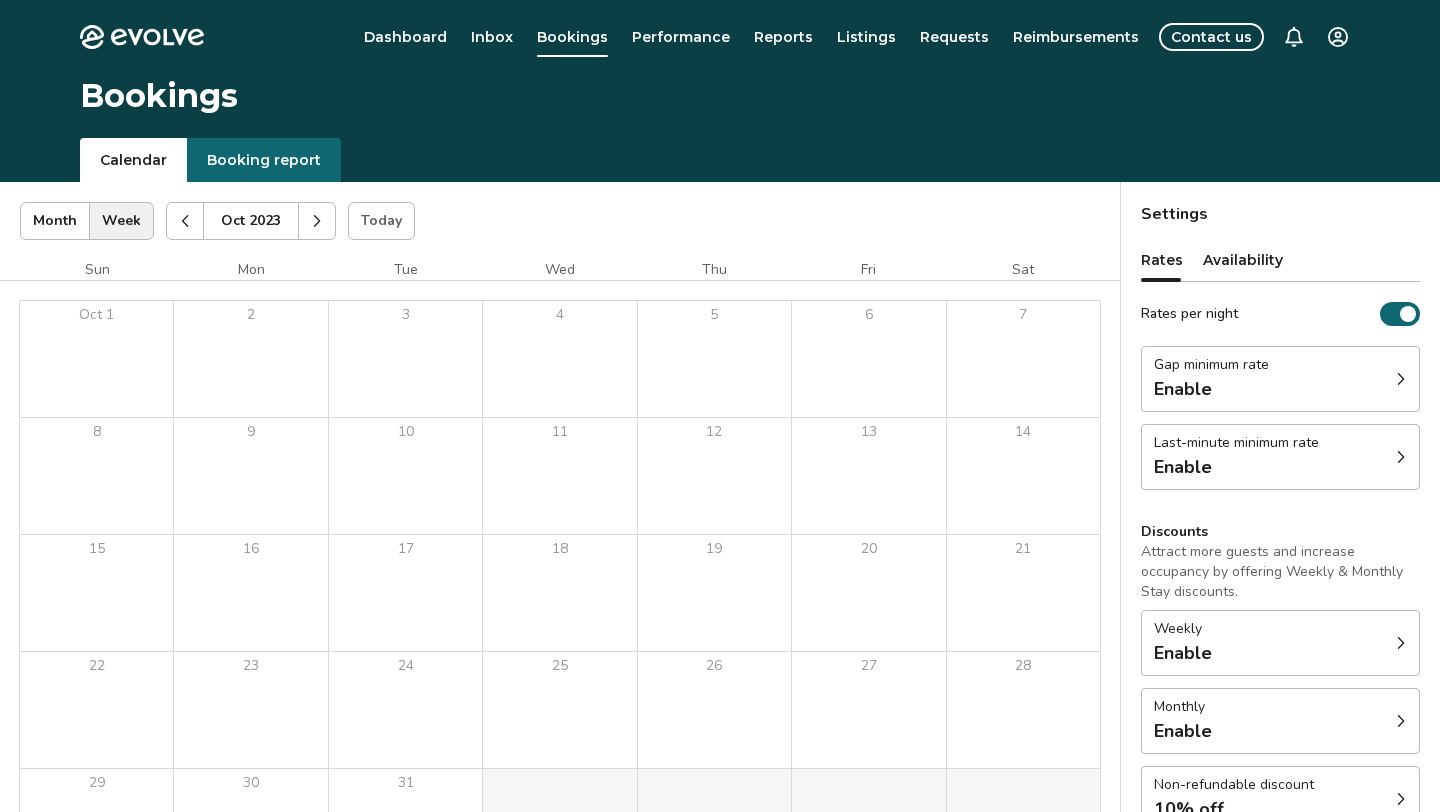 click at bounding box center (185, 221) 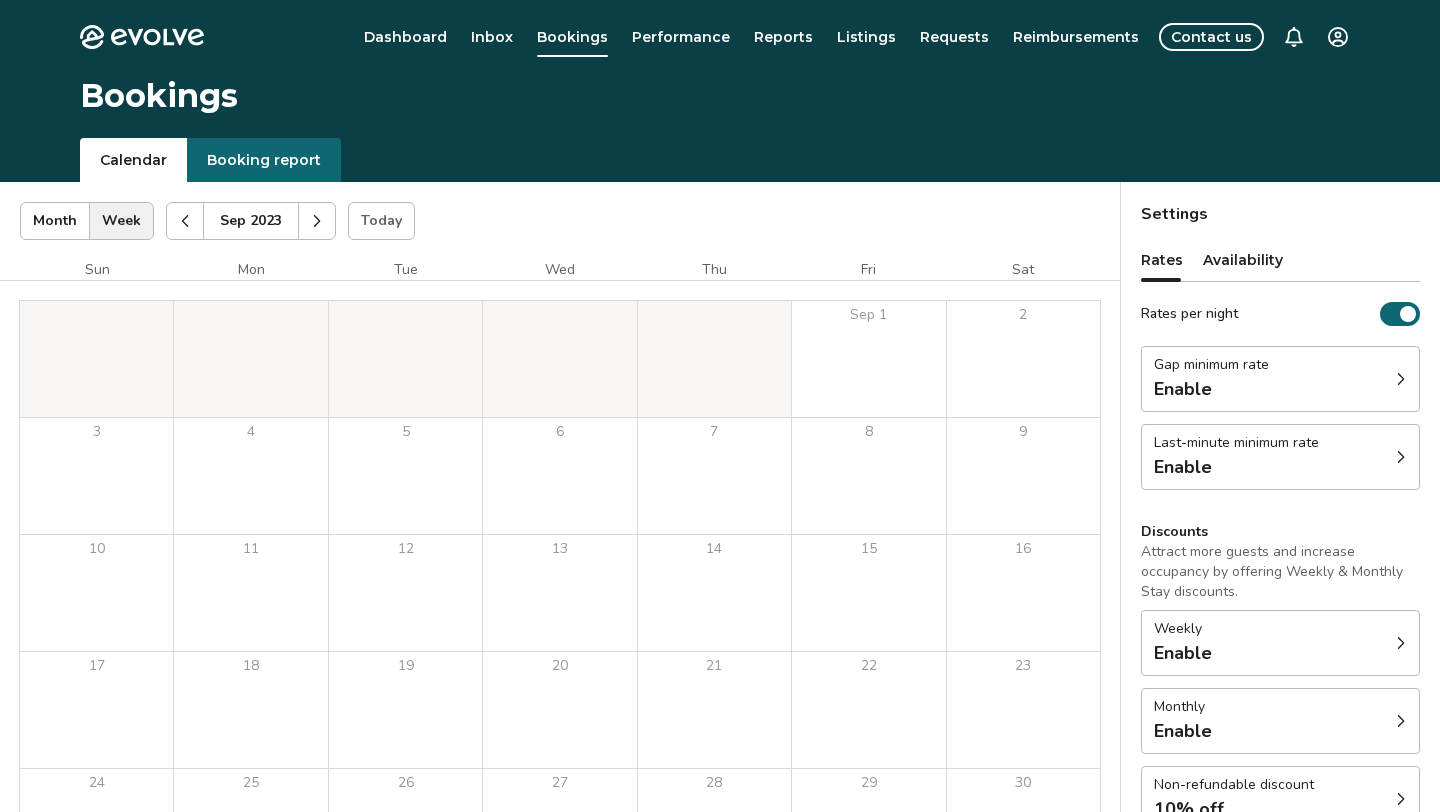 click at bounding box center (185, 221) 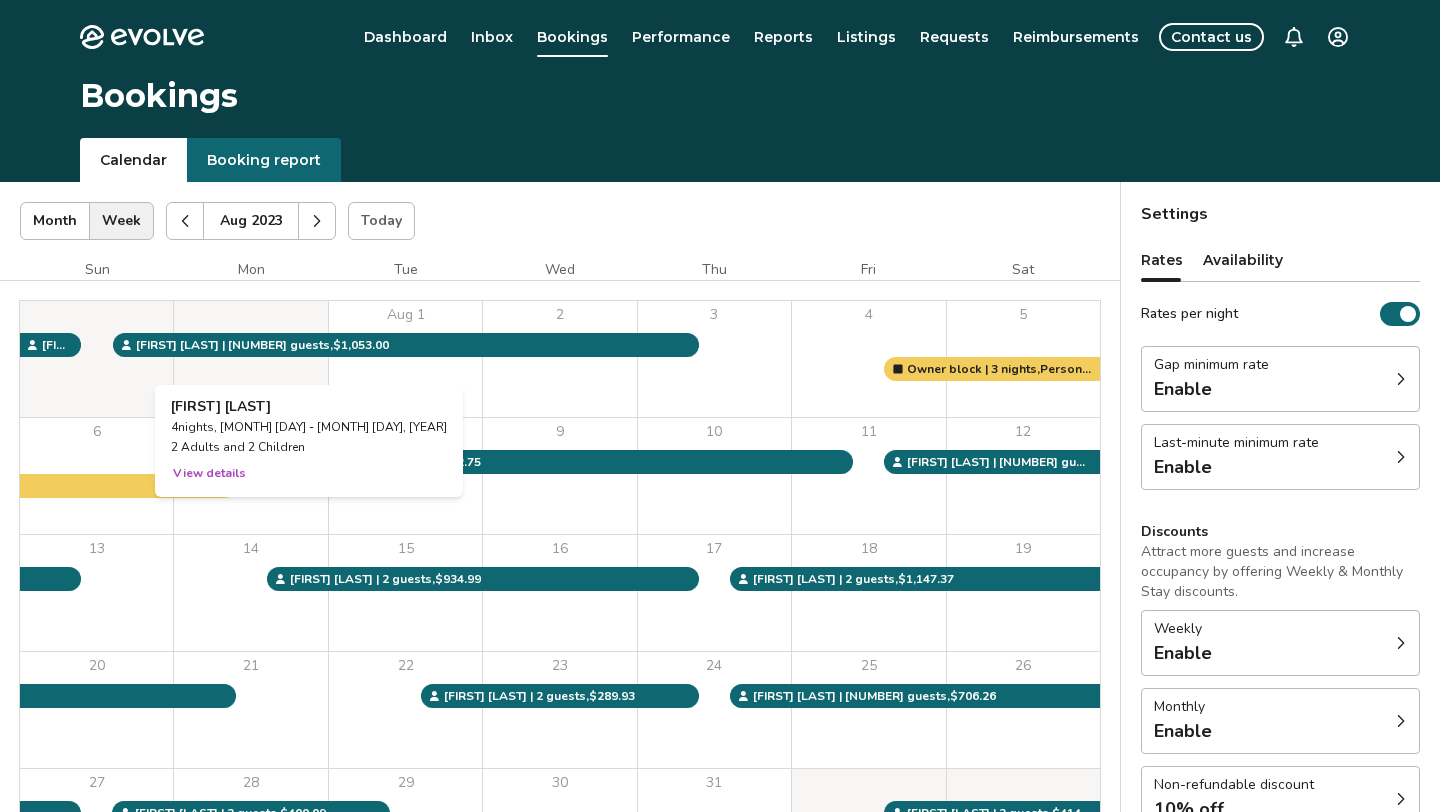 click at bounding box center (250, 359) 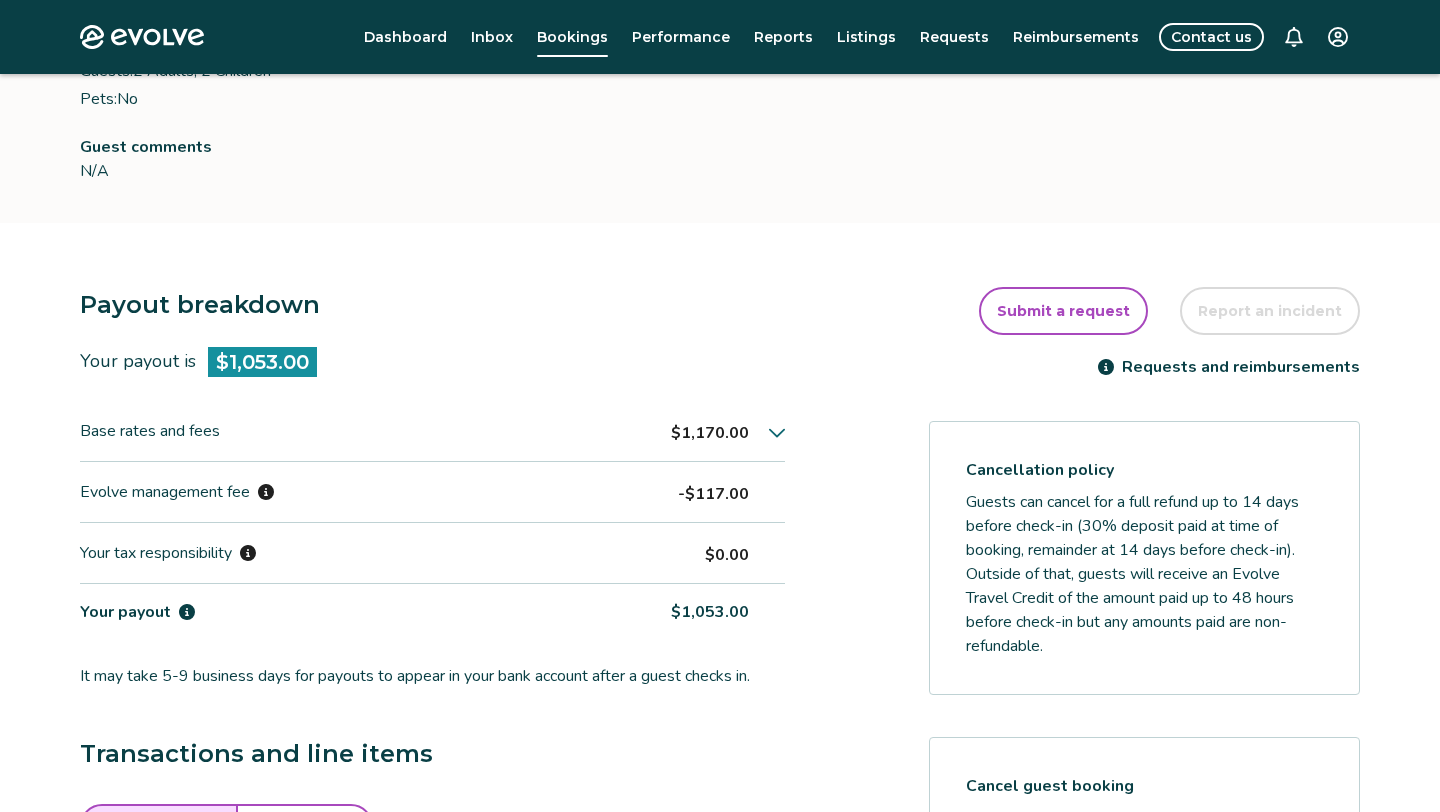 scroll, scrollTop: 0, scrollLeft: 0, axis: both 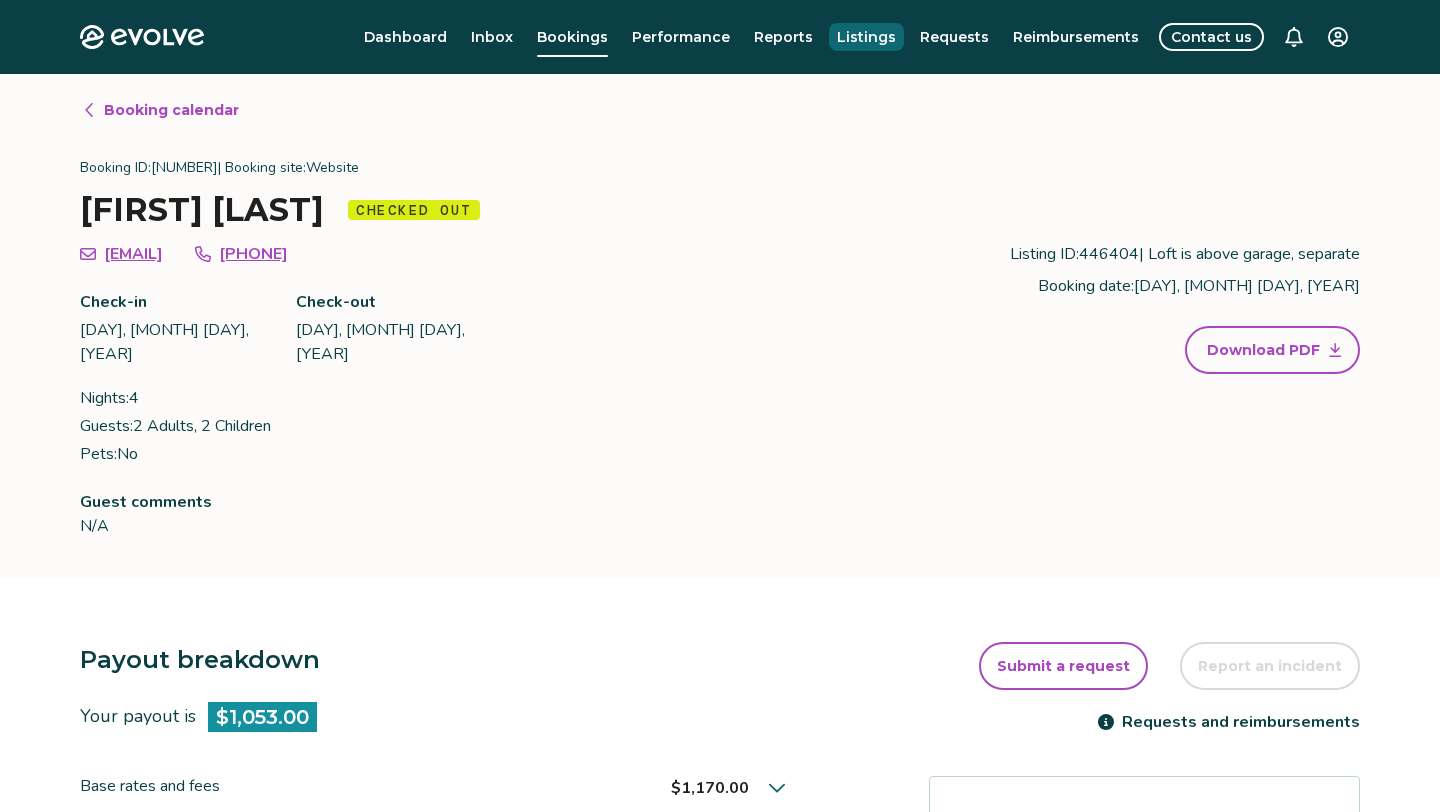 click on "Listings" at bounding box center (866, 37) 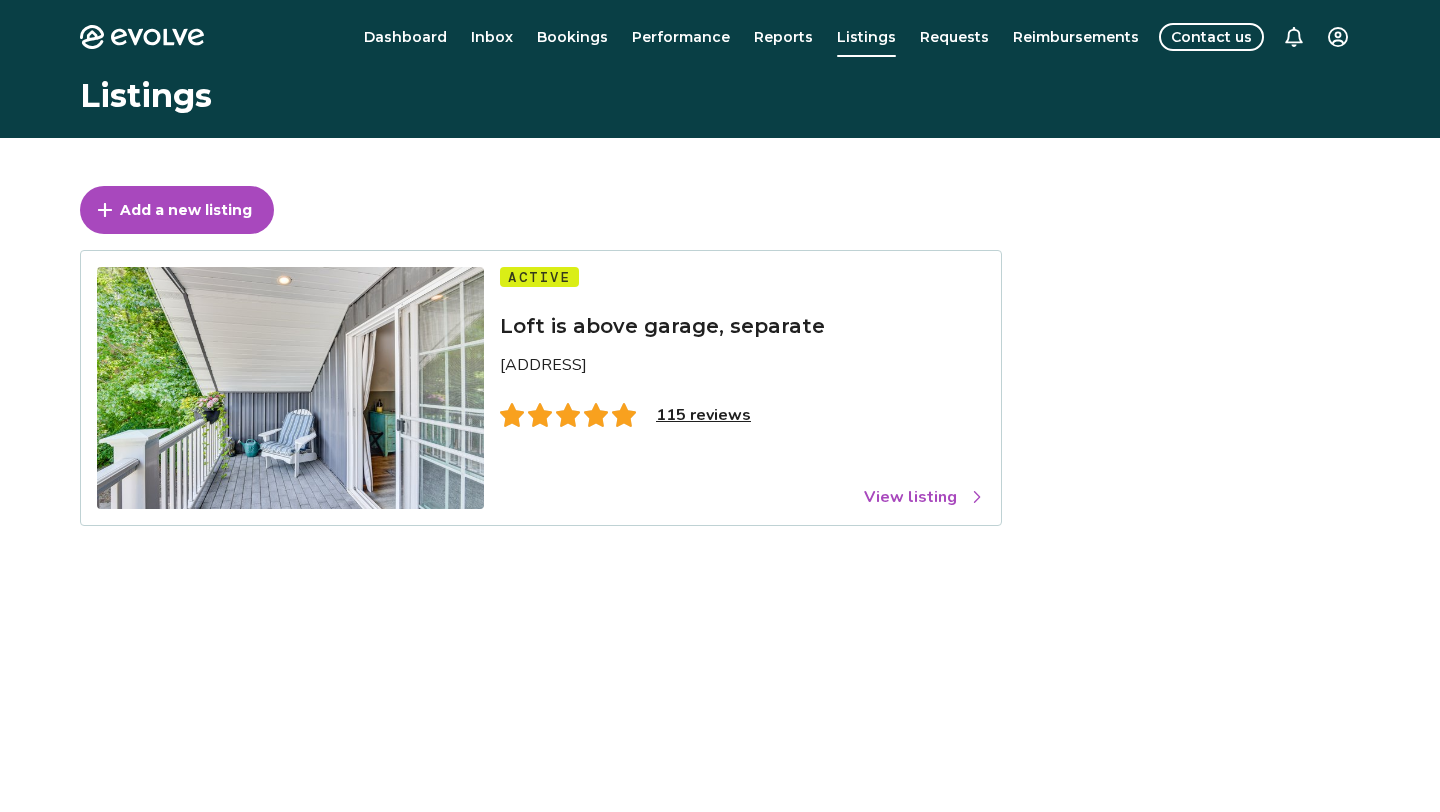 click on "115 reviews" at bounding box center [703, 415] 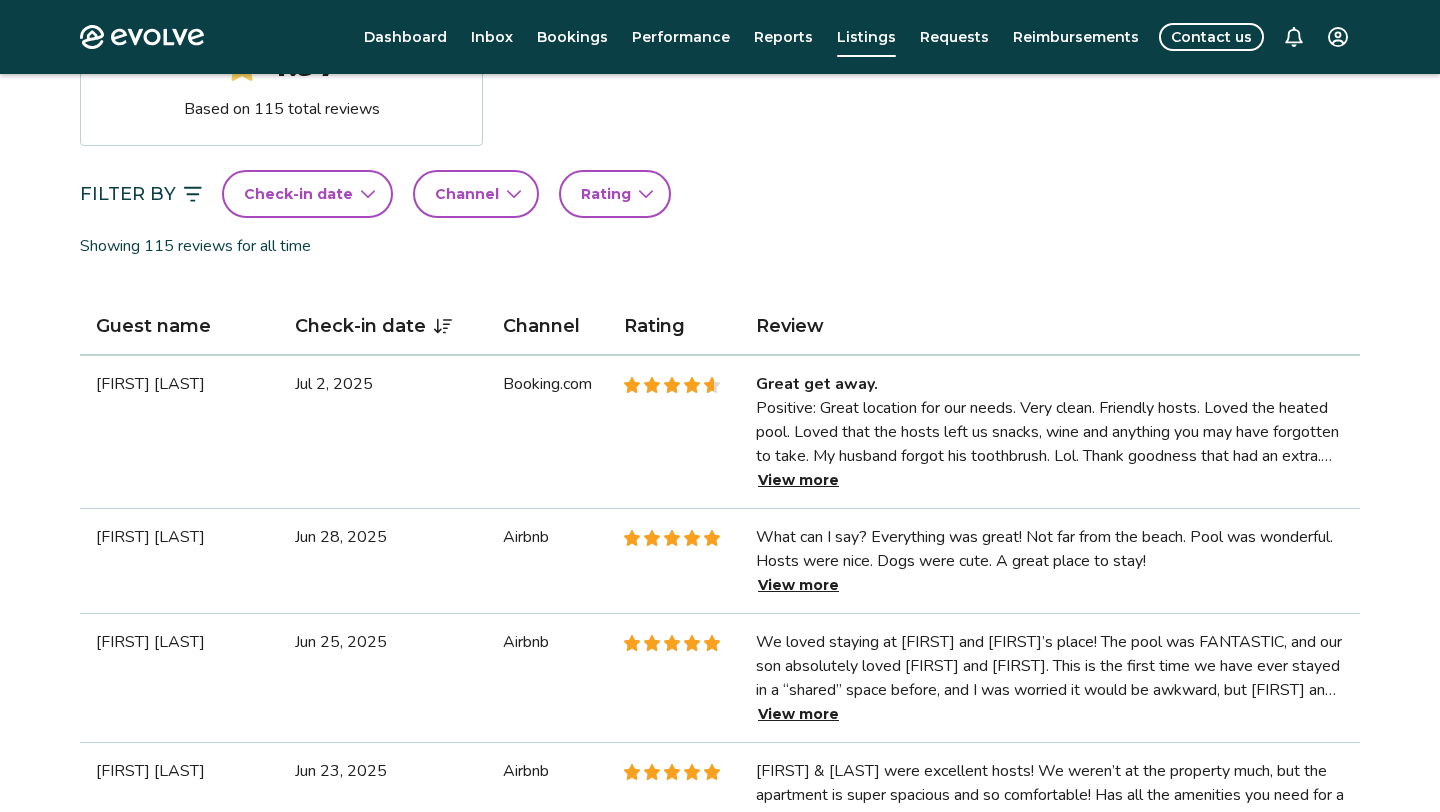 scroll, scrollTop: 424, scrollLeft: 0, axis: vertical 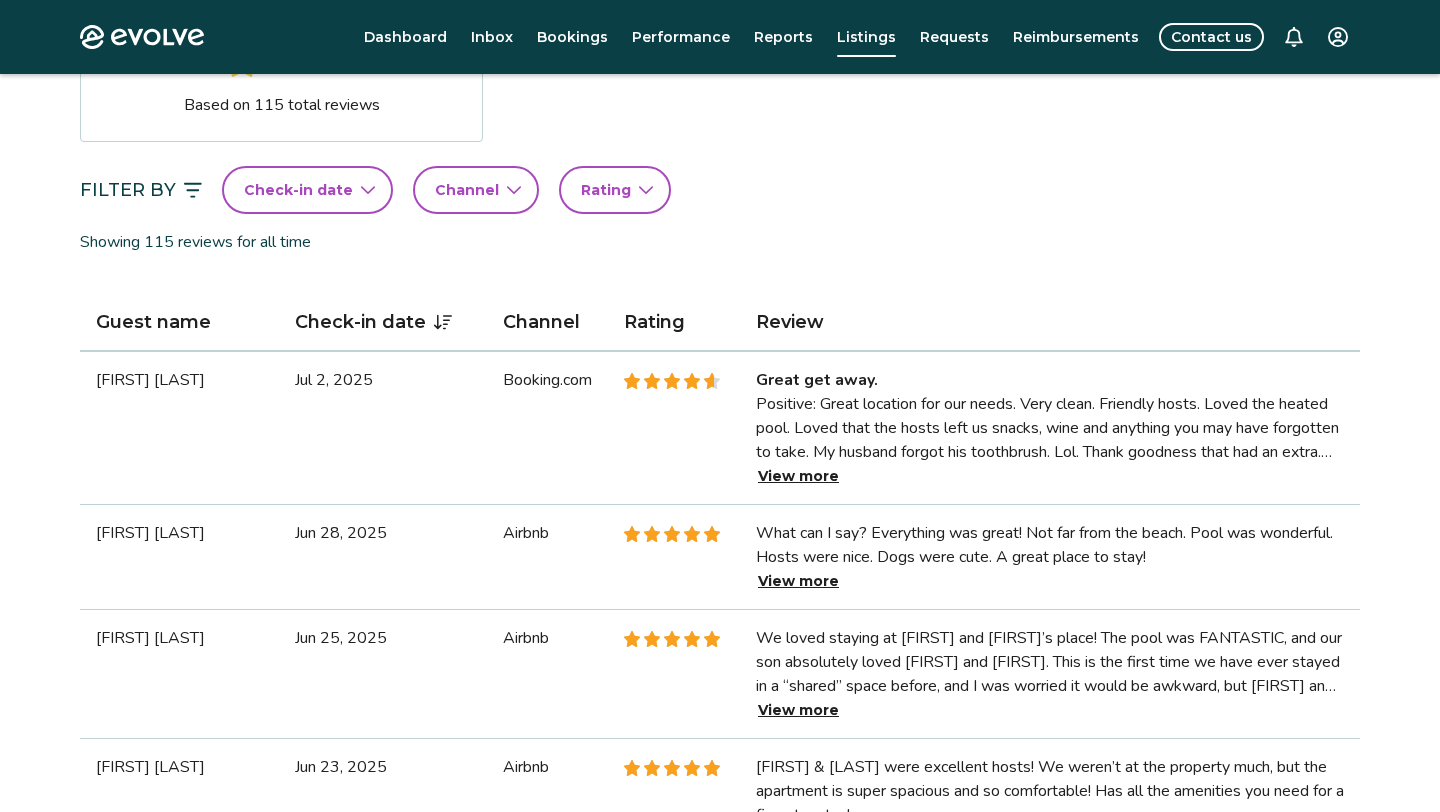 click on "Check-in date" at bounding box center (298, 190) 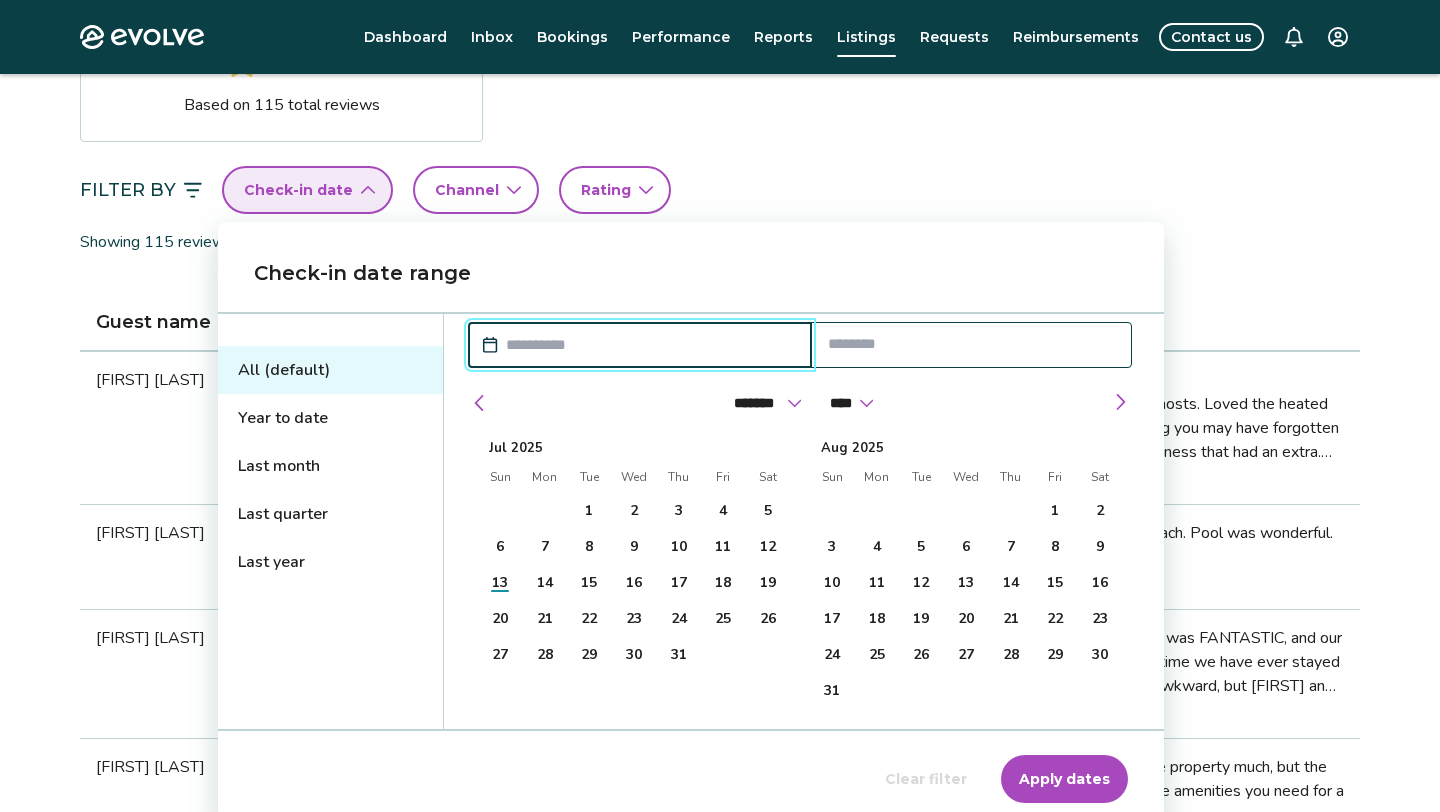 click at bounding box center (650, 345) 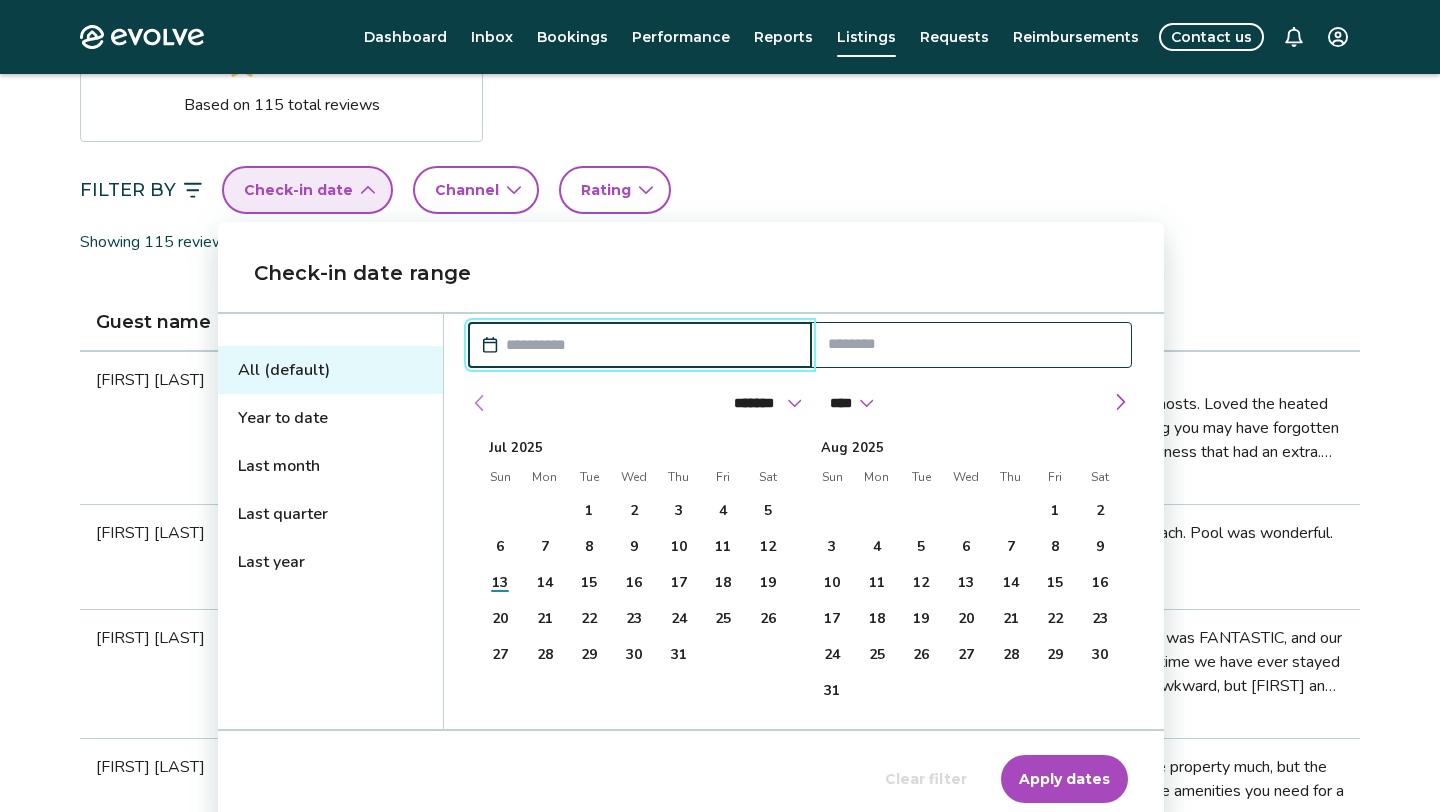 click at bounding box center (480, 403) 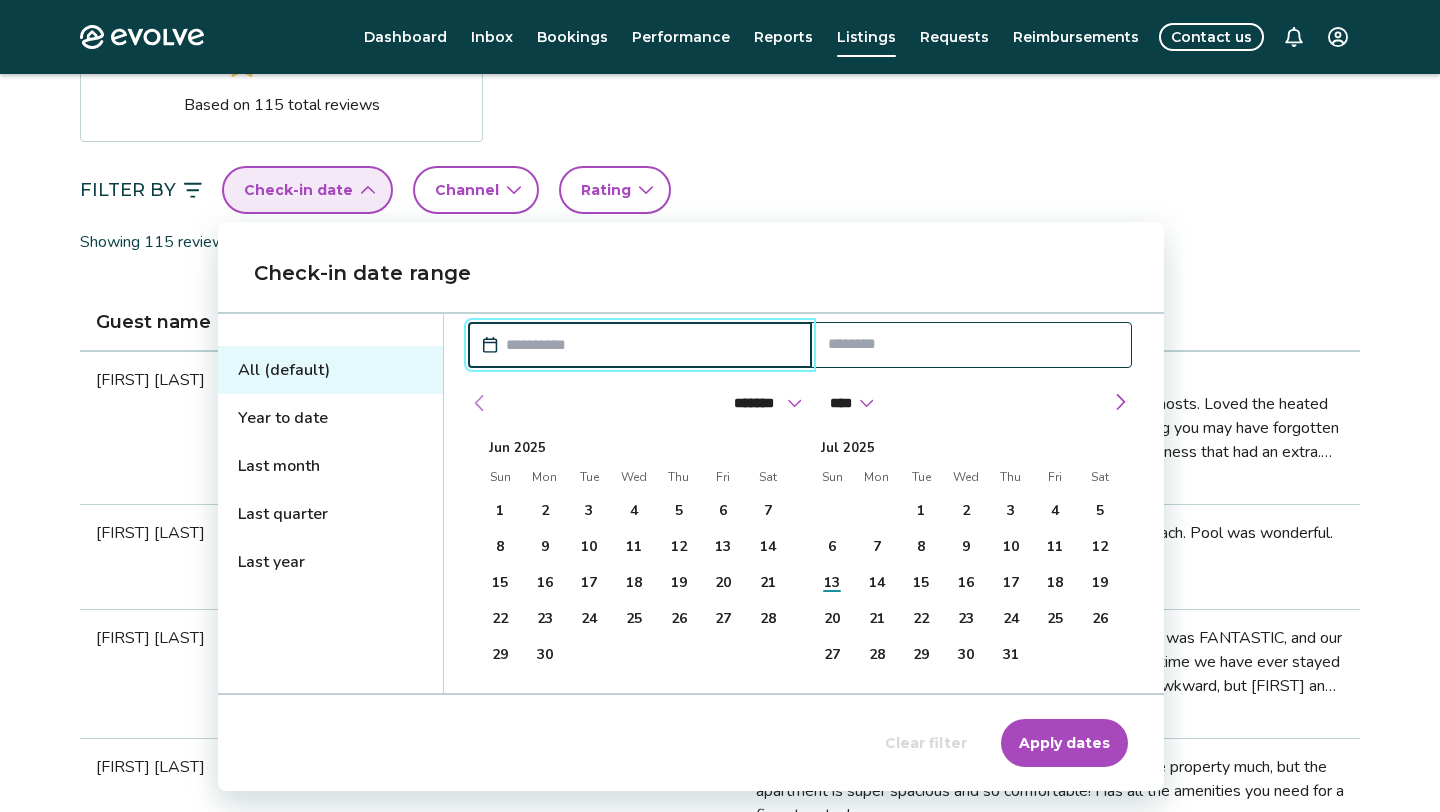click at bounding box center (480, 403) 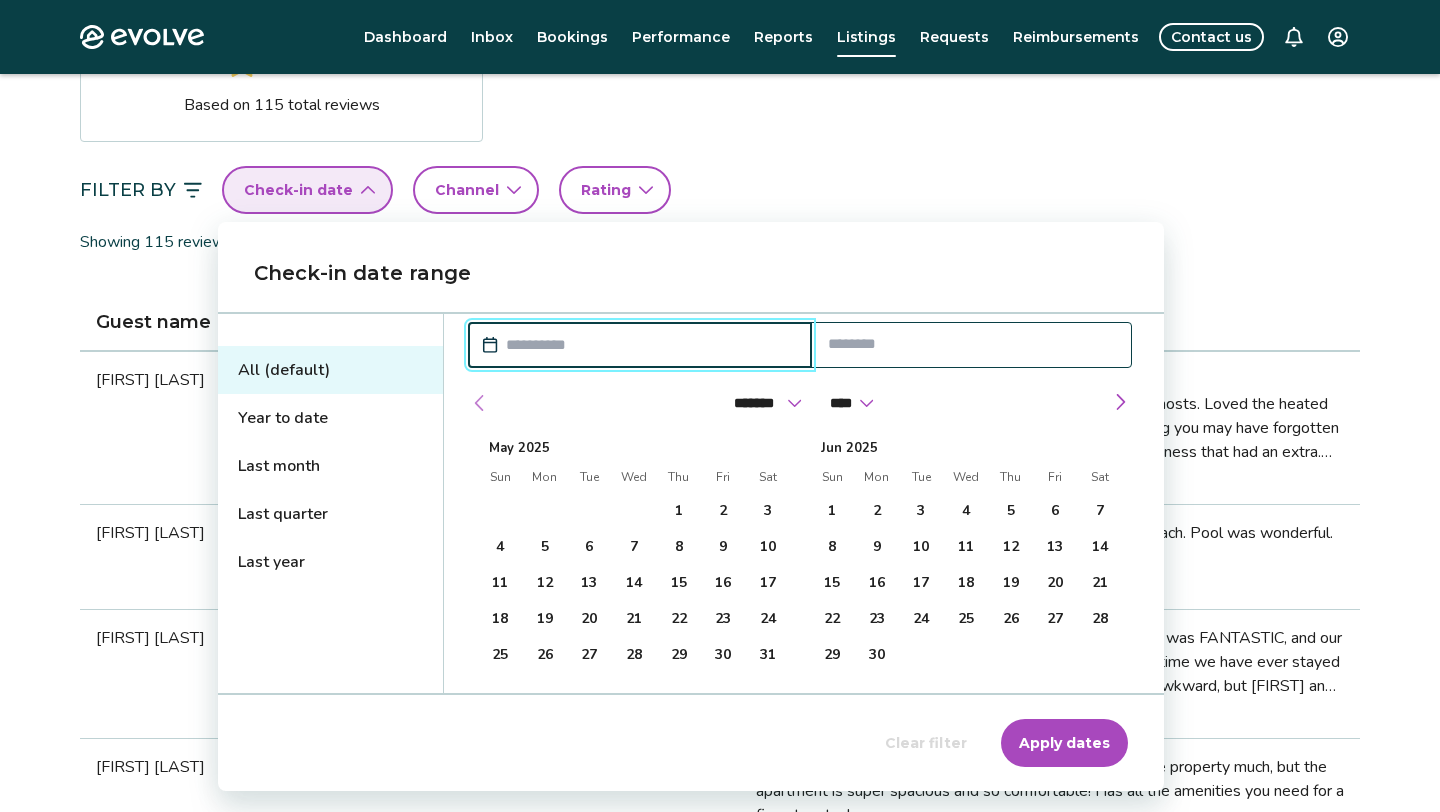 click at bounding box center (480, 403) 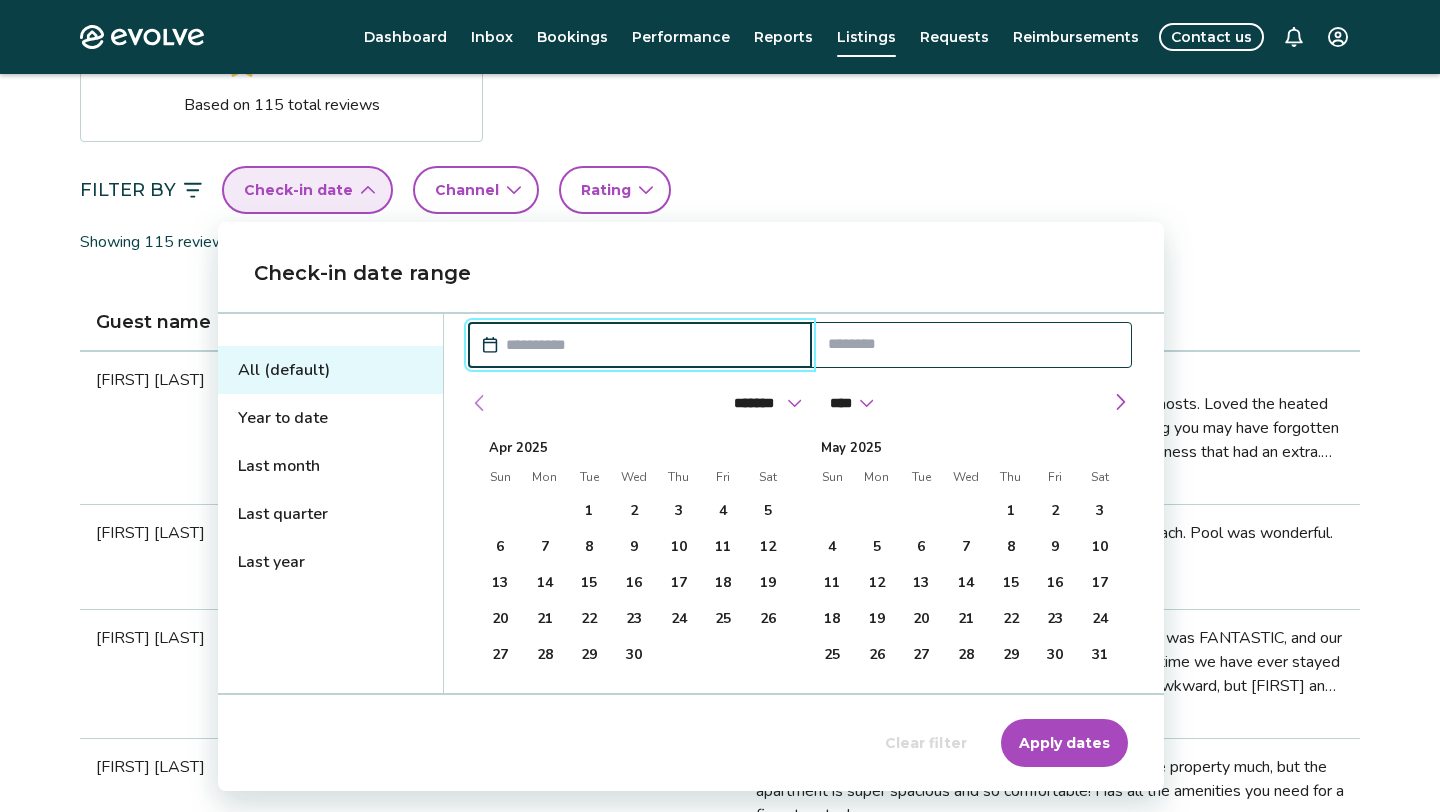 click at bounding box center [480, 403] 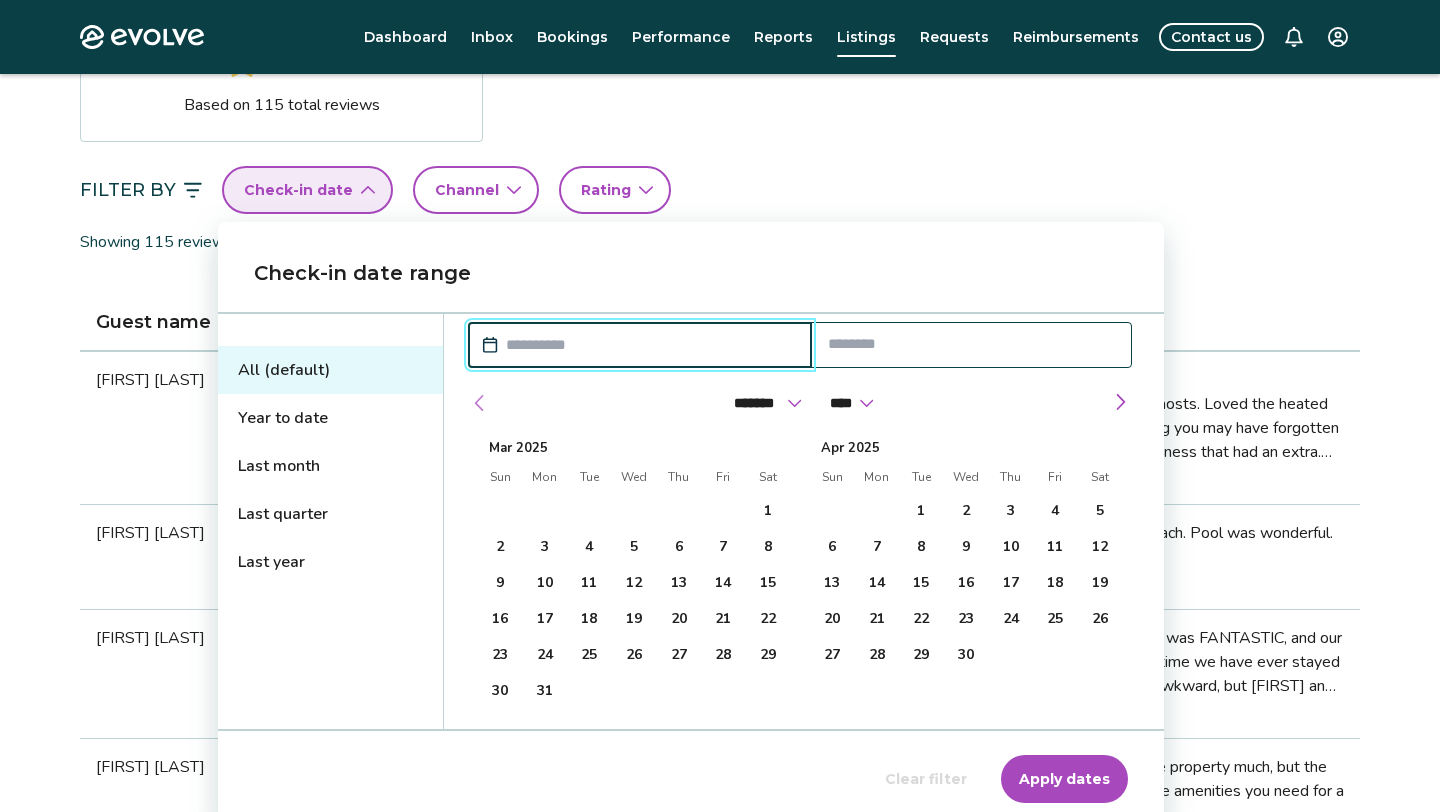 click at bounding box center [480, 403] 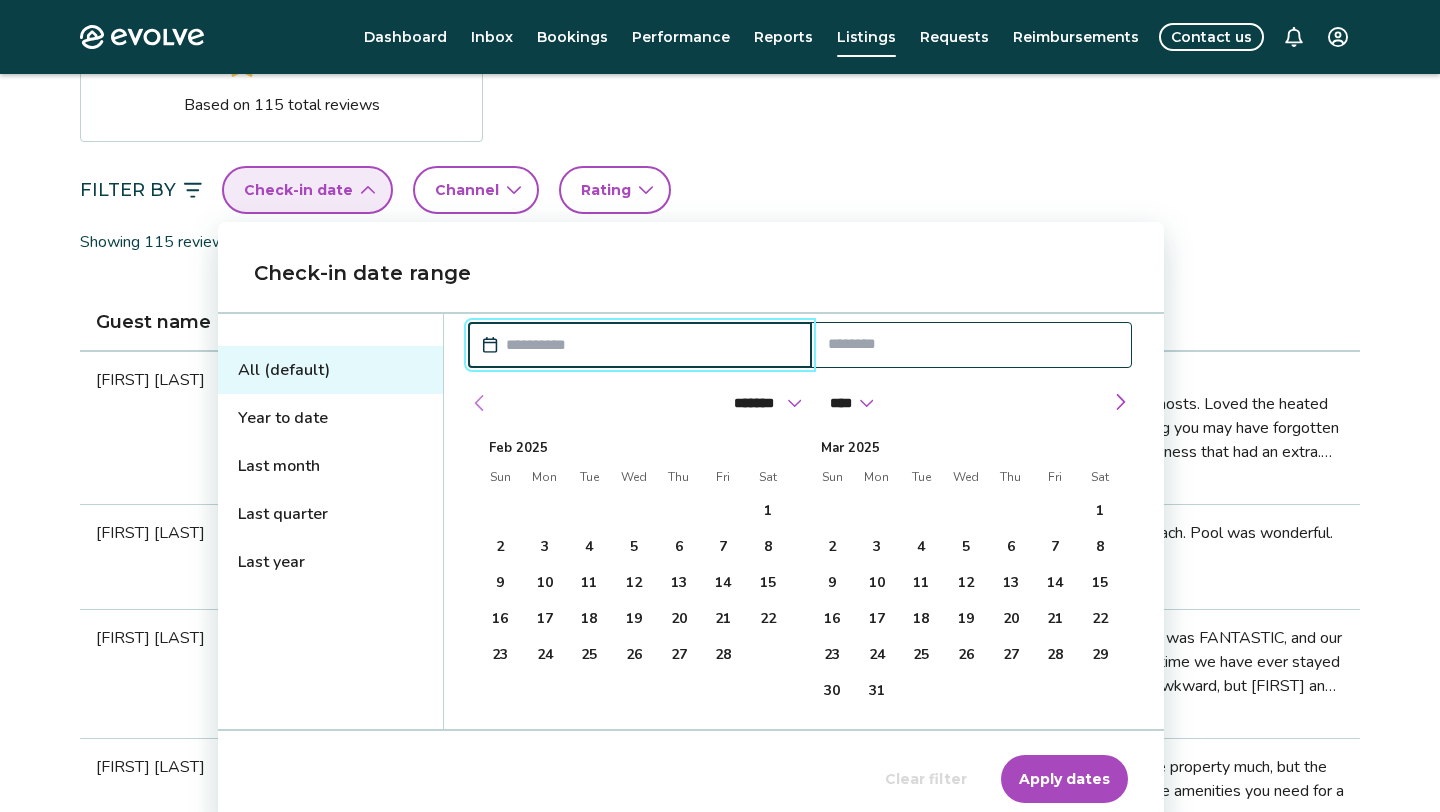click at bounding box center (480, 403) 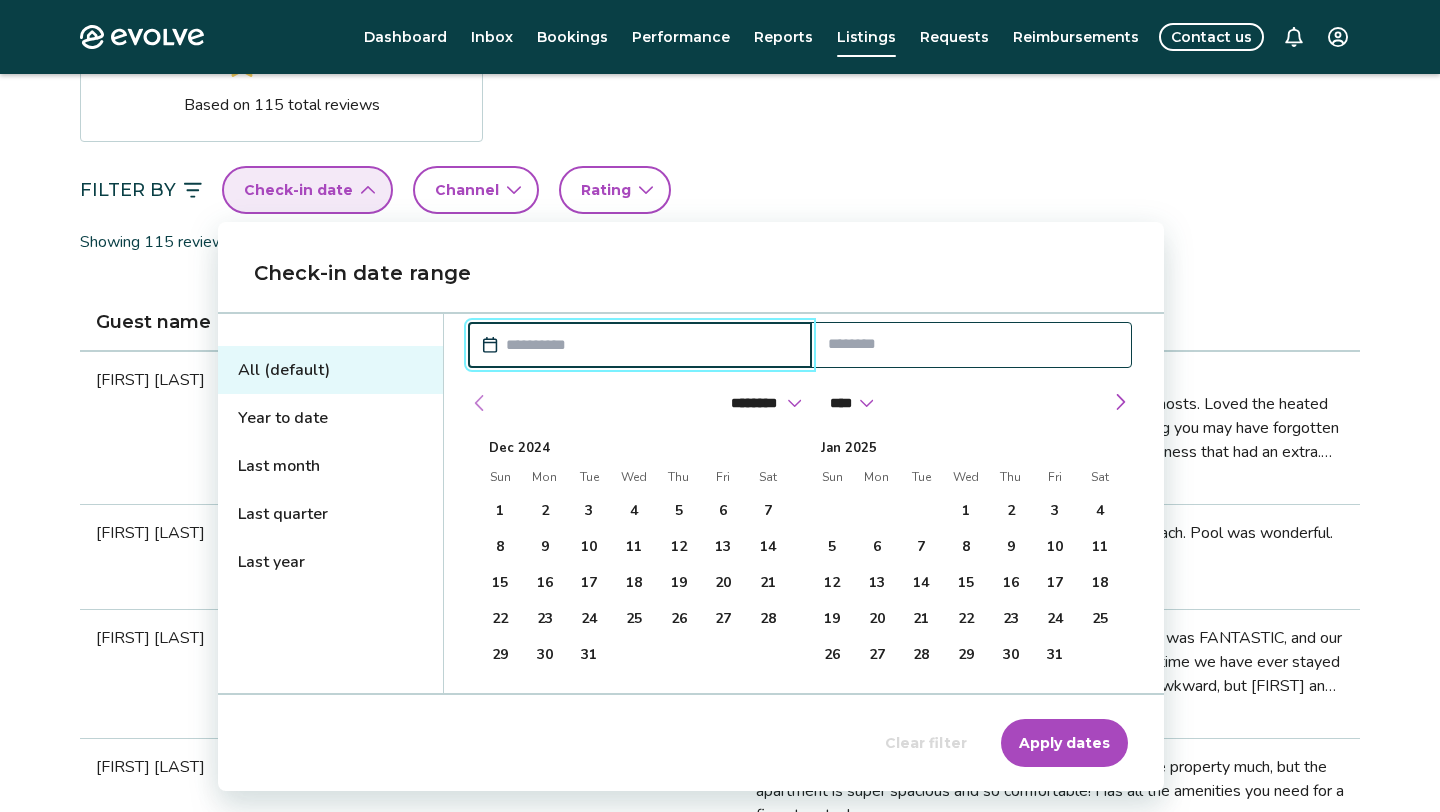 click at bounding box center (480, 403) 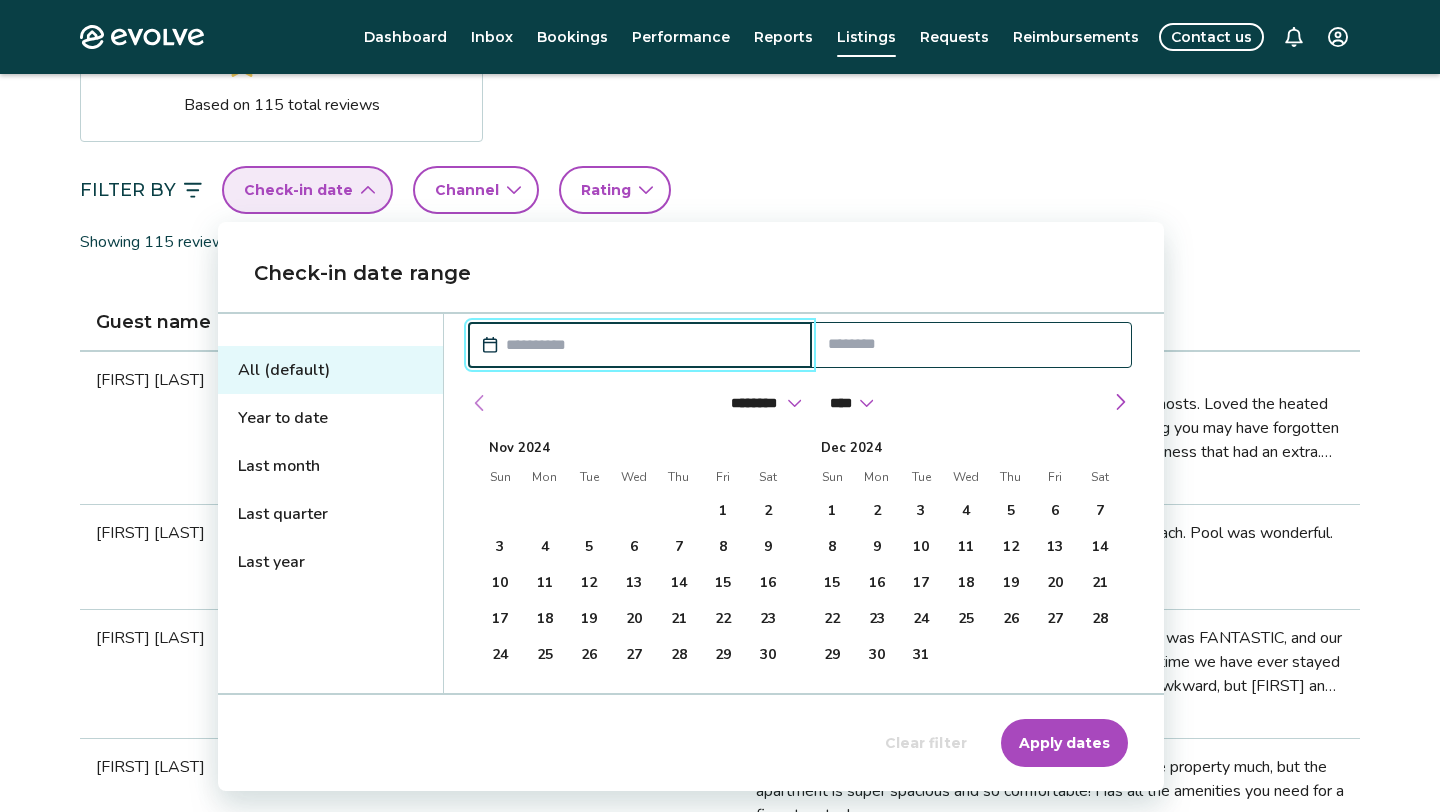 click at bounding box center [480, 403] 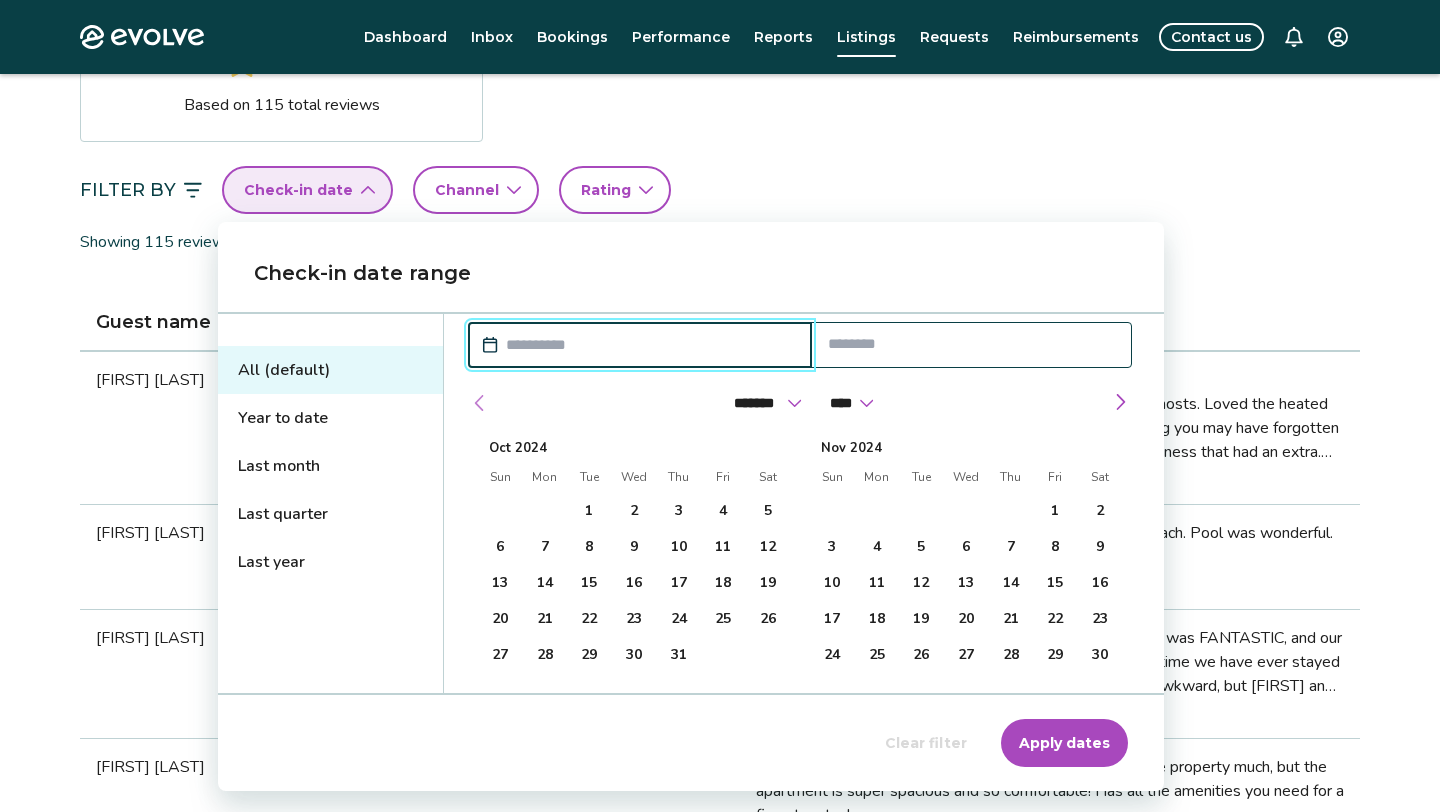 click at bounding box center (480, 403) 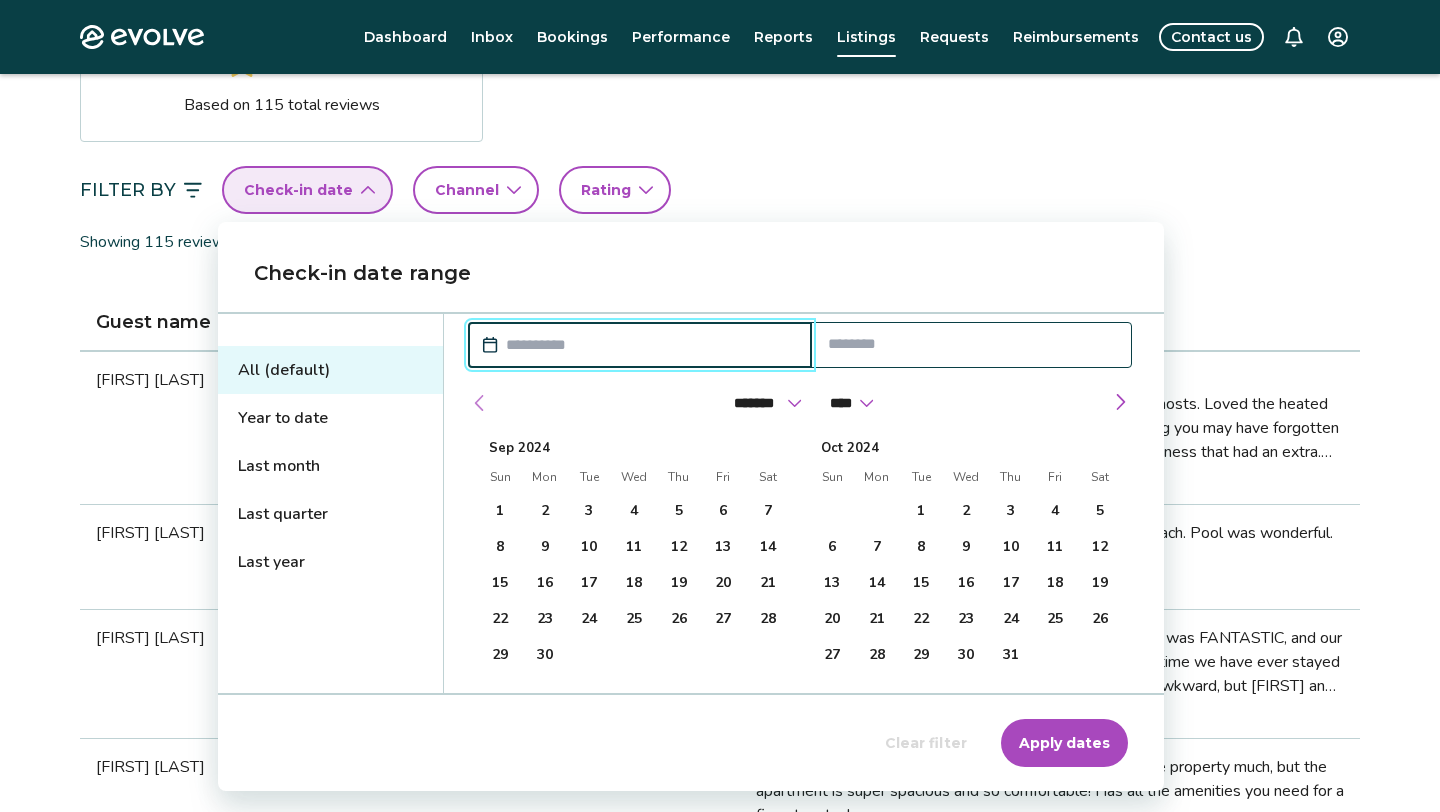 click at bounding box center [480, 403] 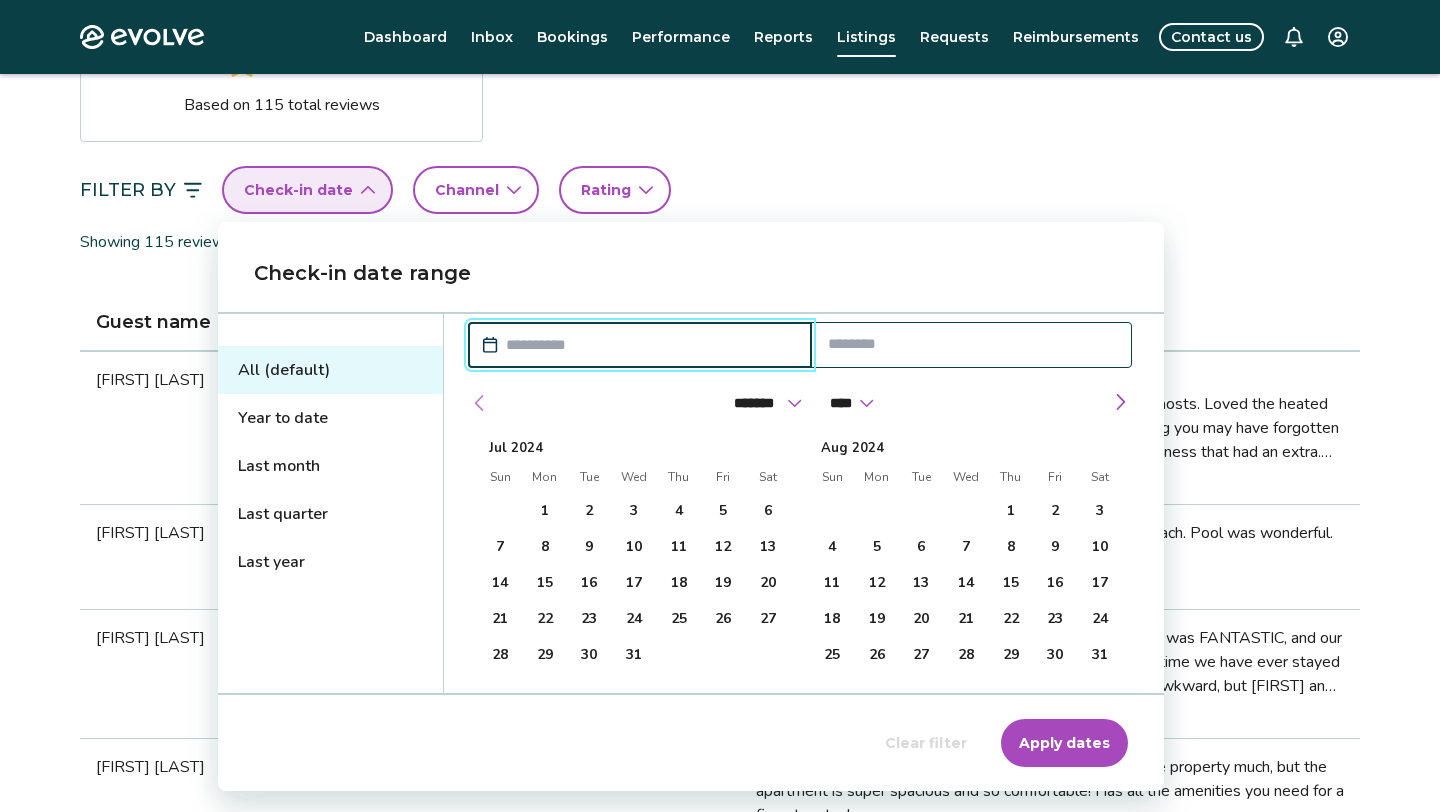 click at bounding box center [480, 403] 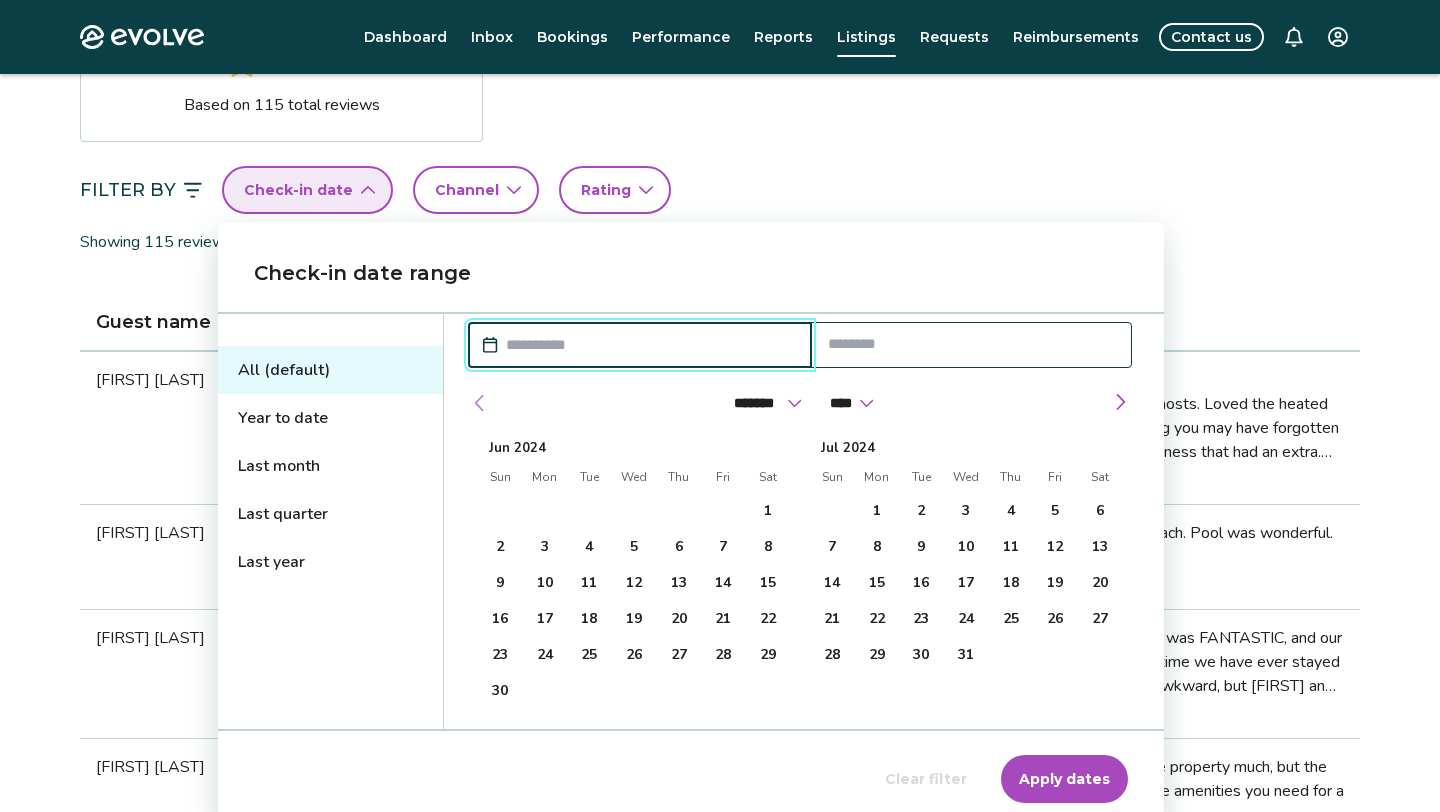 click at bounding box center (480, 403) 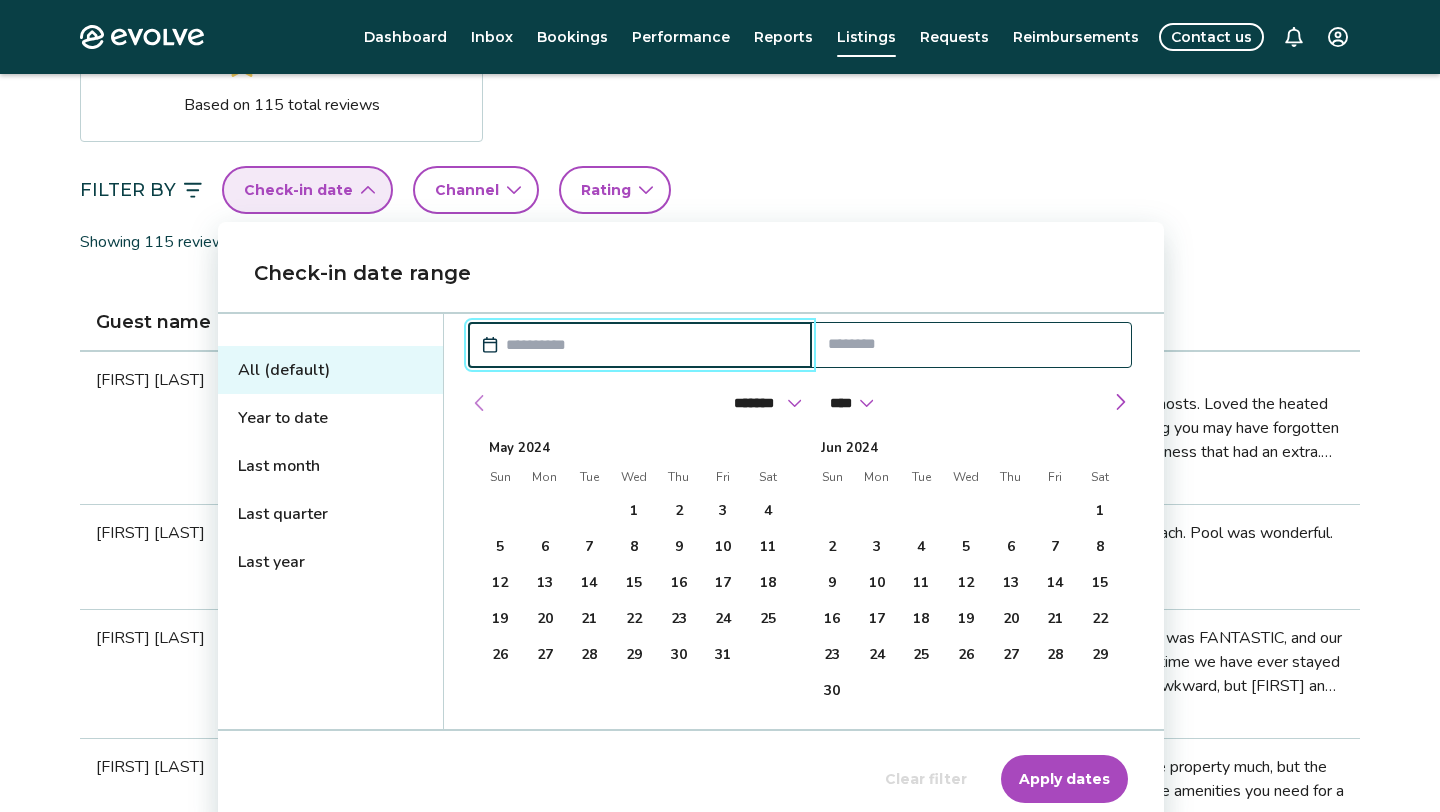 click at bounding box center [480, 403] 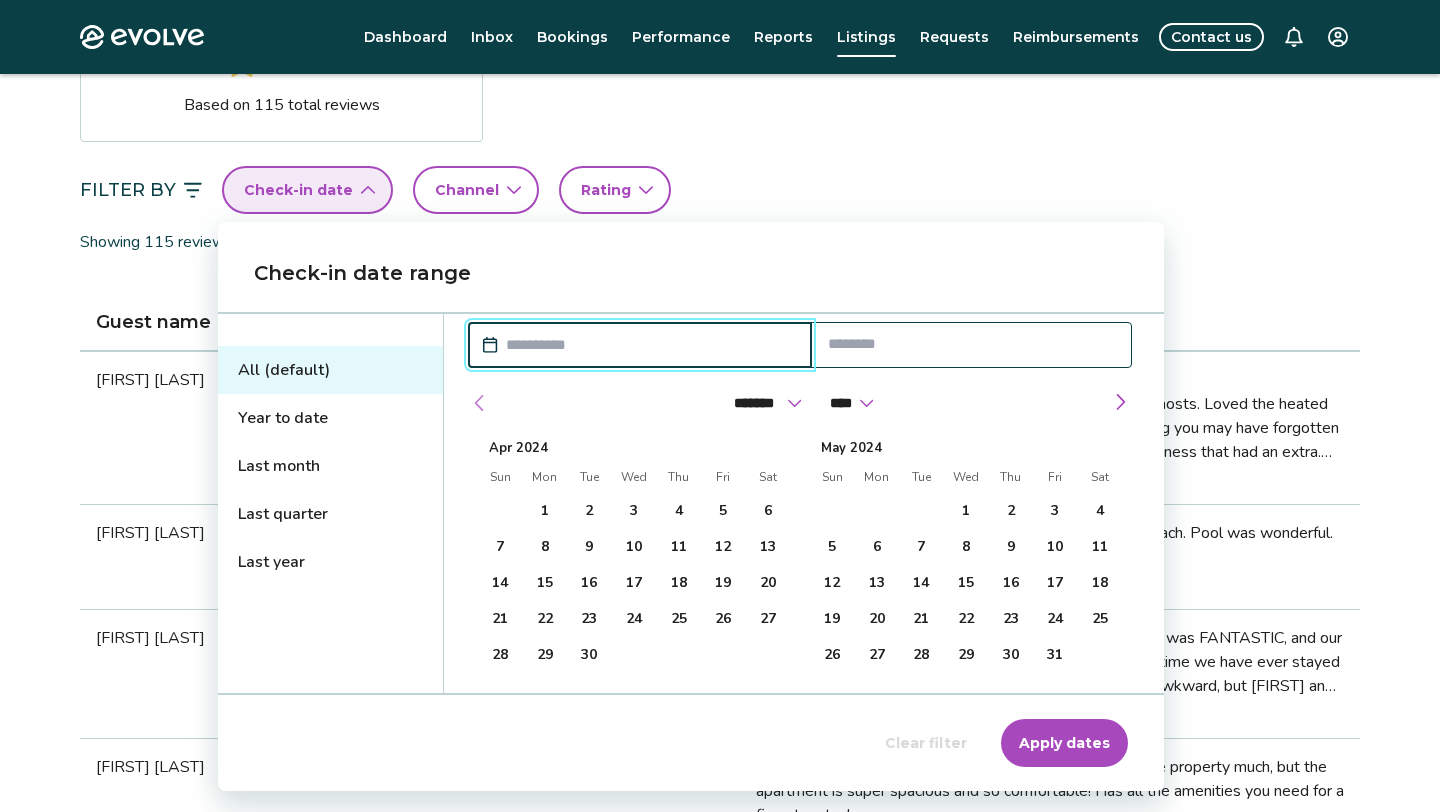 click at bounding box center [480, 403] 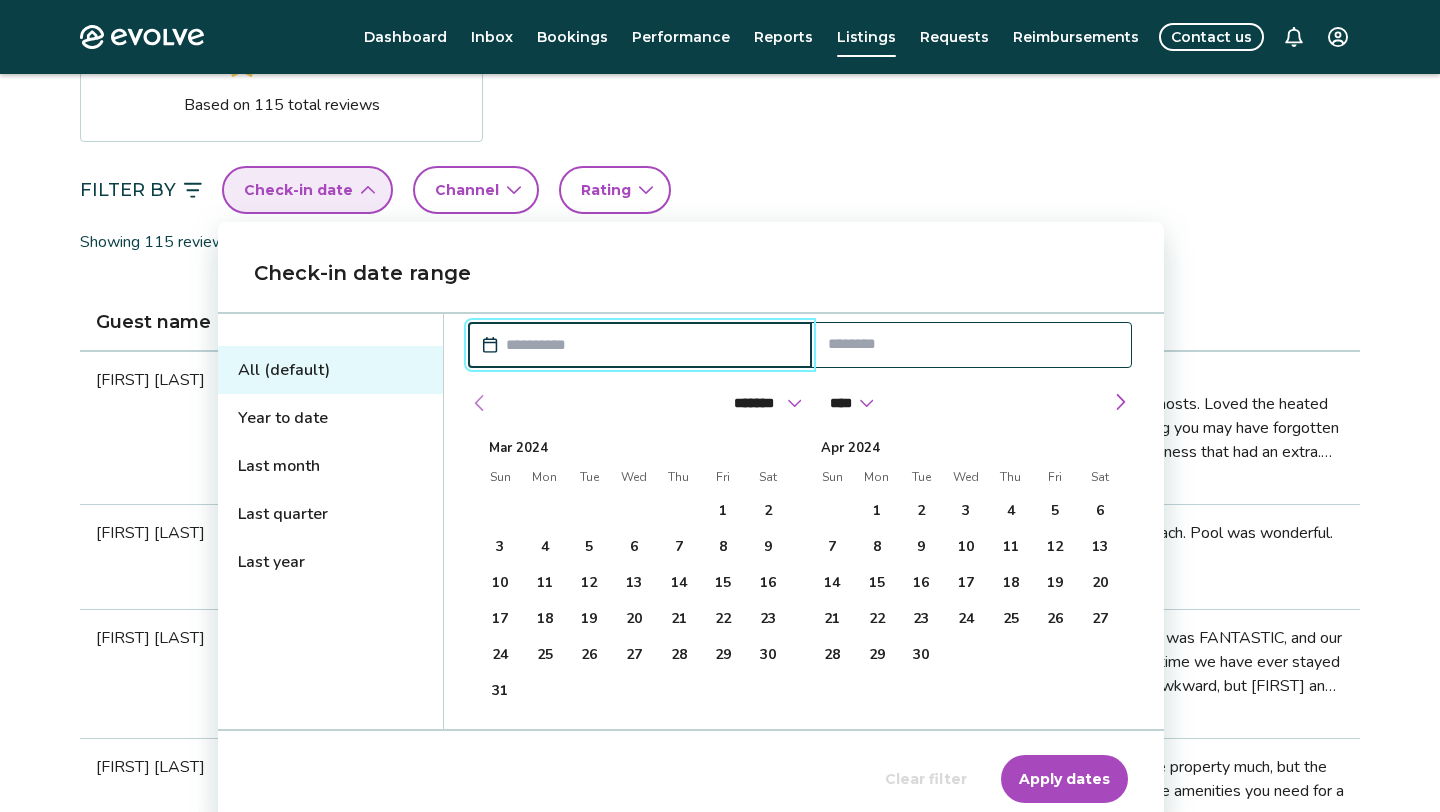 click at bounding box center (480, 403) 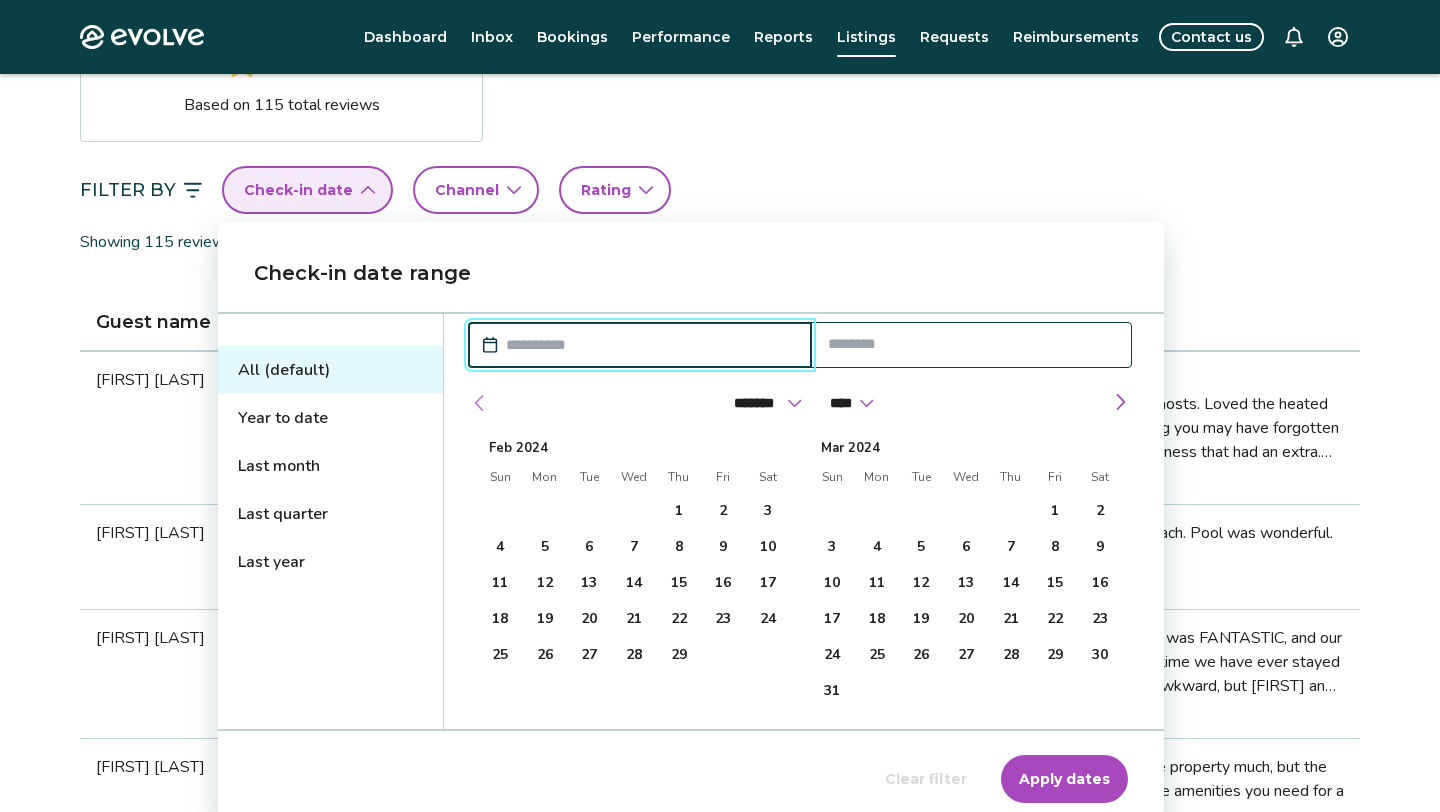 click at bounding box center (480, 403) 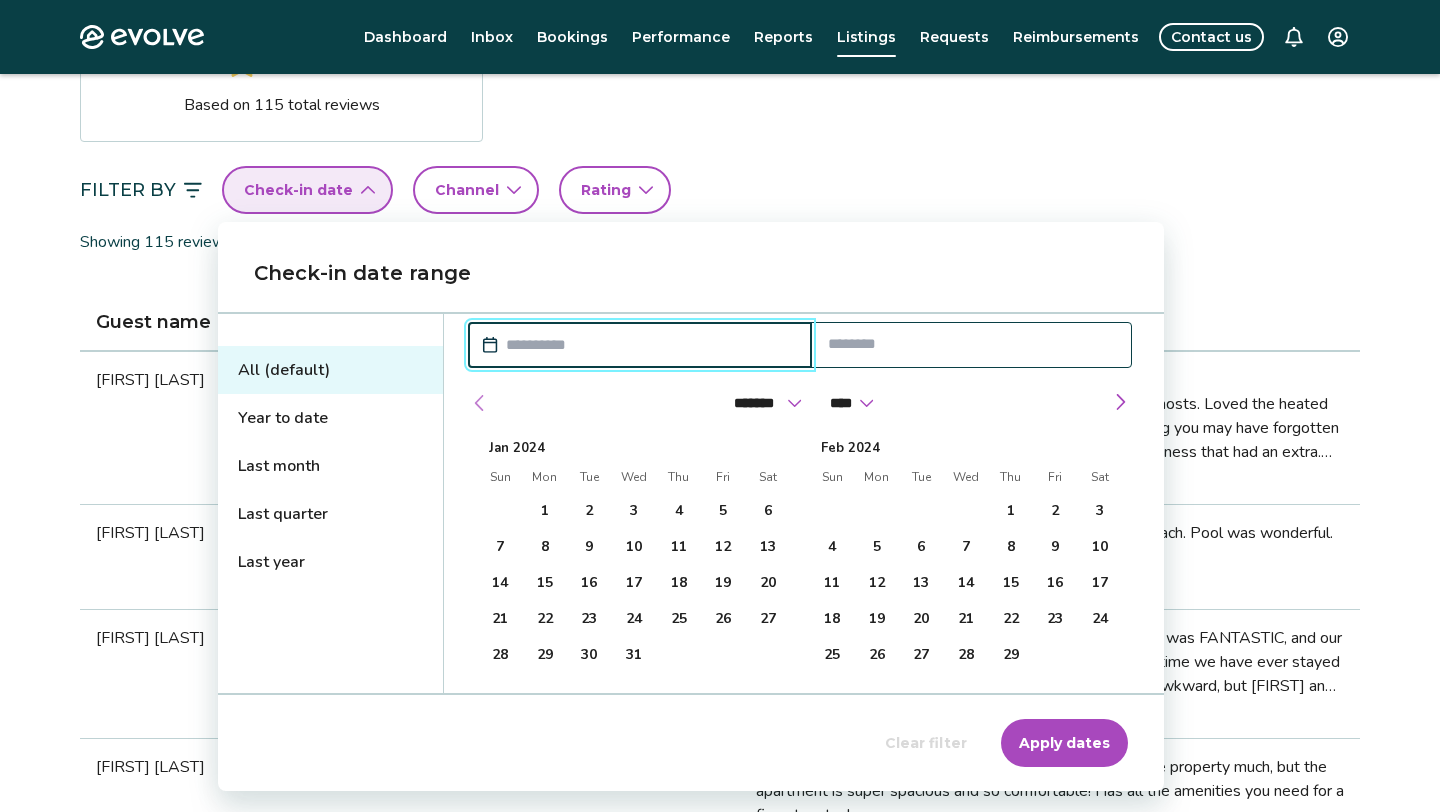 click at bounding box center (480, 403) 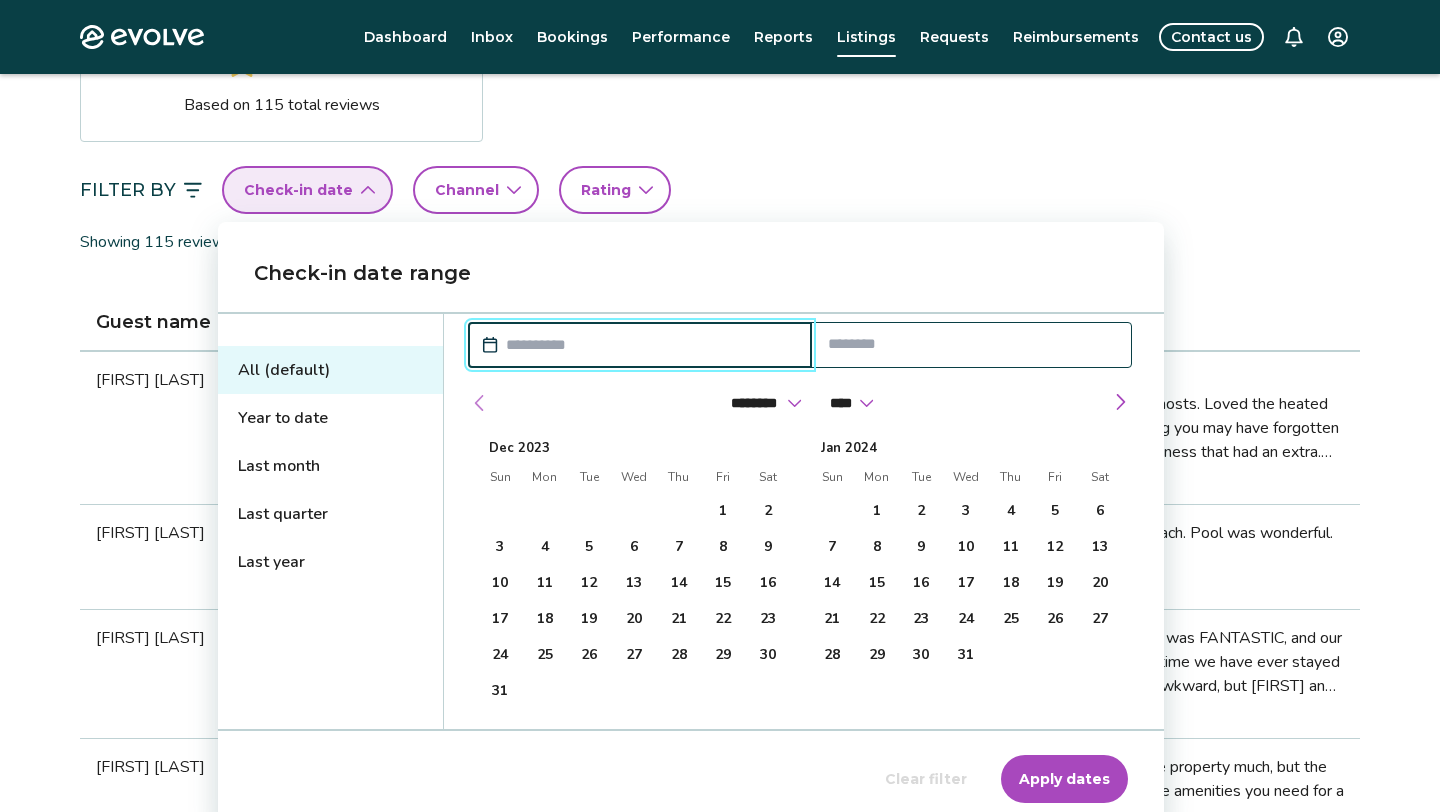 click at bounding box center [480, 403] 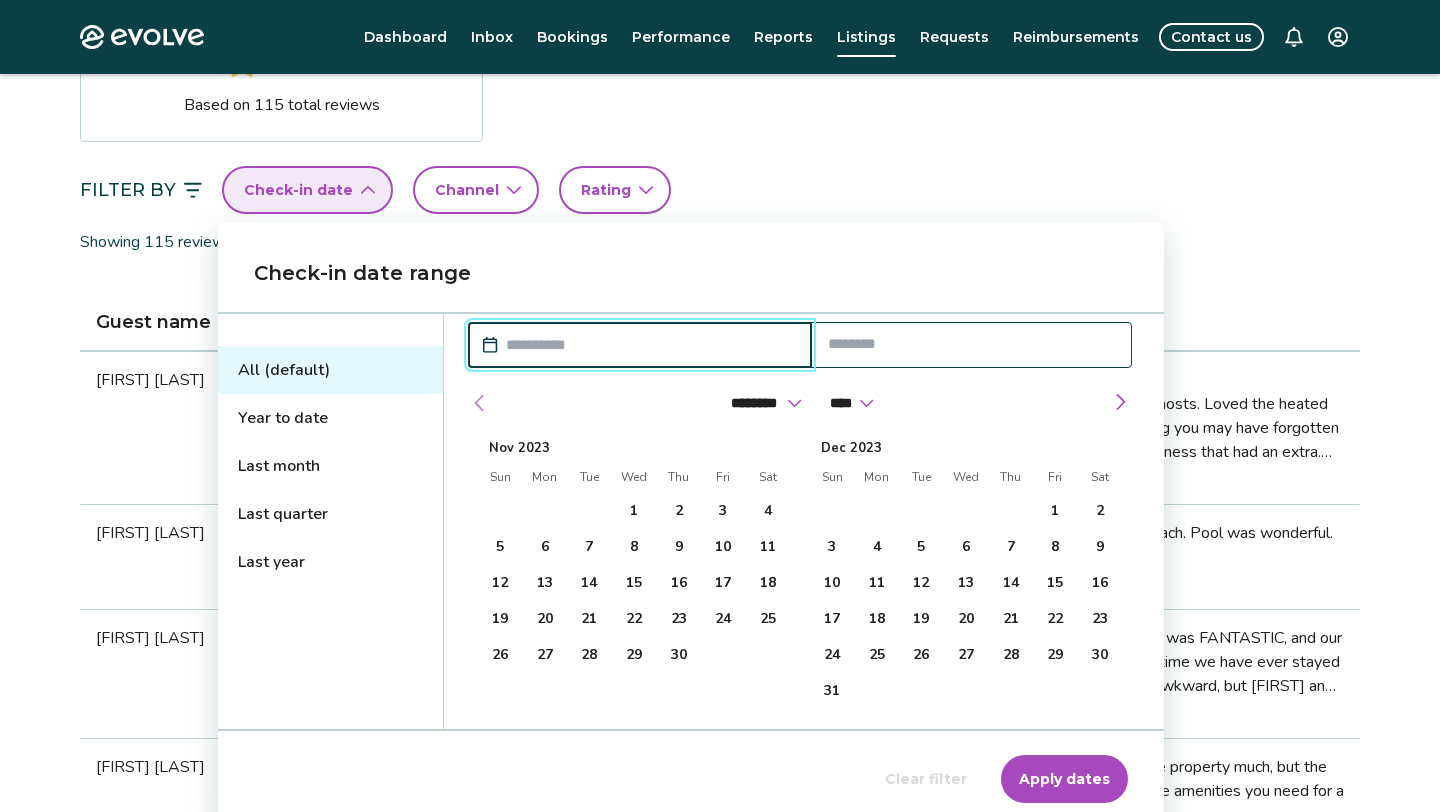 click at bounding box center [480, 403] 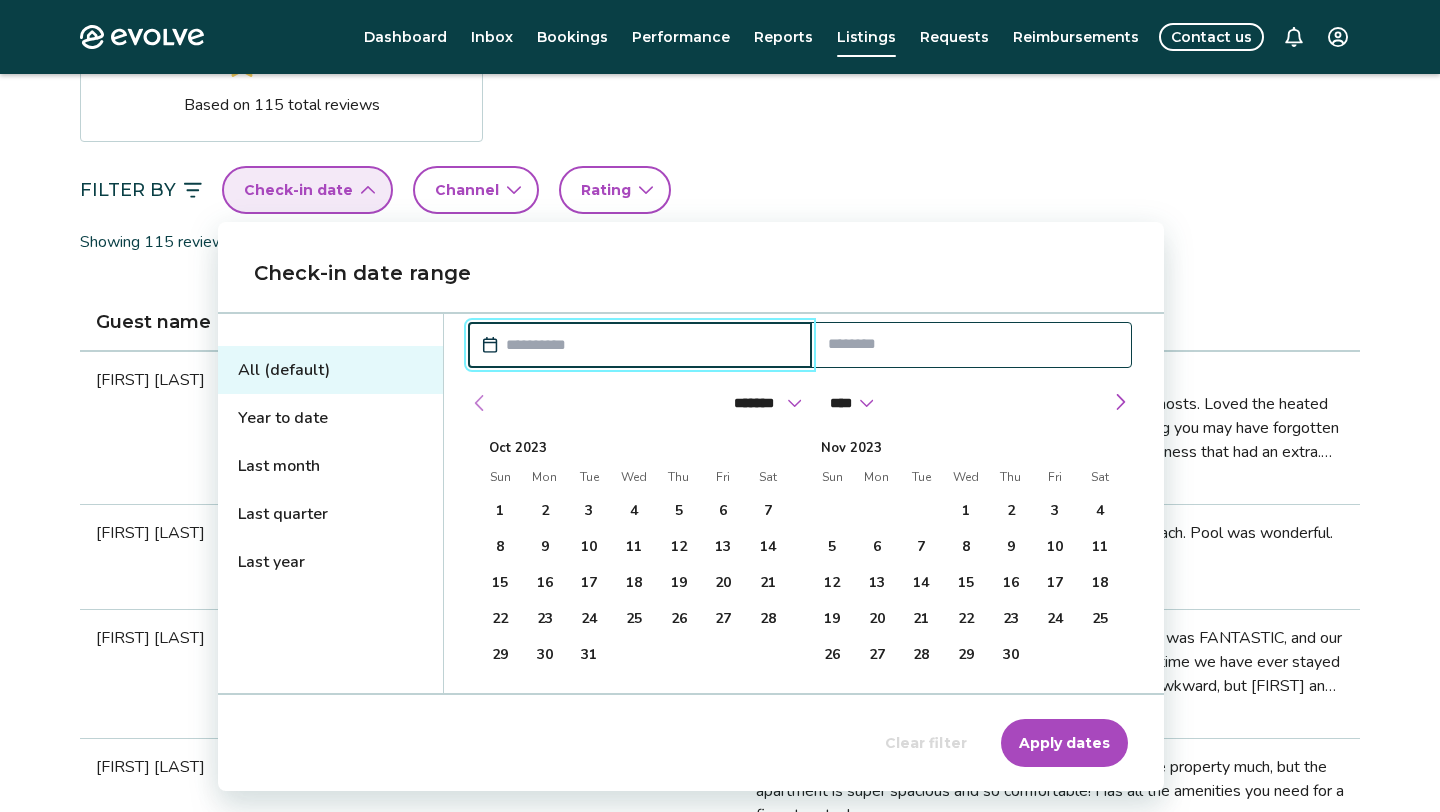 click at bounding box center [480, 403] 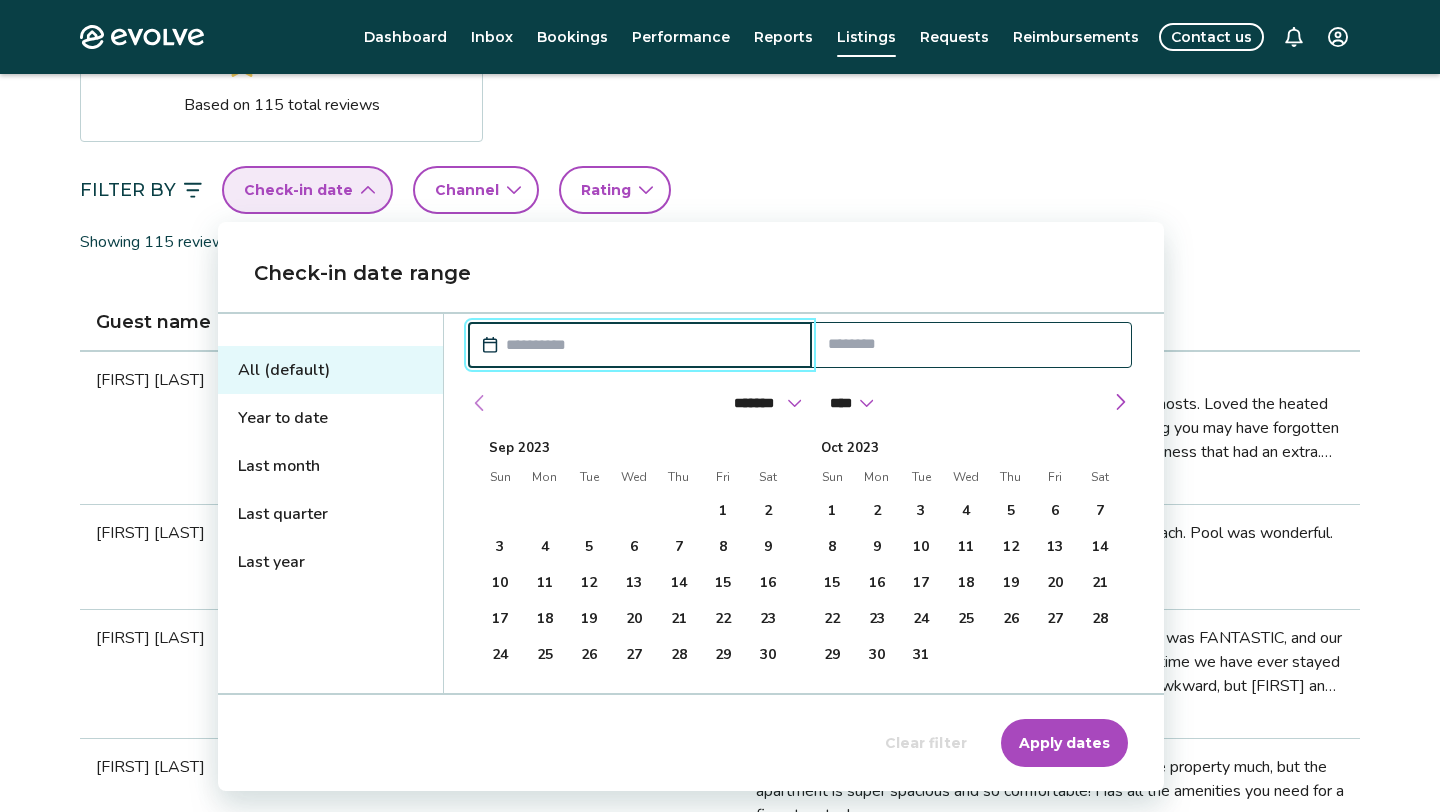 click at bounding box center (480, 403) 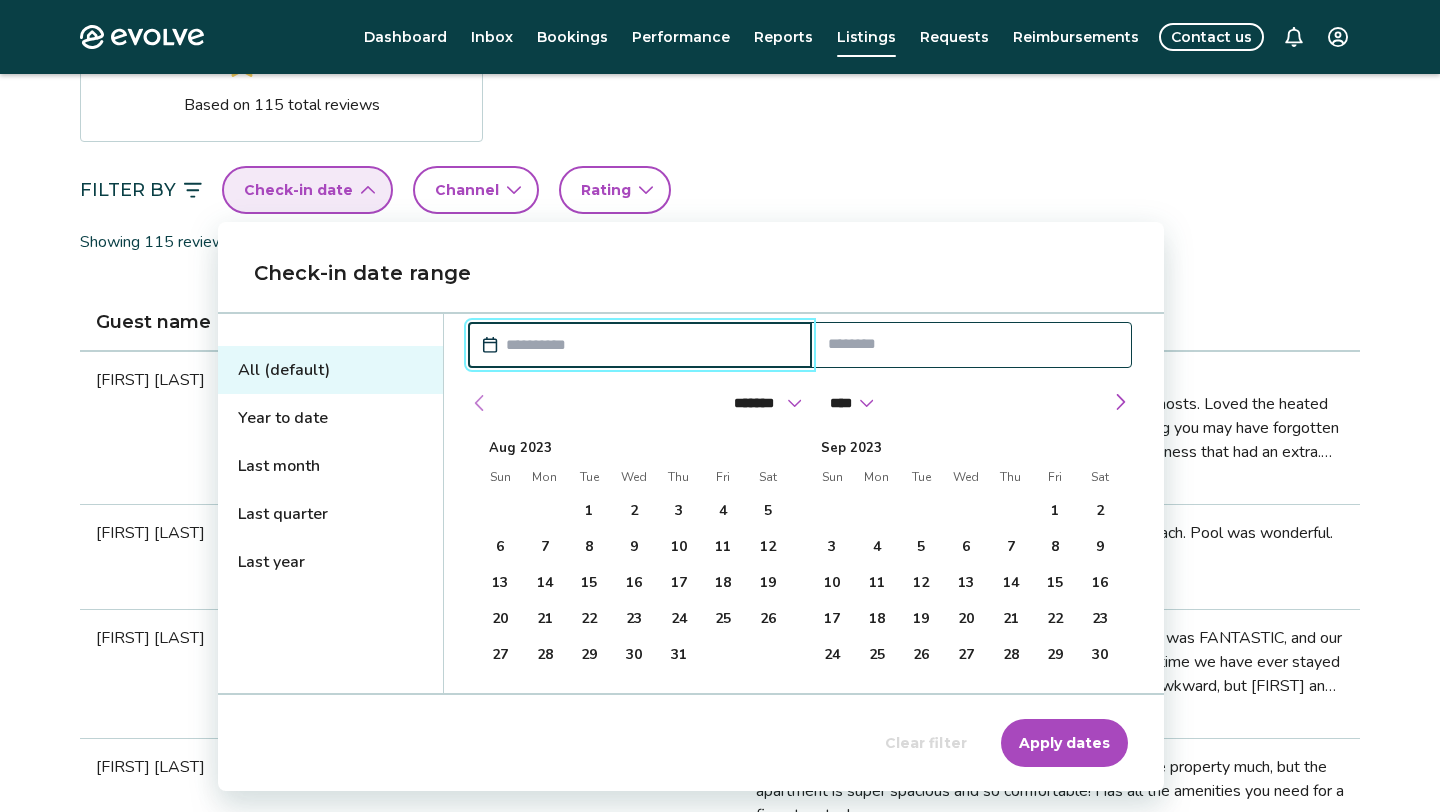click at bounding box center (480, 403) 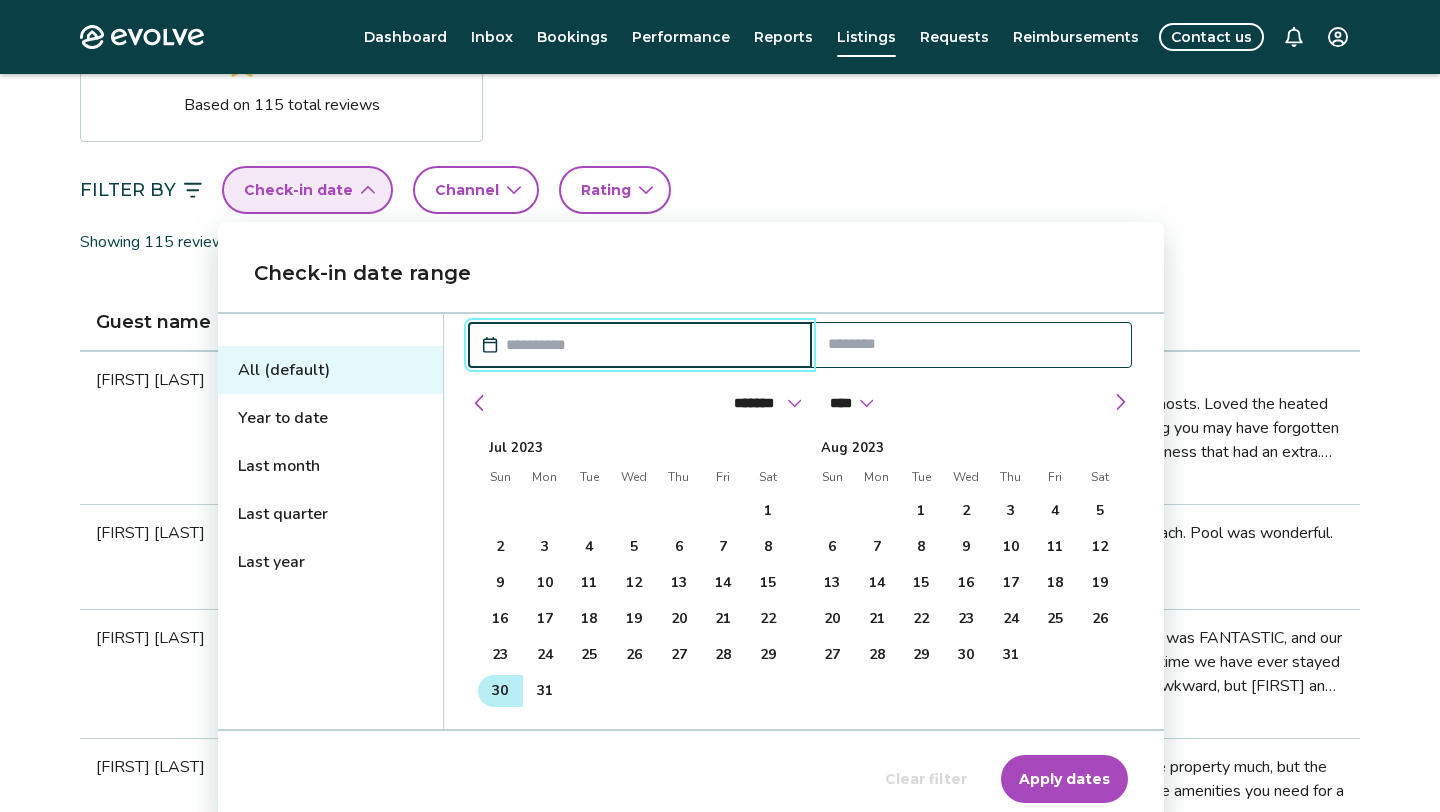 click on "30" at bounding box center (500, 691) 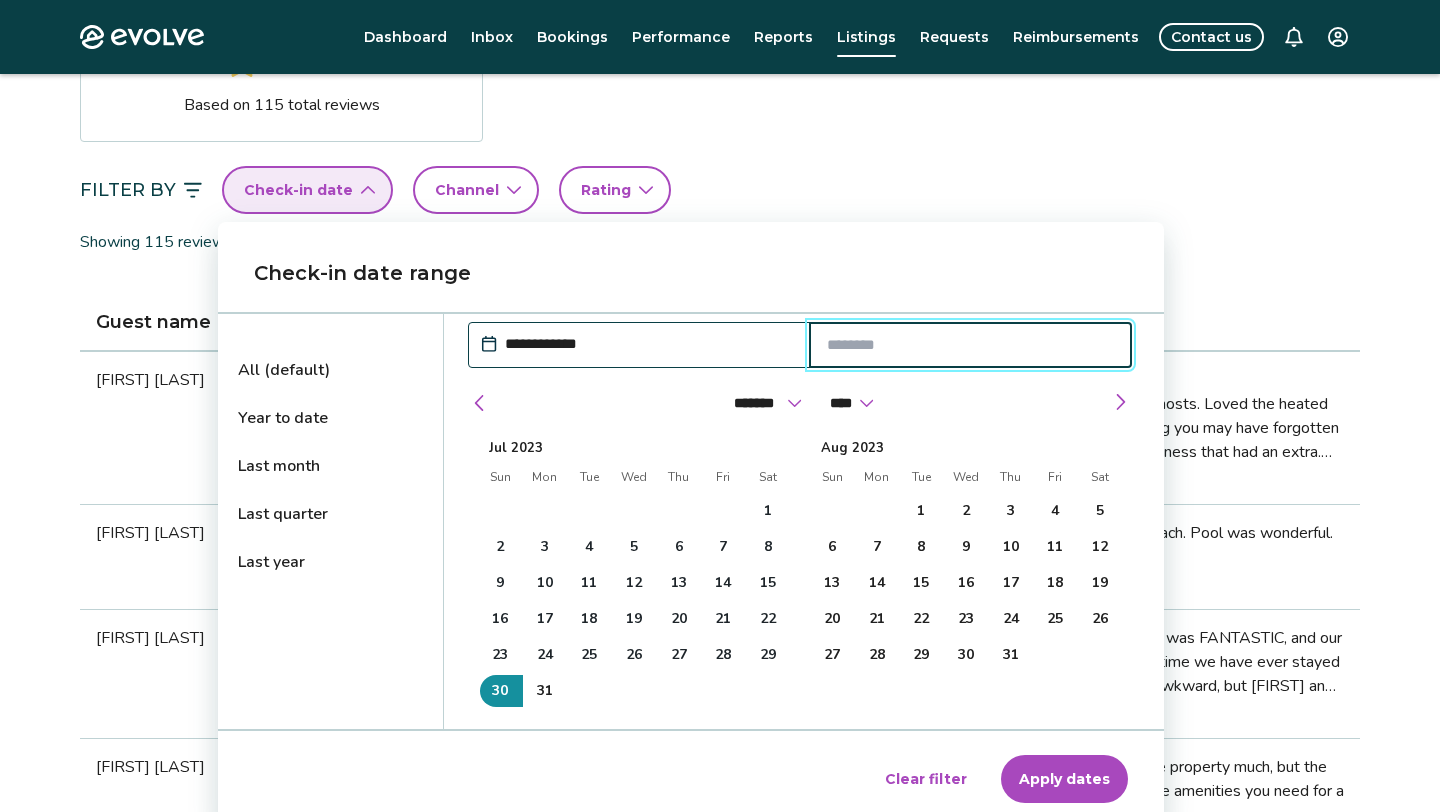 click on "Apply dates" at bounding box center [1064, 779] 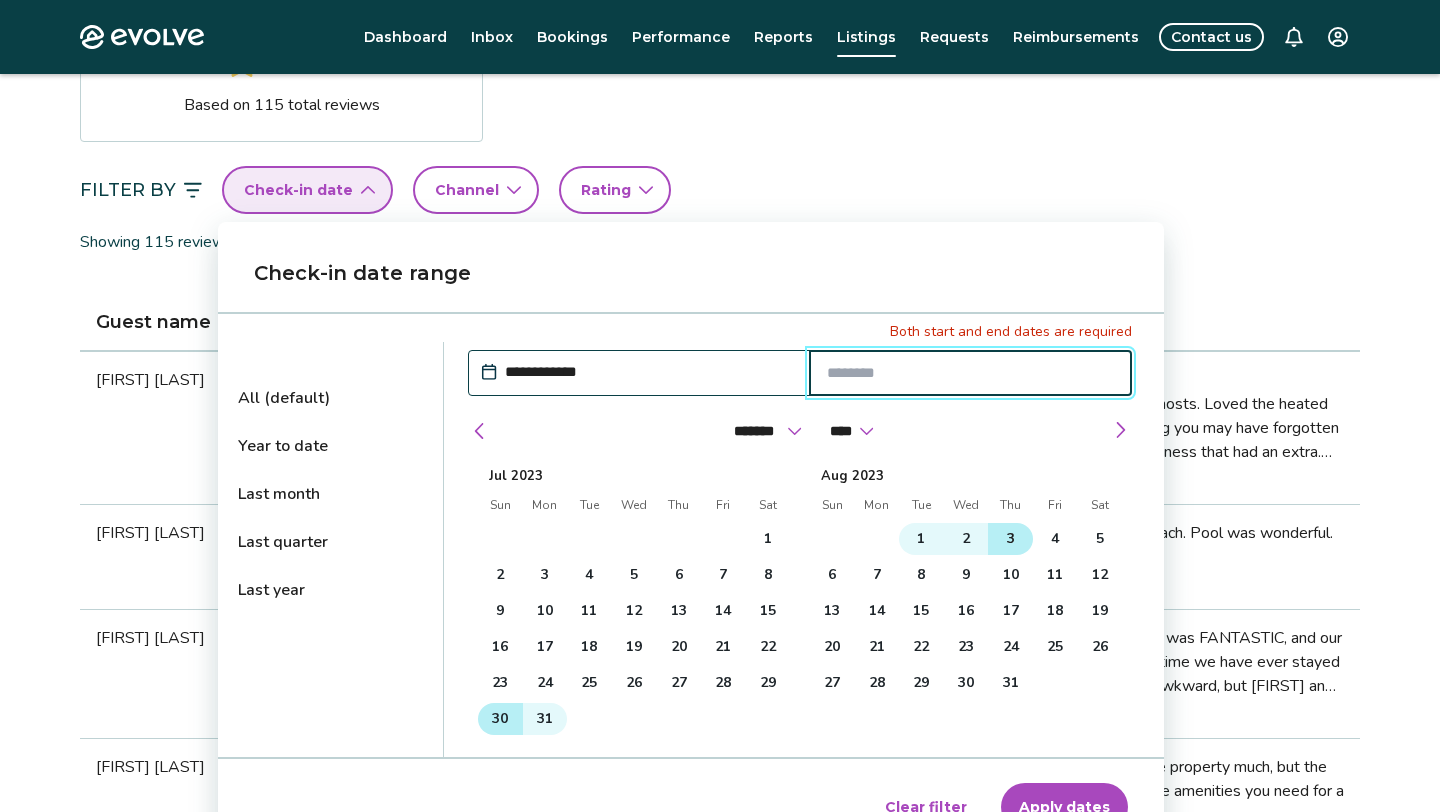 click on "3" at bounding box center (1010, 539) 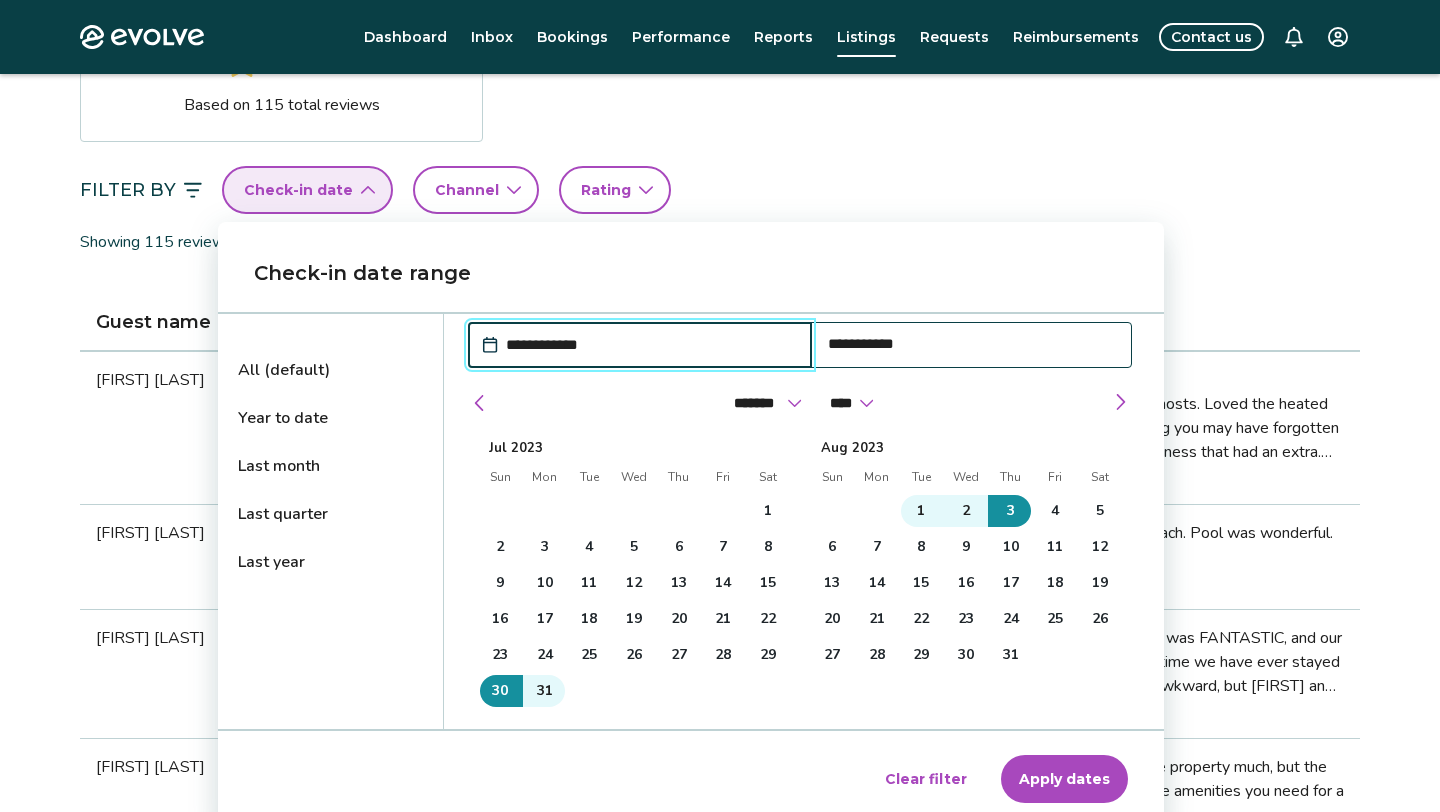 click on "Apply dates" at bounding box center (1064, 779) 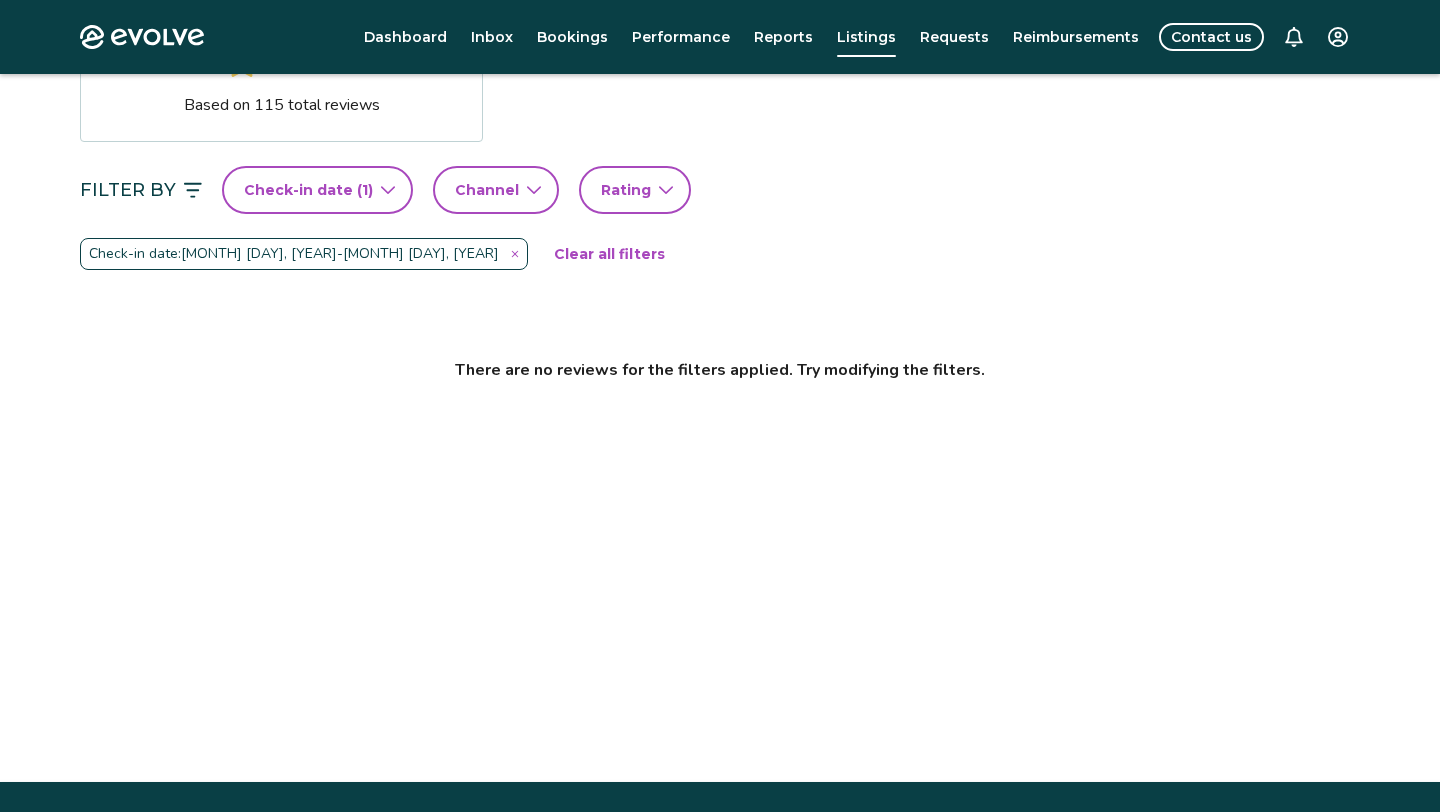 click on "Clear all filters" at bounding box center (609, 254) 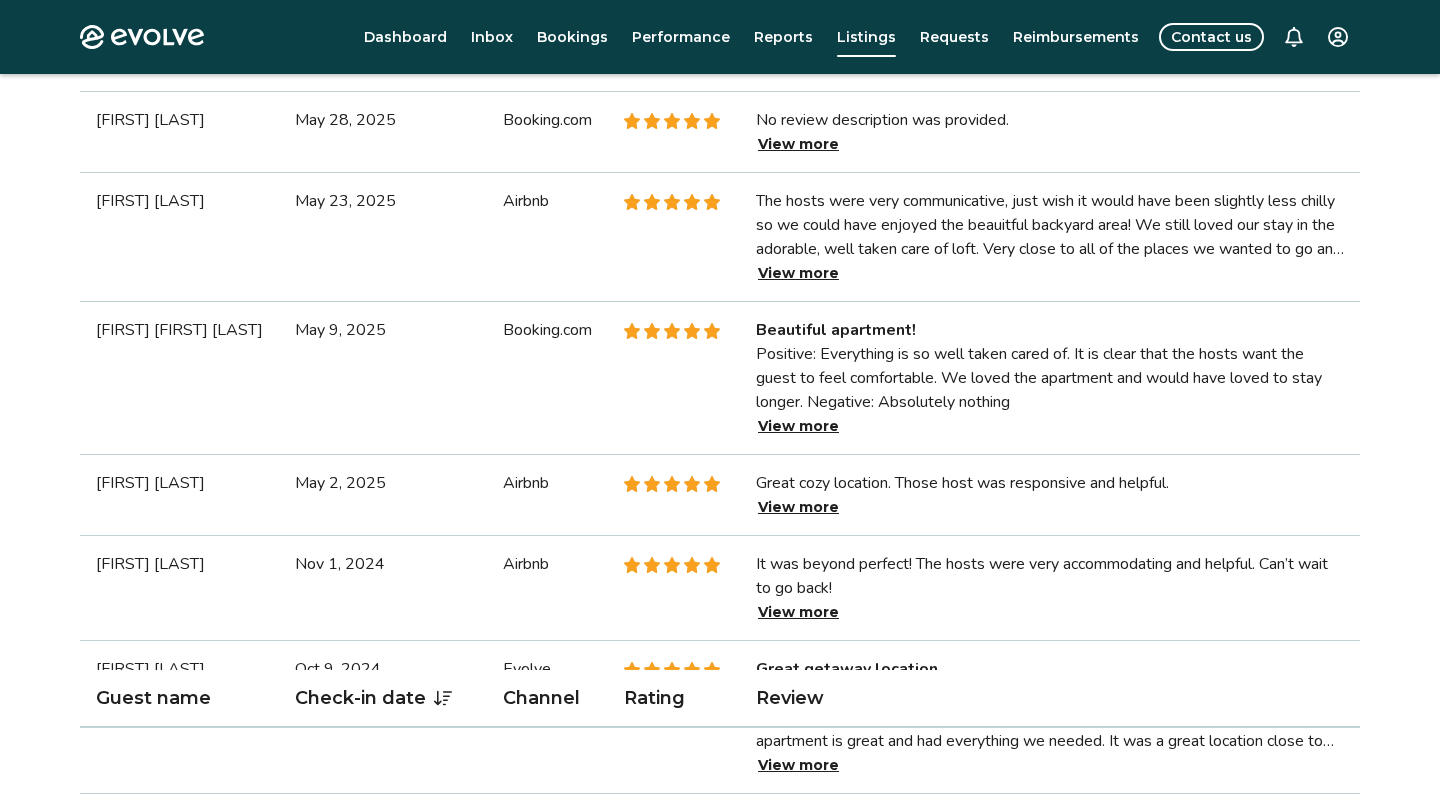scroll, scrollTop: 2728, scrollLeft: 0, axis: vertical 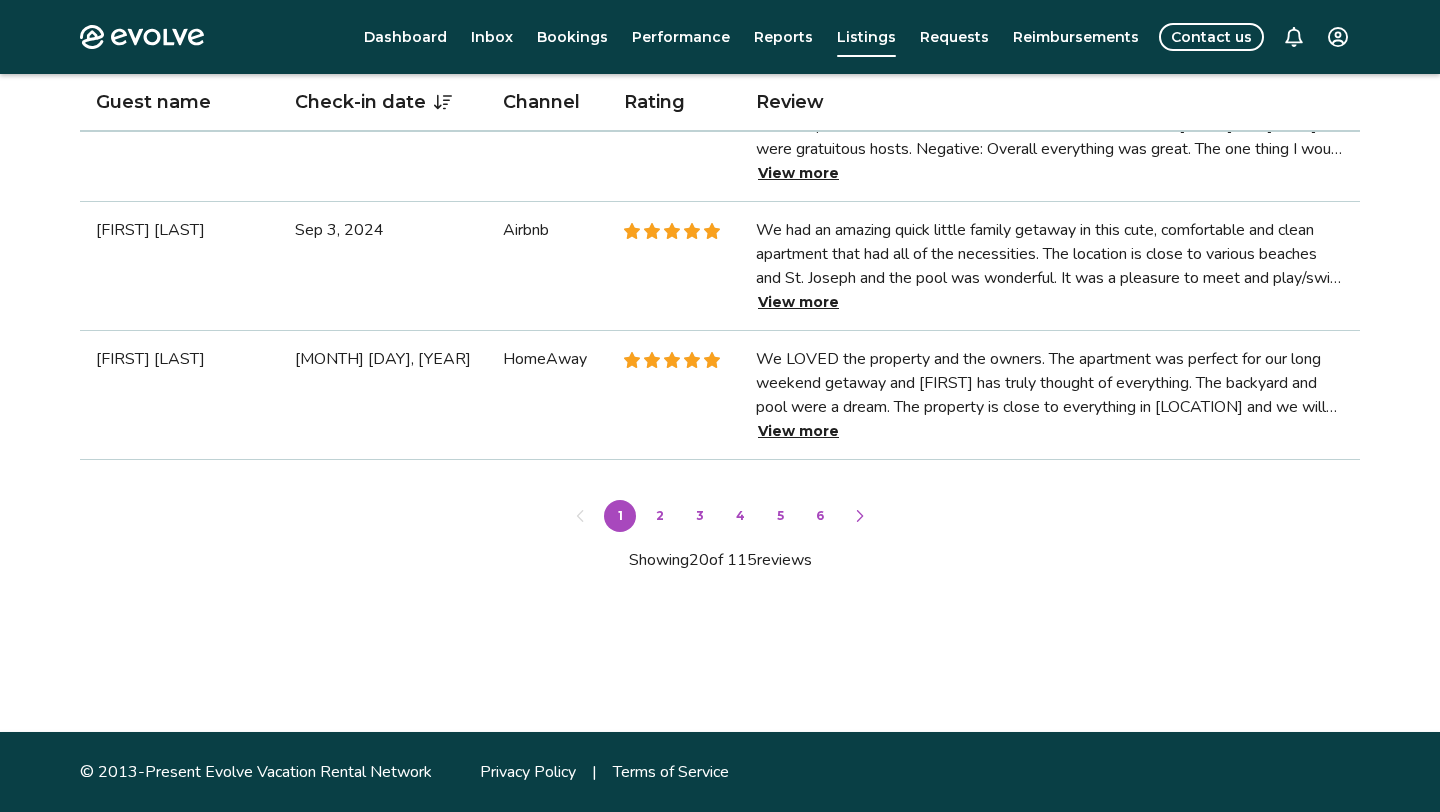 click on "6" at bounding box center (820, 516) 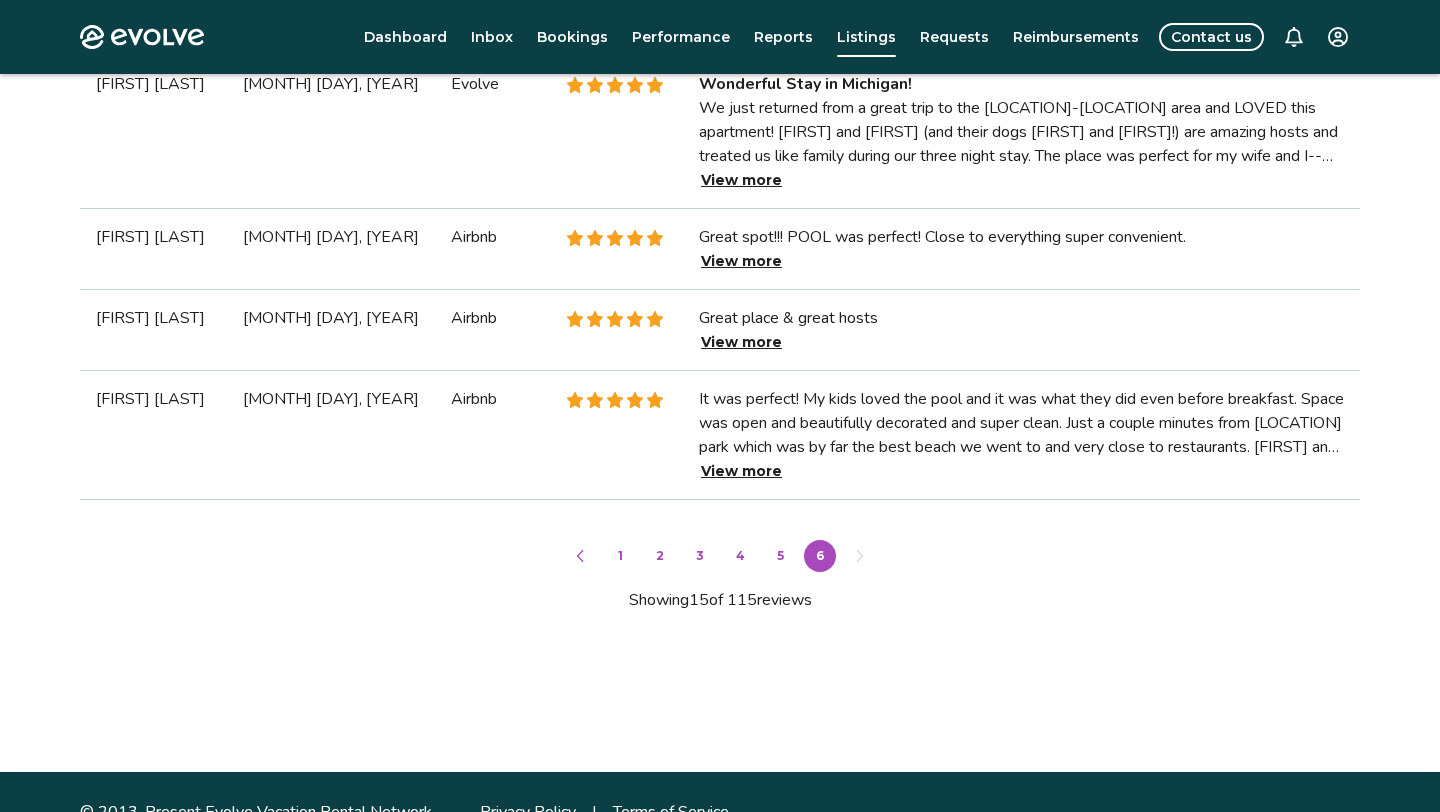 scroll, scrollTop: 2131, scrollLeft: 0, axis: vertical 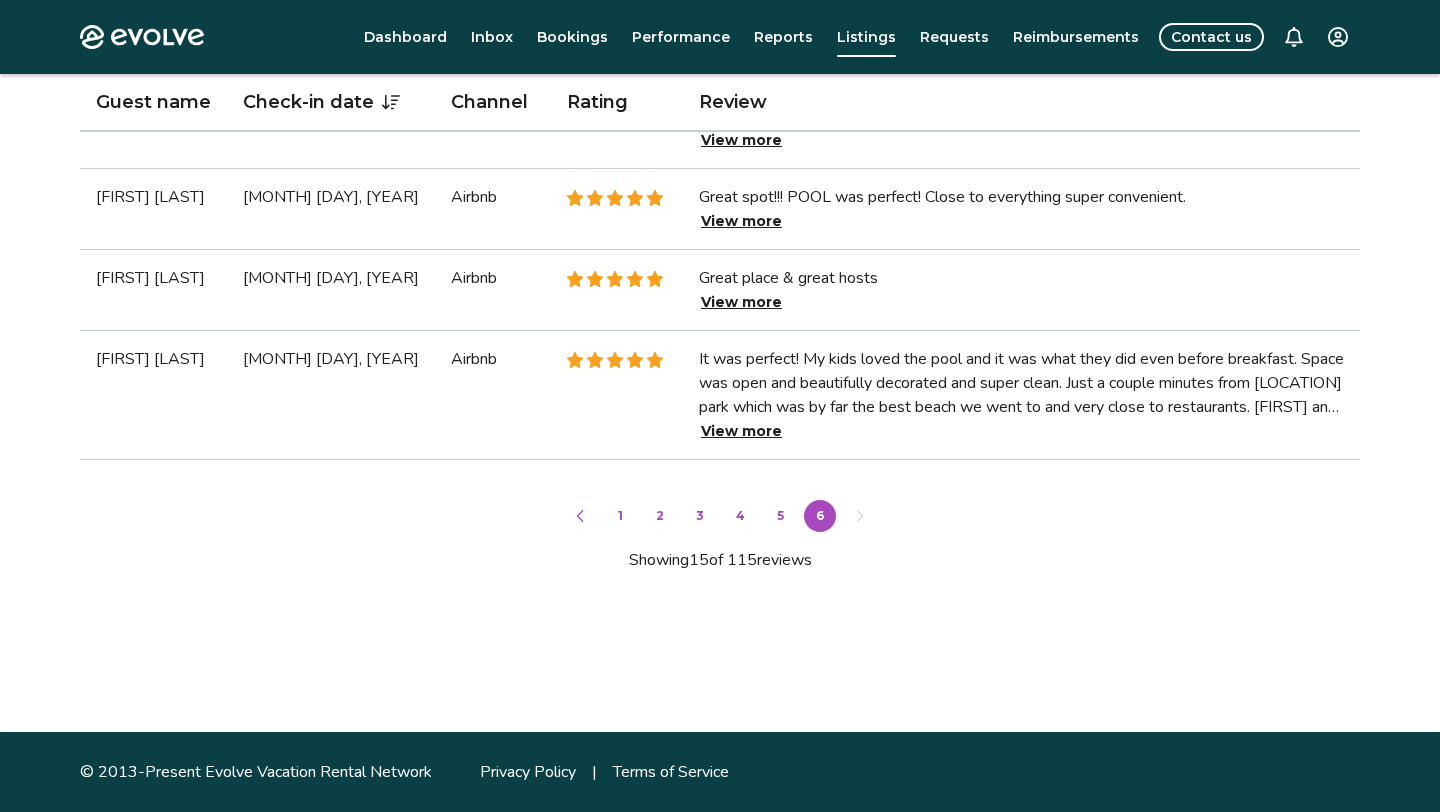 click on "4" at bounding box center (740, 516) 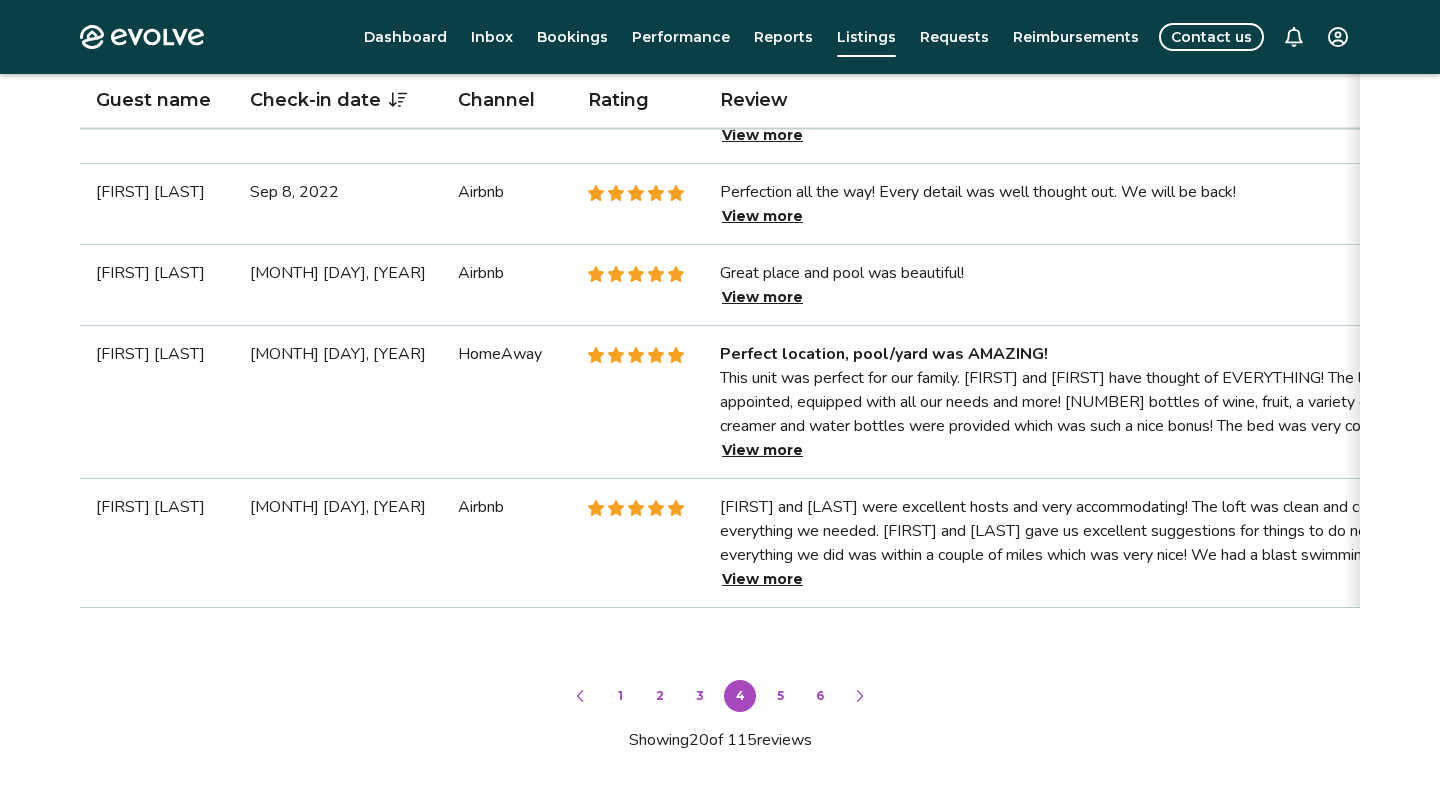 scroll, scrollTop: 2561, scrollLeft: 0, axis: vertical 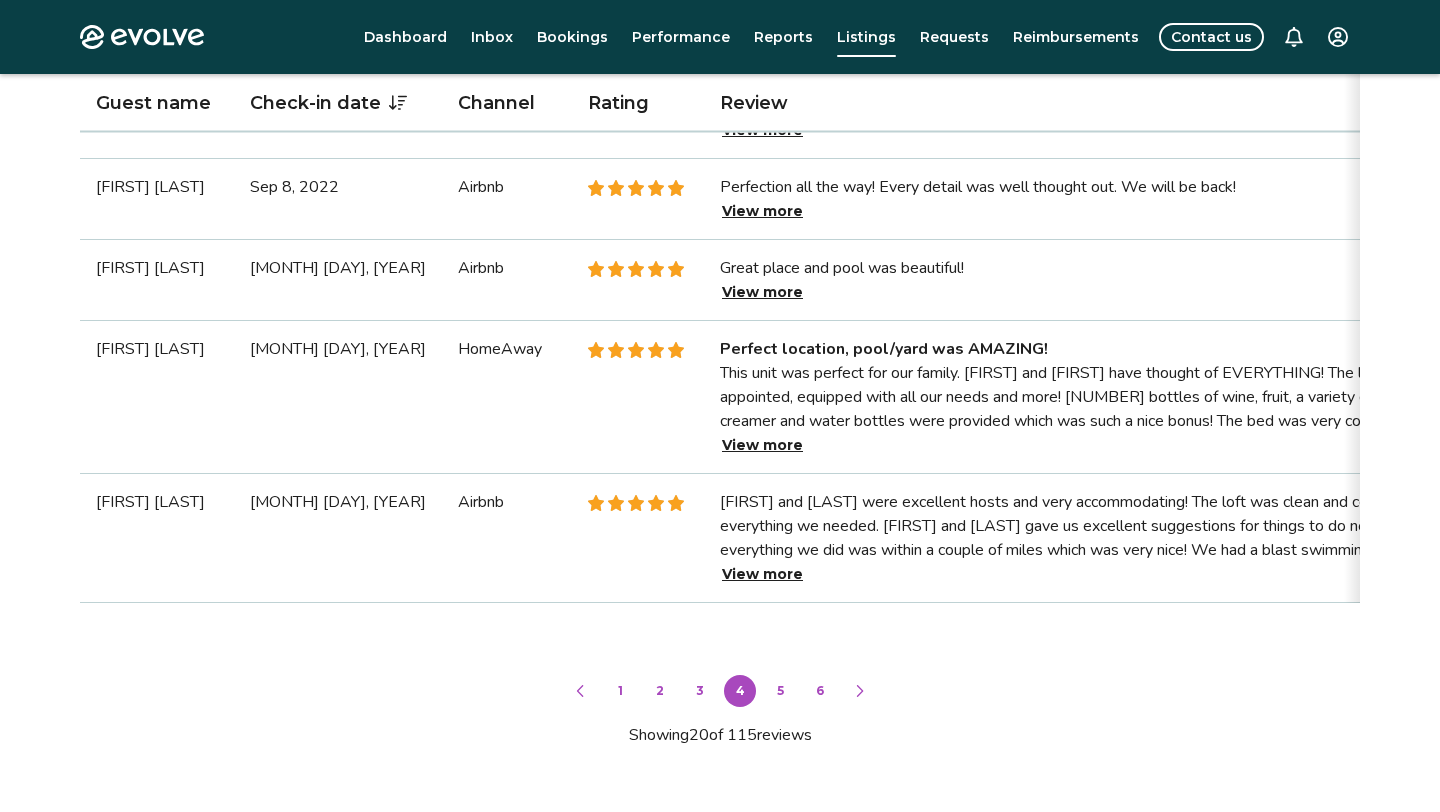 click on "3" at bounding box center (700, 691) 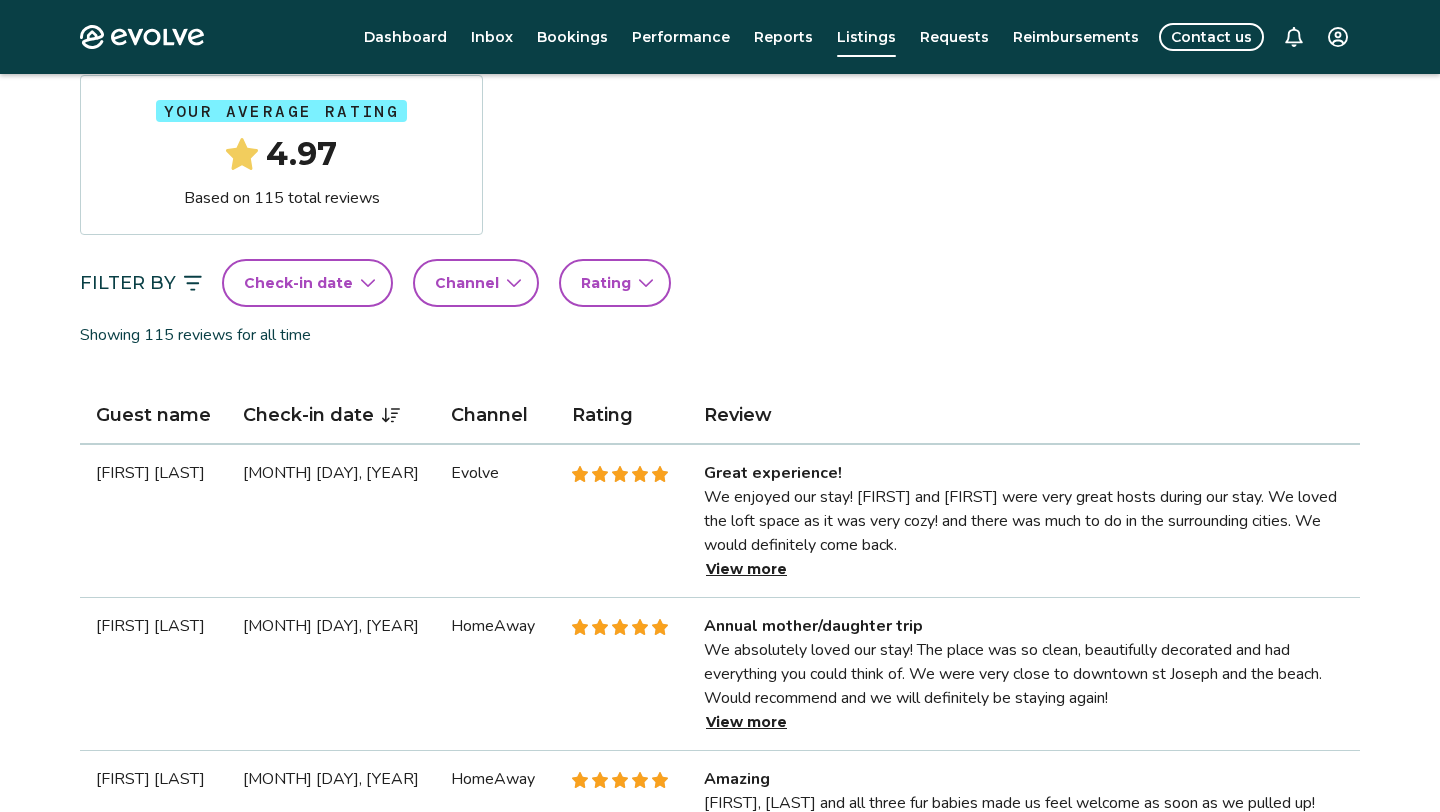 scroll, scrollTop: 203, scrollLeft: 0, axis: vertical 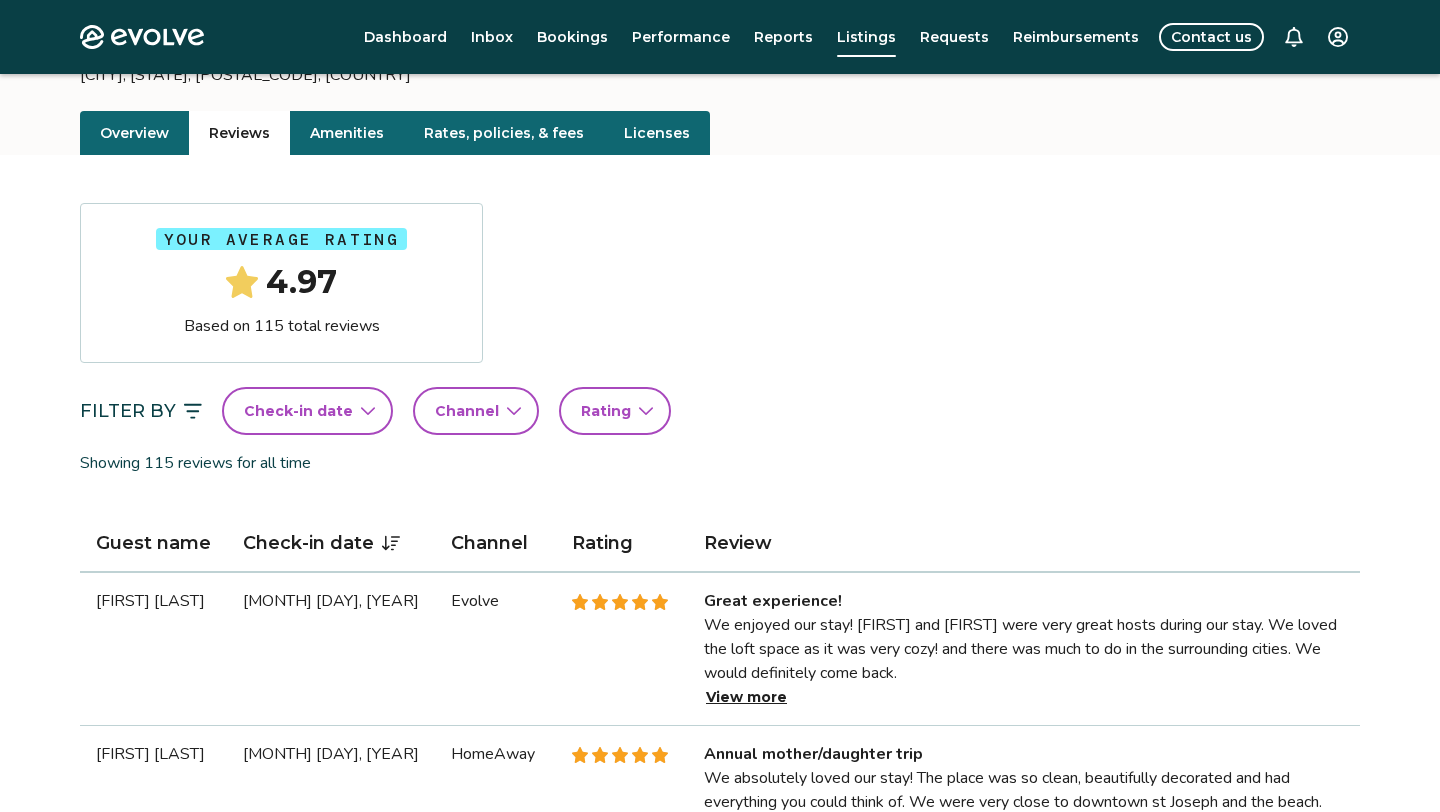 click on "Dashboard" at bounding box center [405, 37] 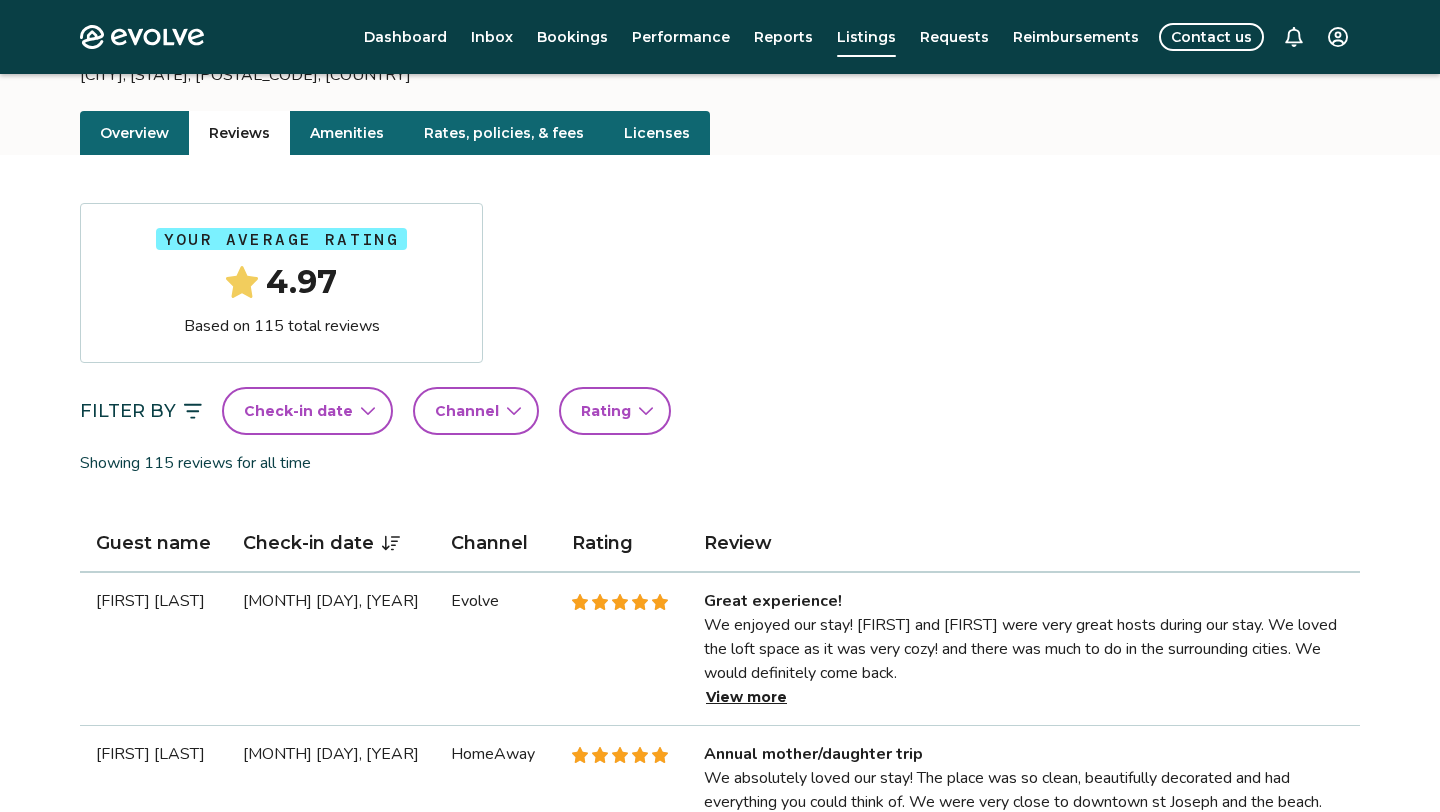 scroll, scrollTop: 0, scrollLeft: 0, axis: both 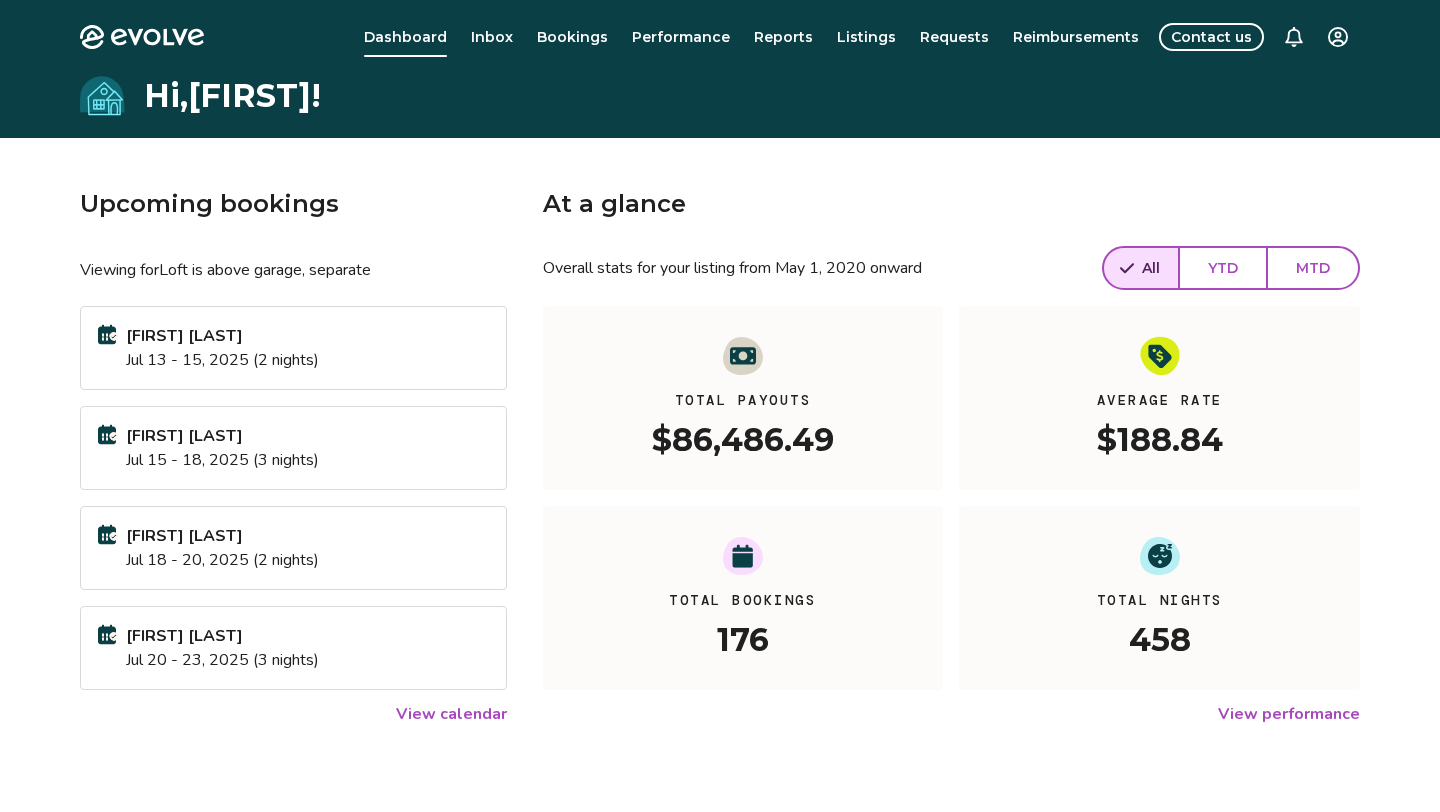click on "[FIRST] [LAST]" at bounding box center [222, 636] 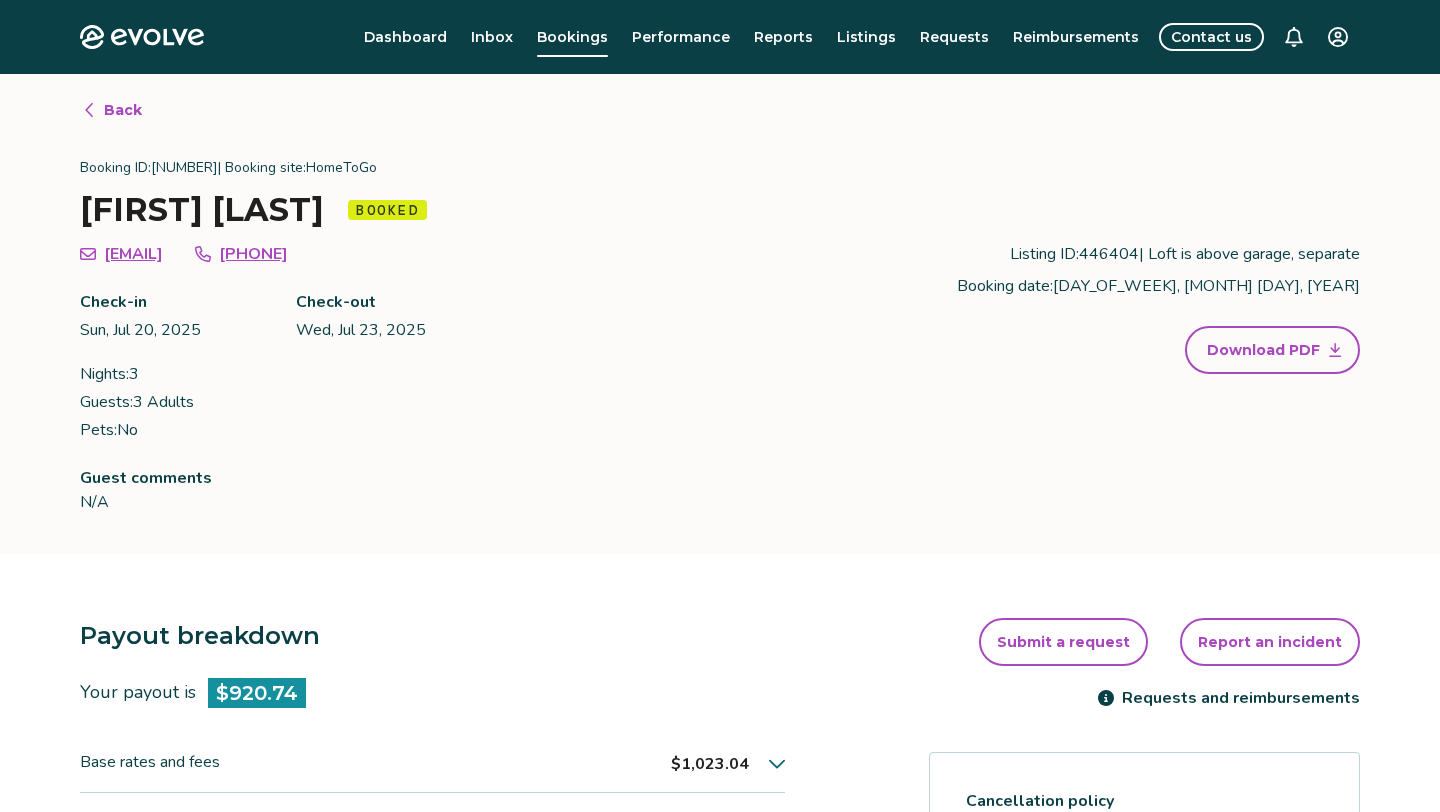 click on "[EMAIL]" at bounding box center (133, 254) 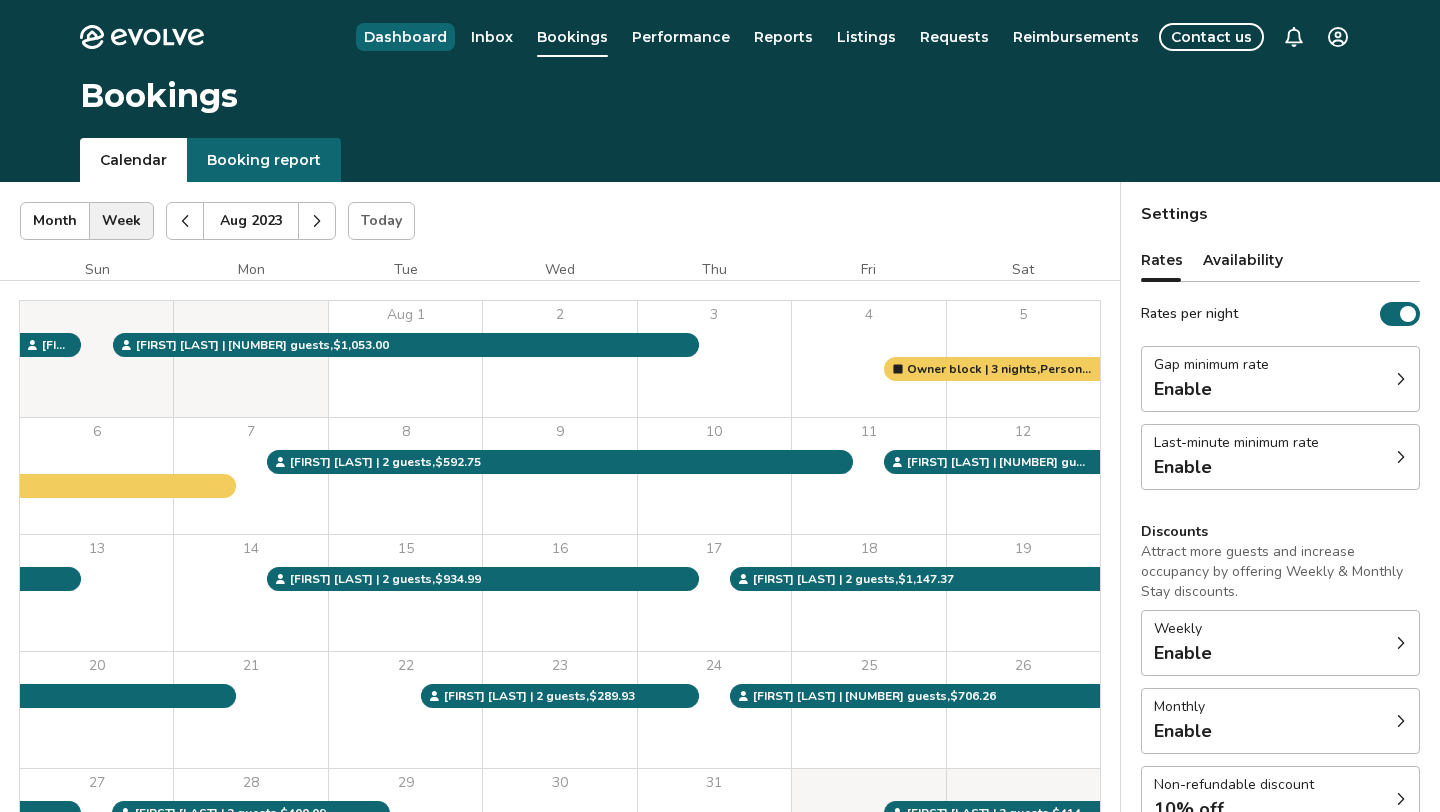 click on "Dashboard" at bounding box center (405, 37) 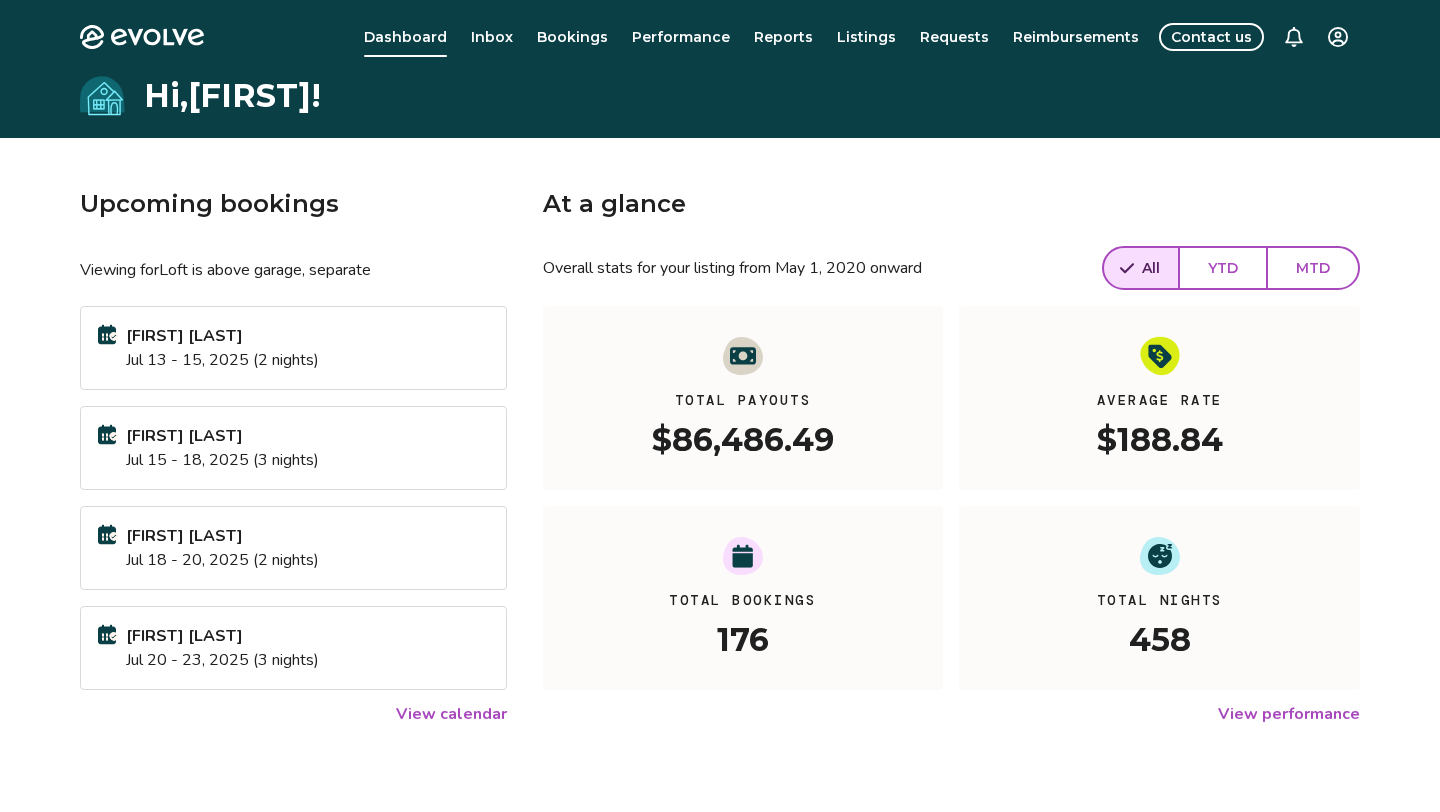 click on "View calendar" at bounding box center (451, 714) 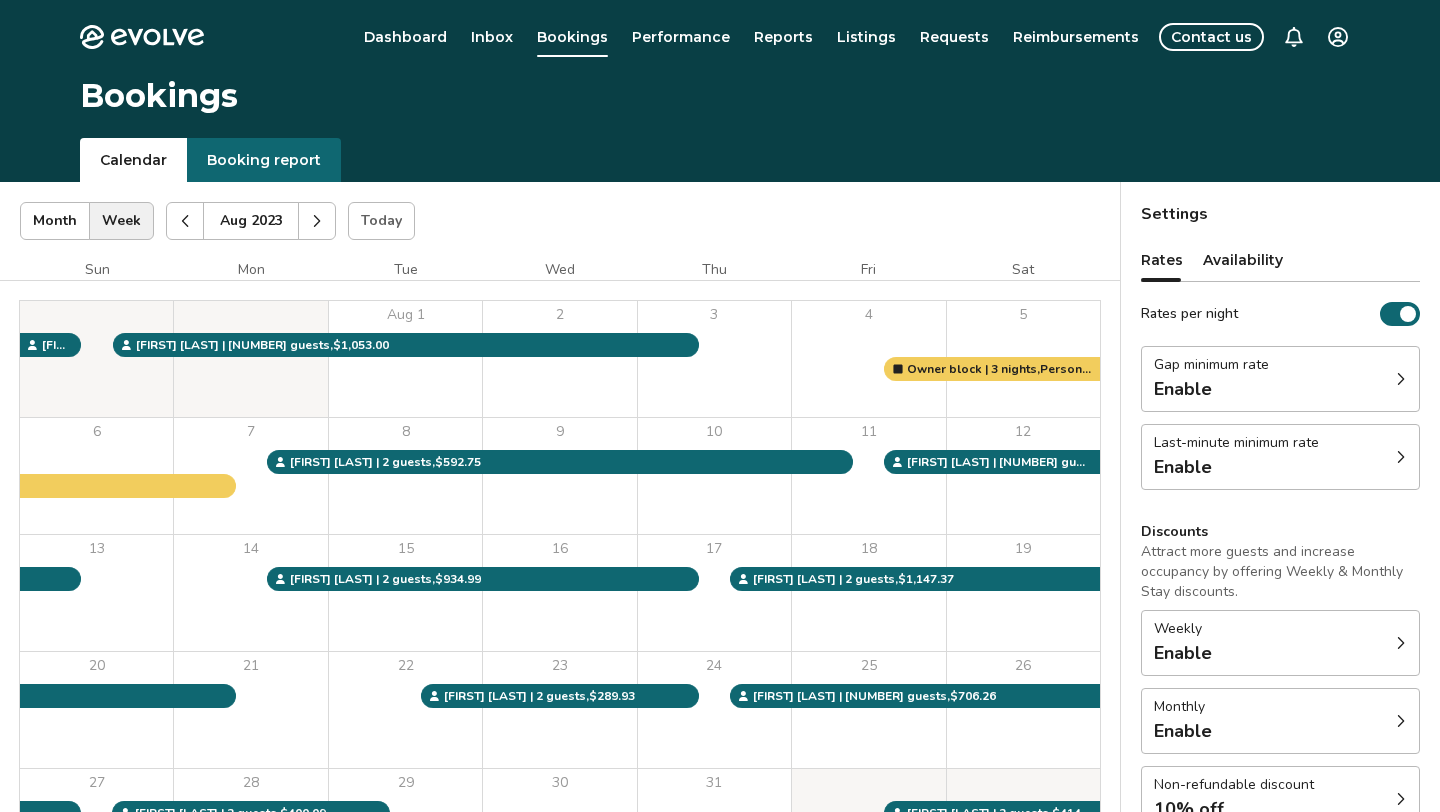 click at bounding box center (317, 221) 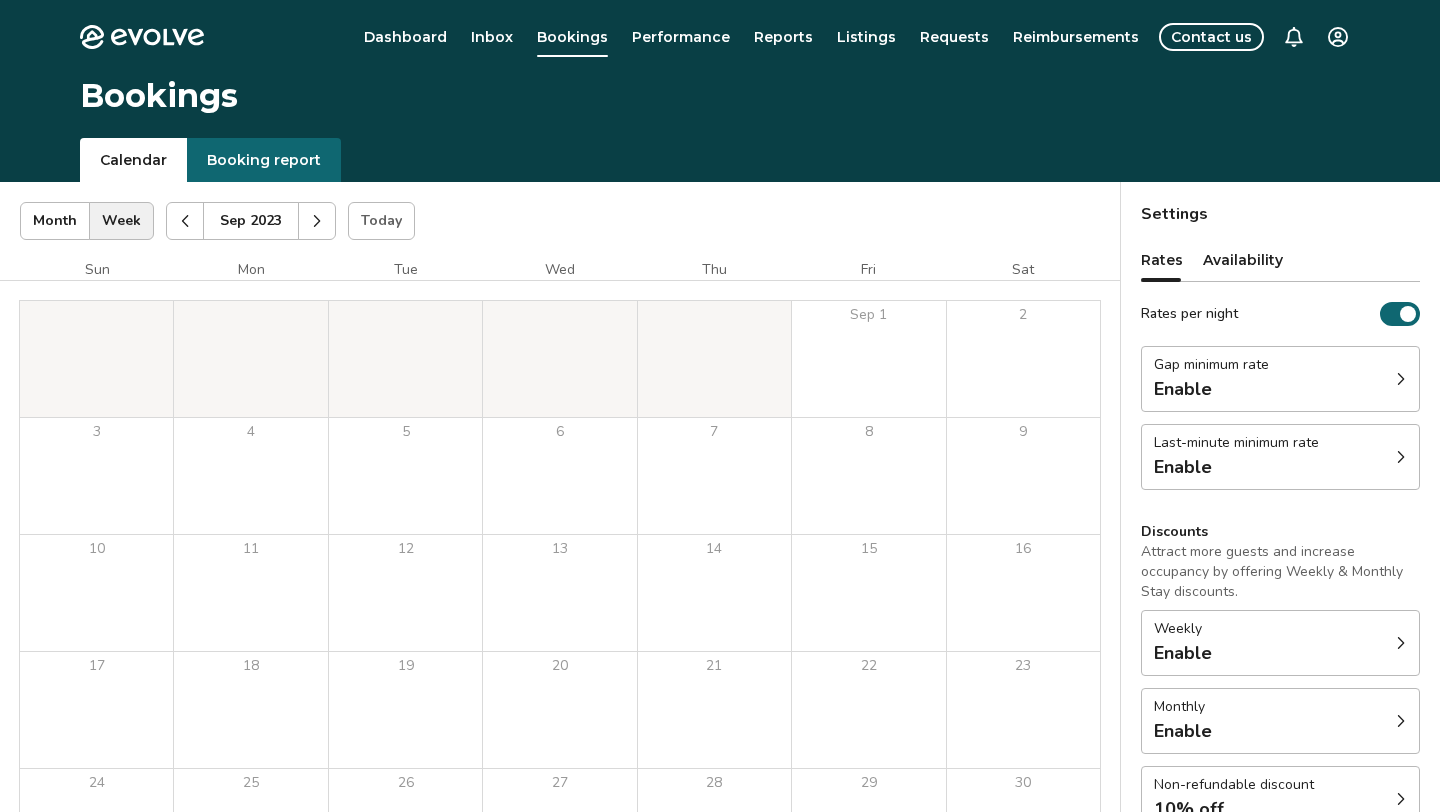 click at bounding box center [317, 221] 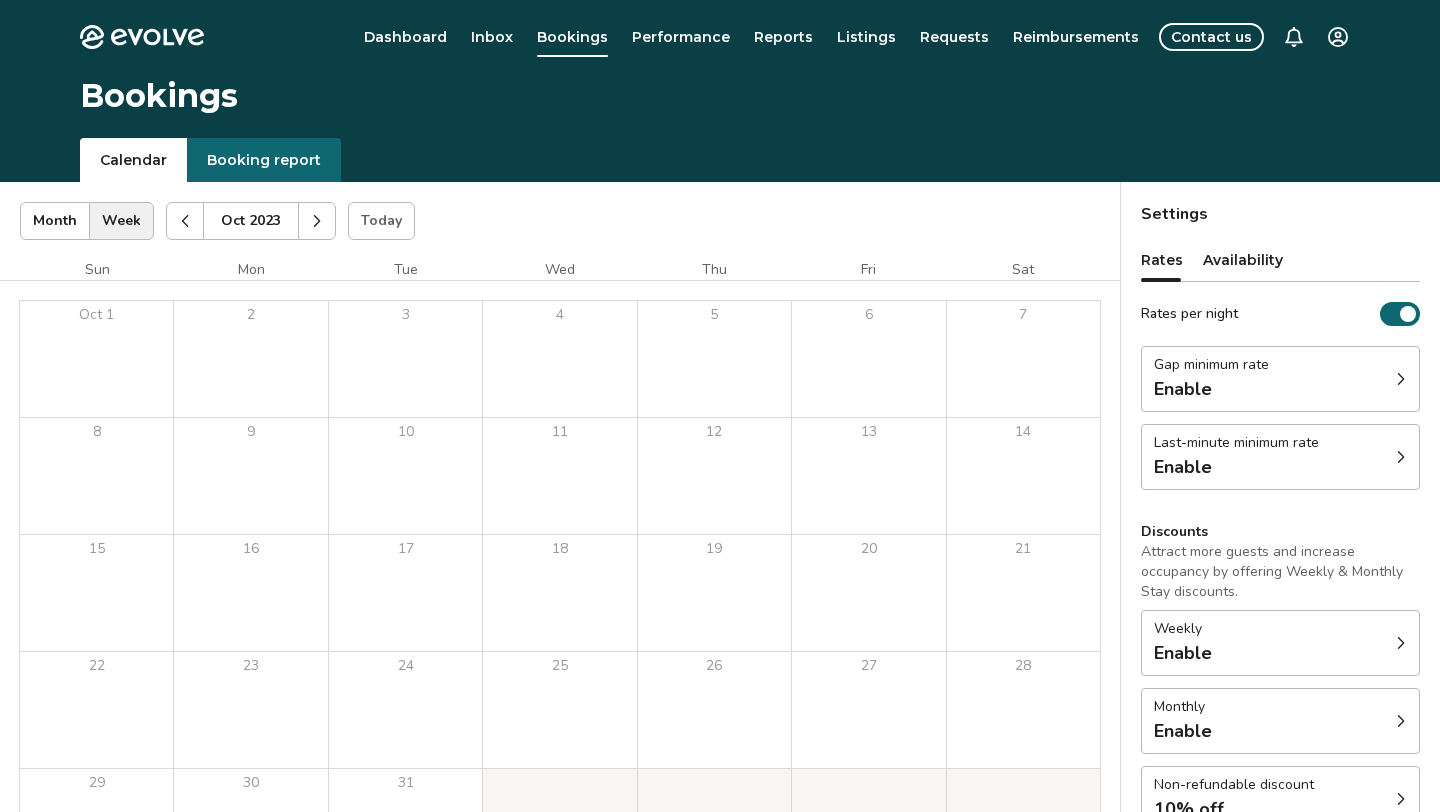 click at bounding box center (317, 221) 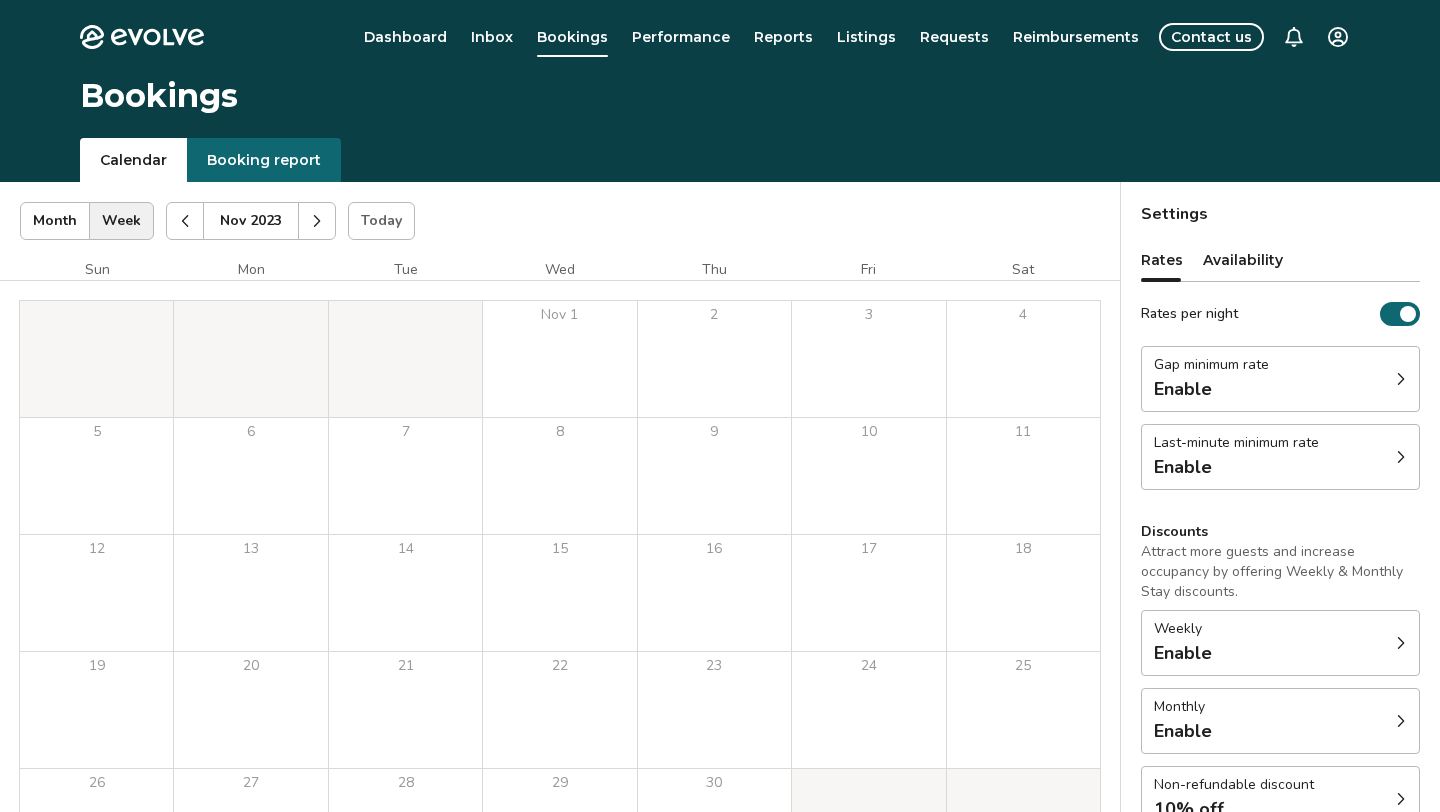 click at bounding box center [317, 221] 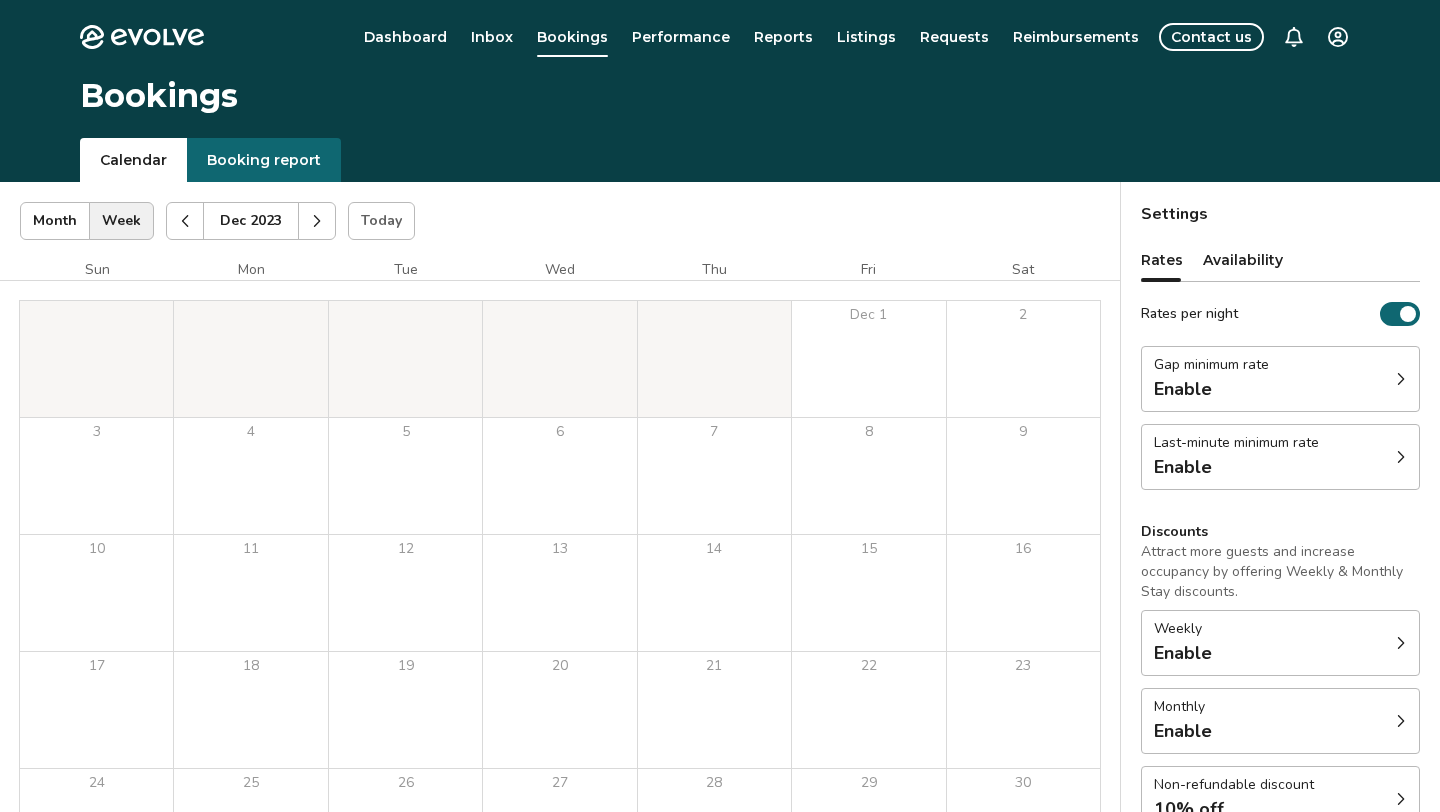 click at bounding box center [317, 221] 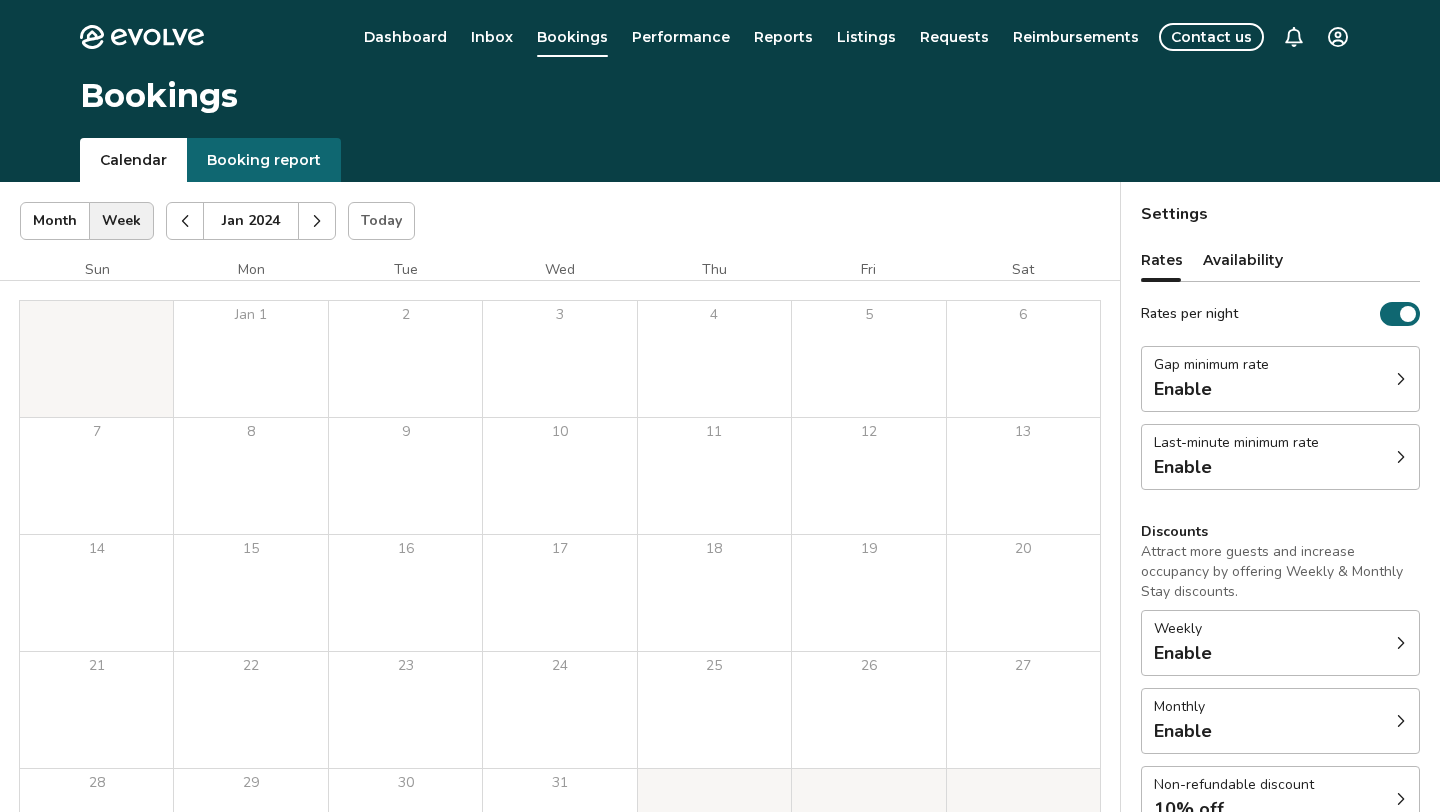 click at bounding box center [317, 221] 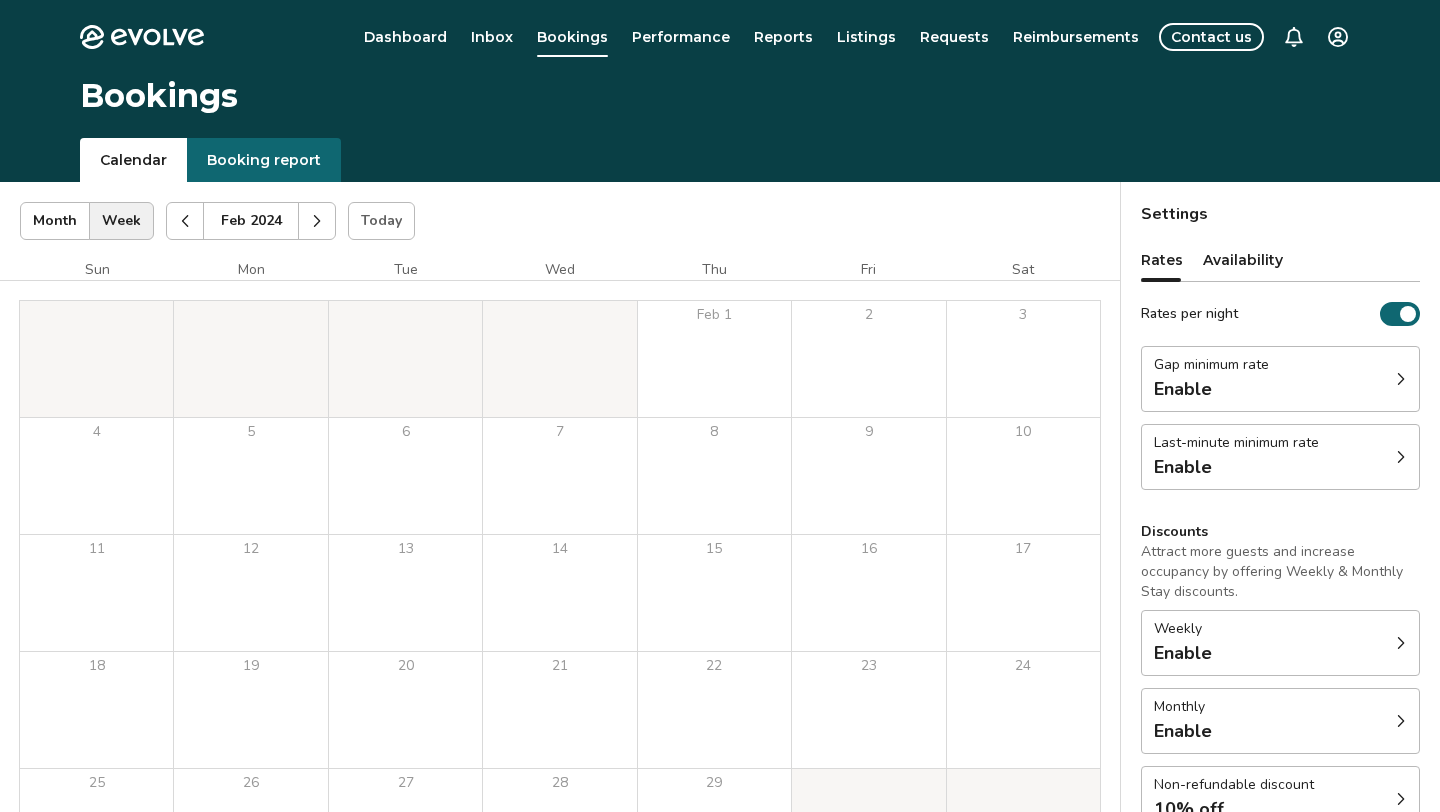 click at bounding box center [317, 221] 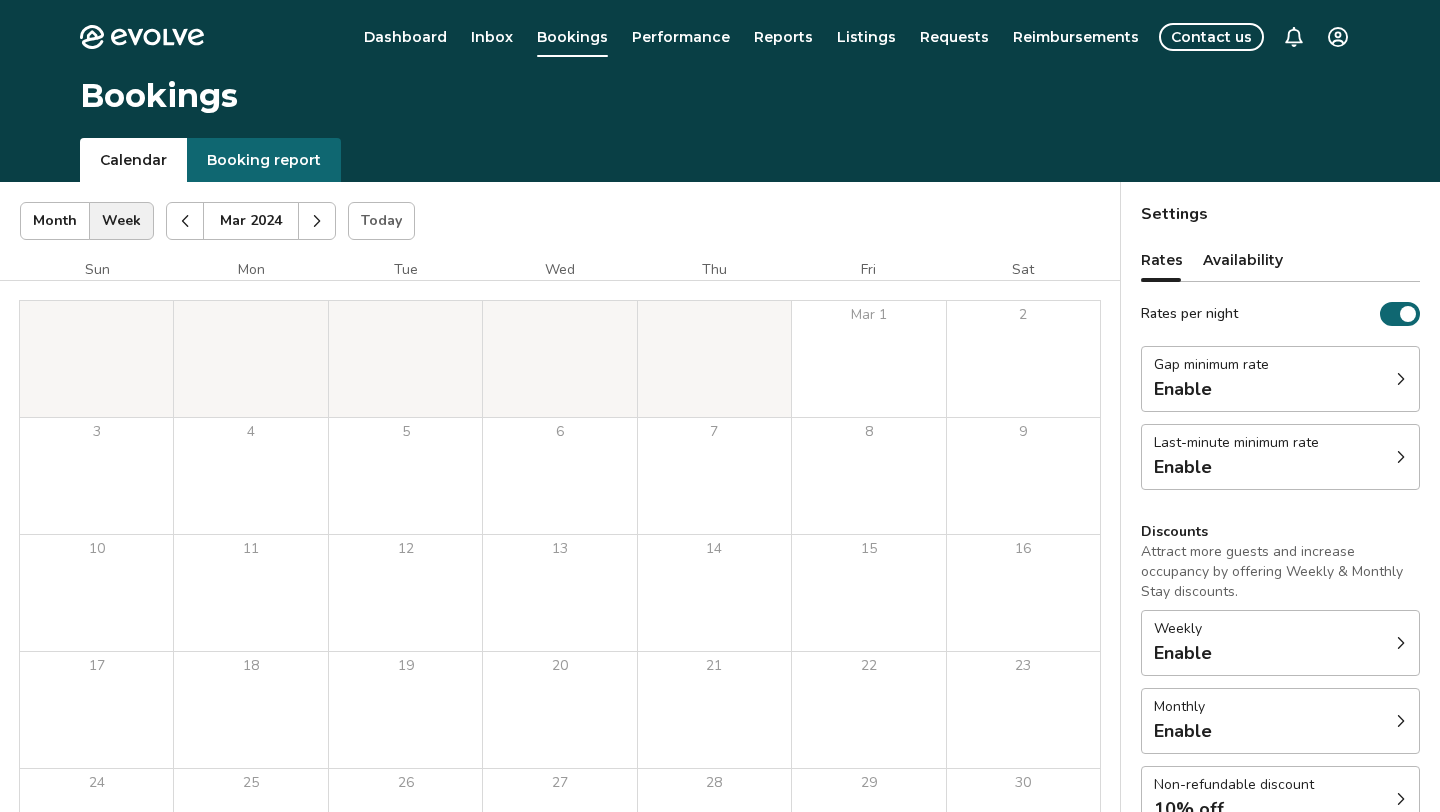click at bounding box center (317, 221) 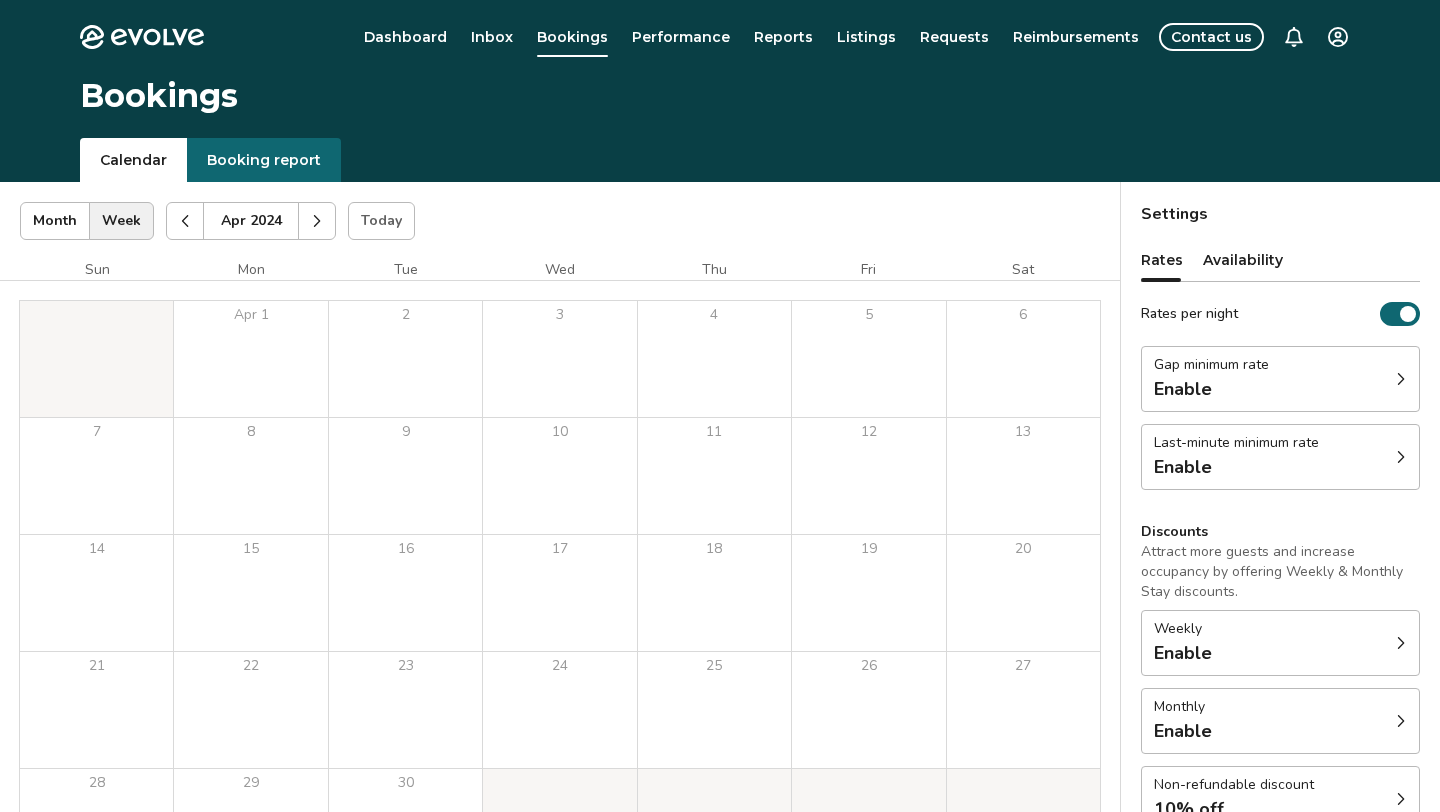 click at bounding box center (317, 221) 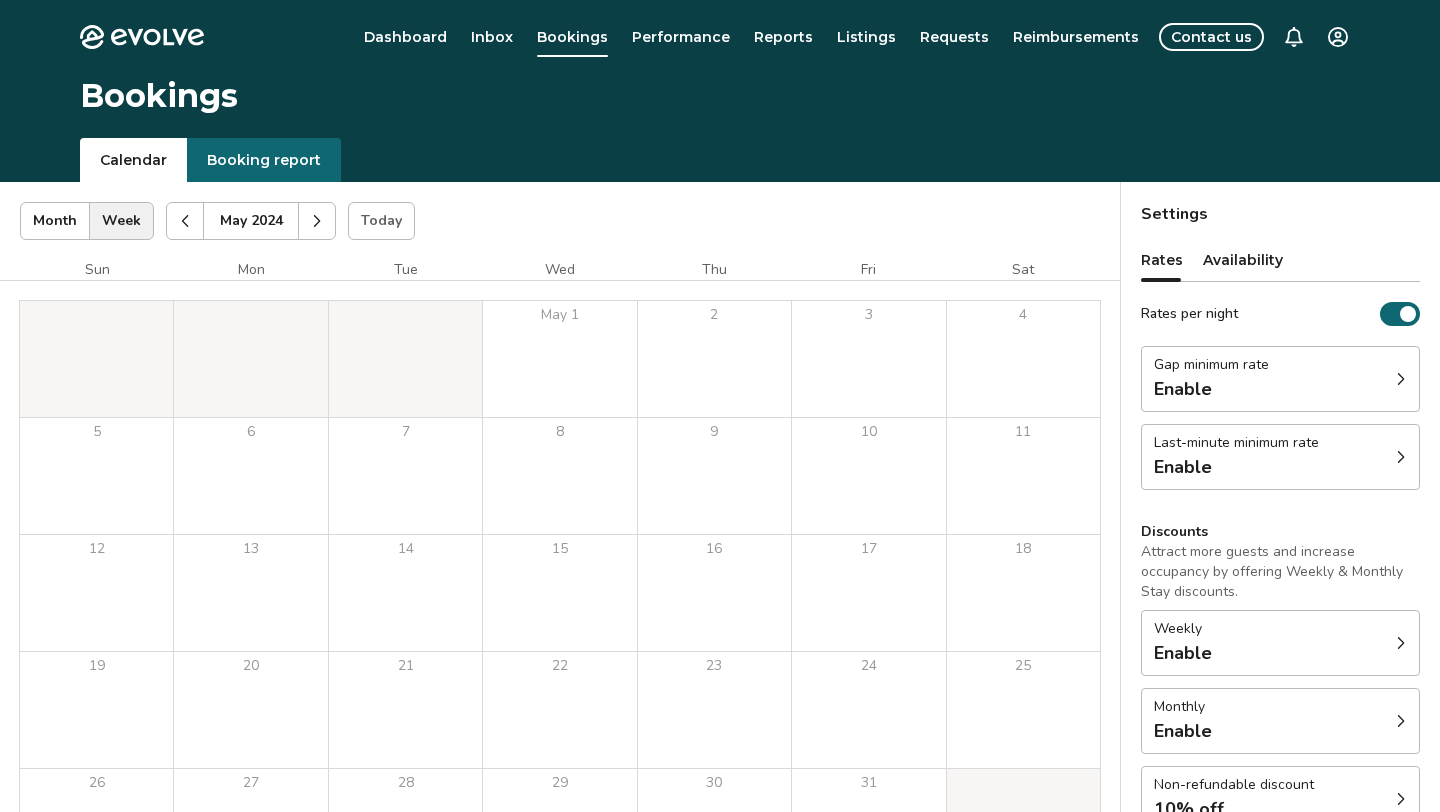 click at bounding box center (317, 221) 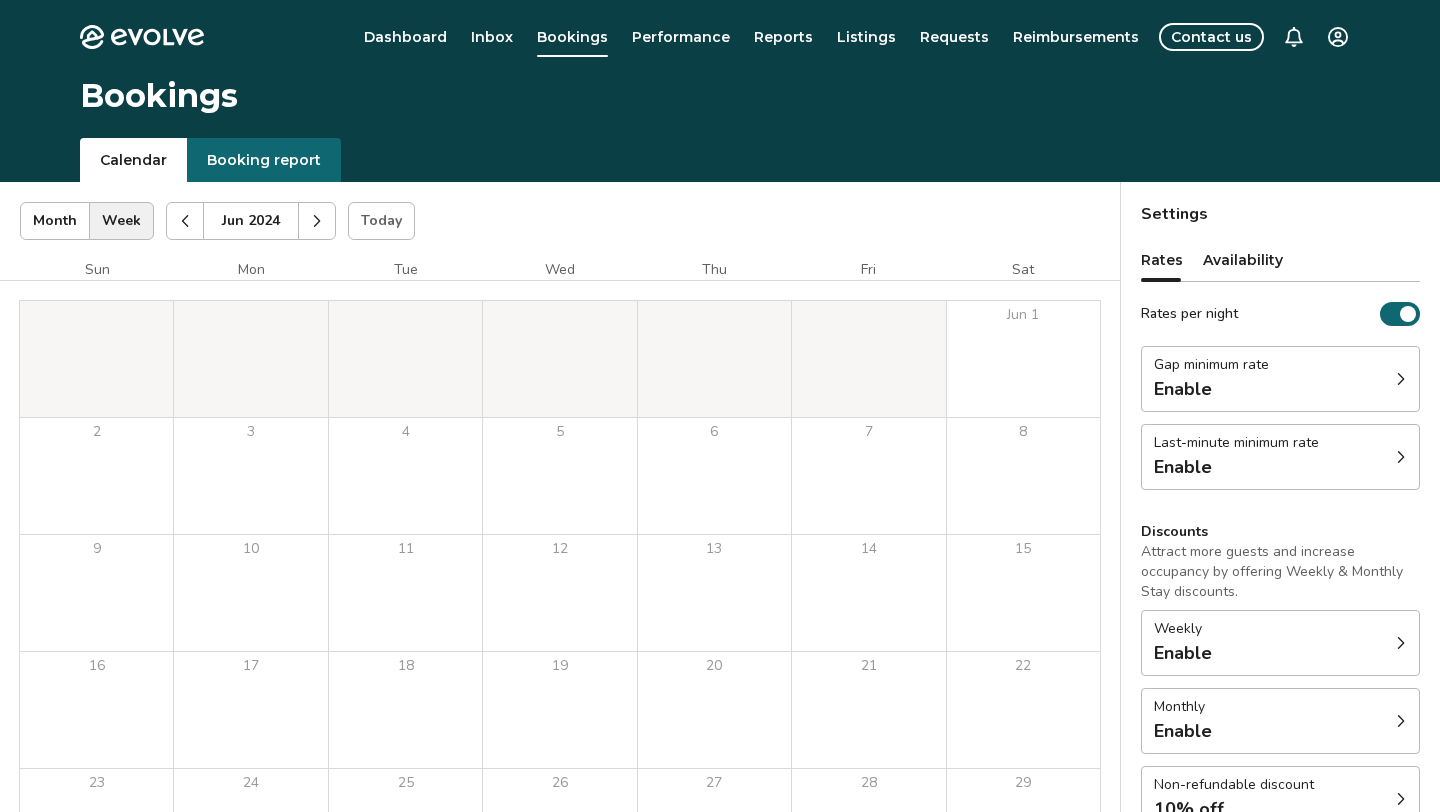 click at bounding box center (317, 221) 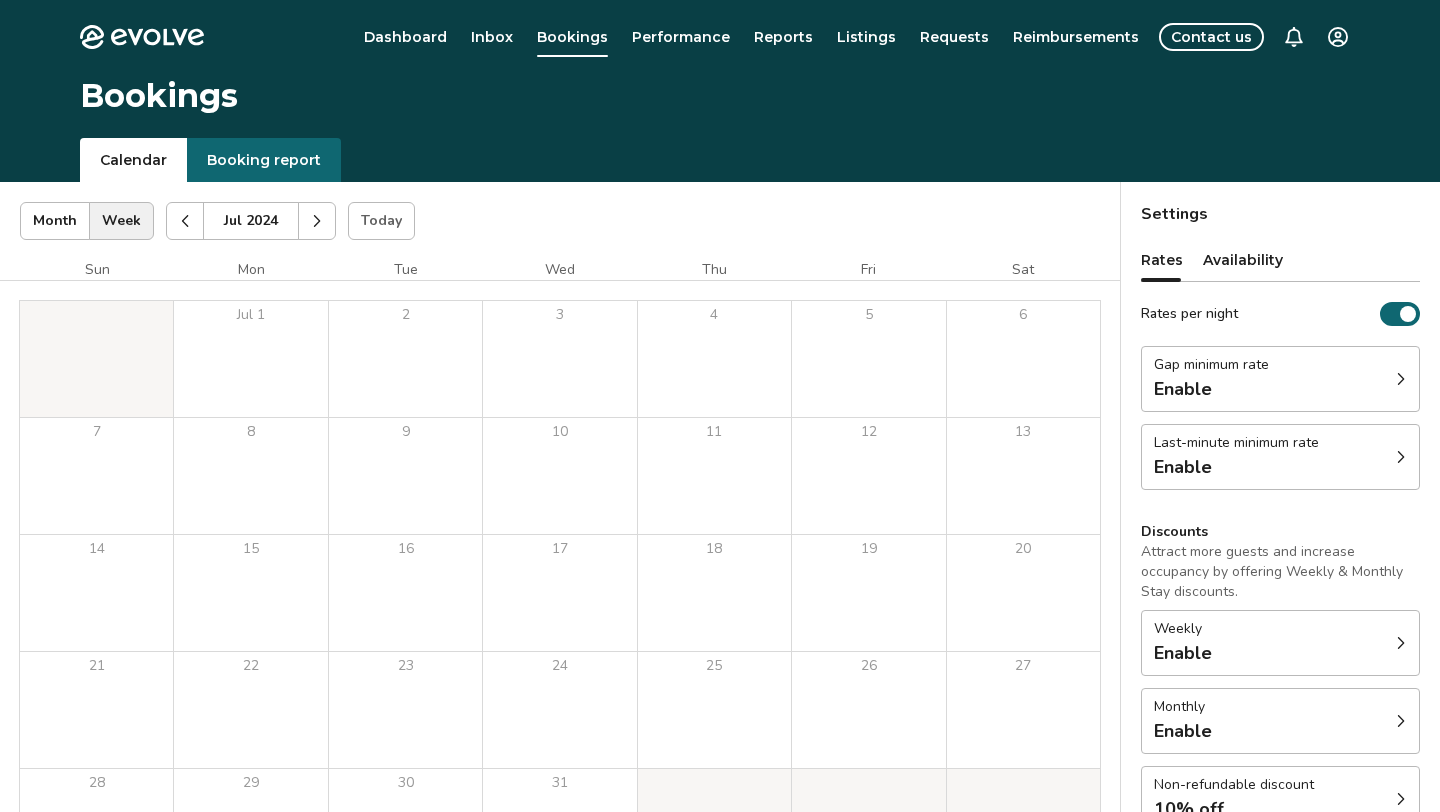 click at bounding box center (317, 221) 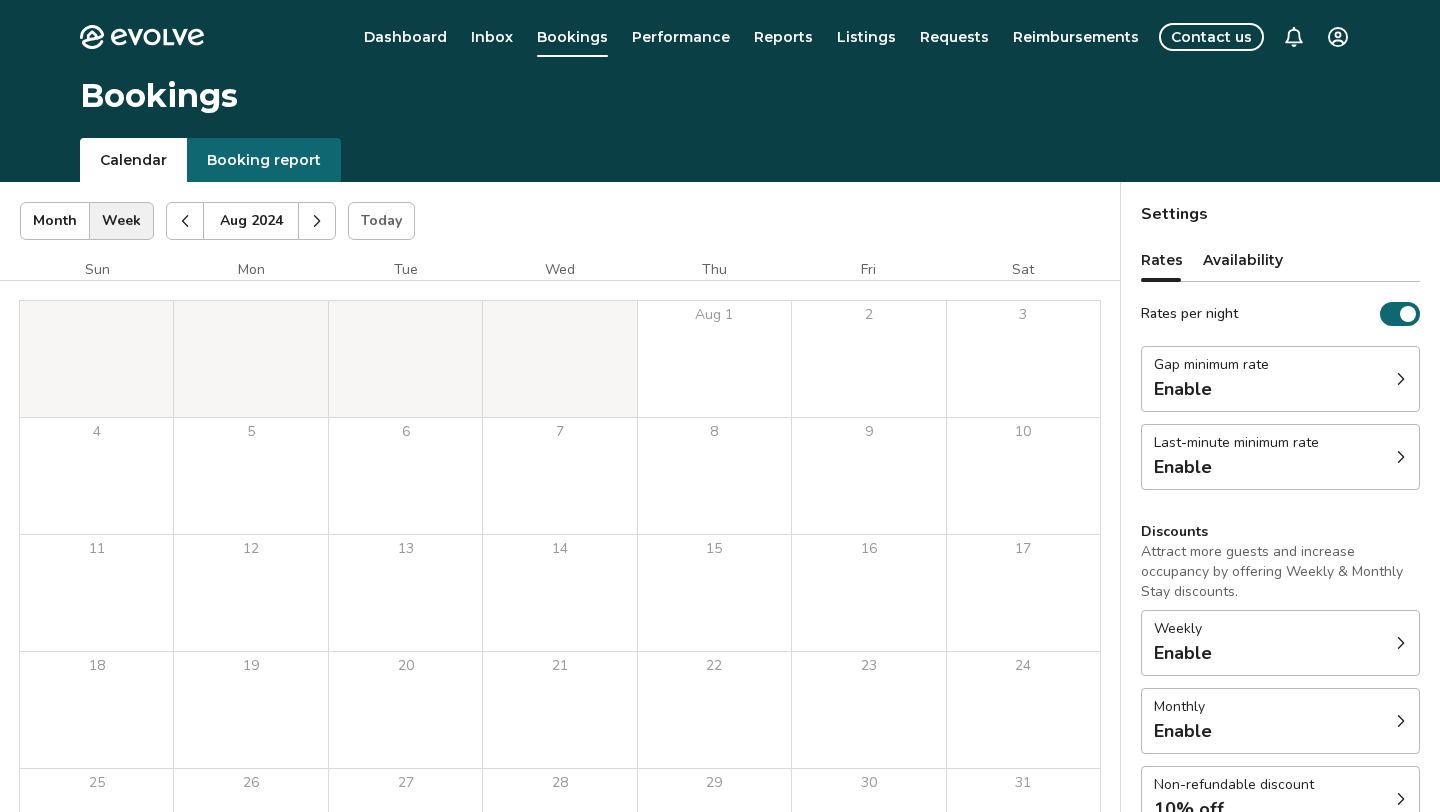 click at bounding box center (317, 221) 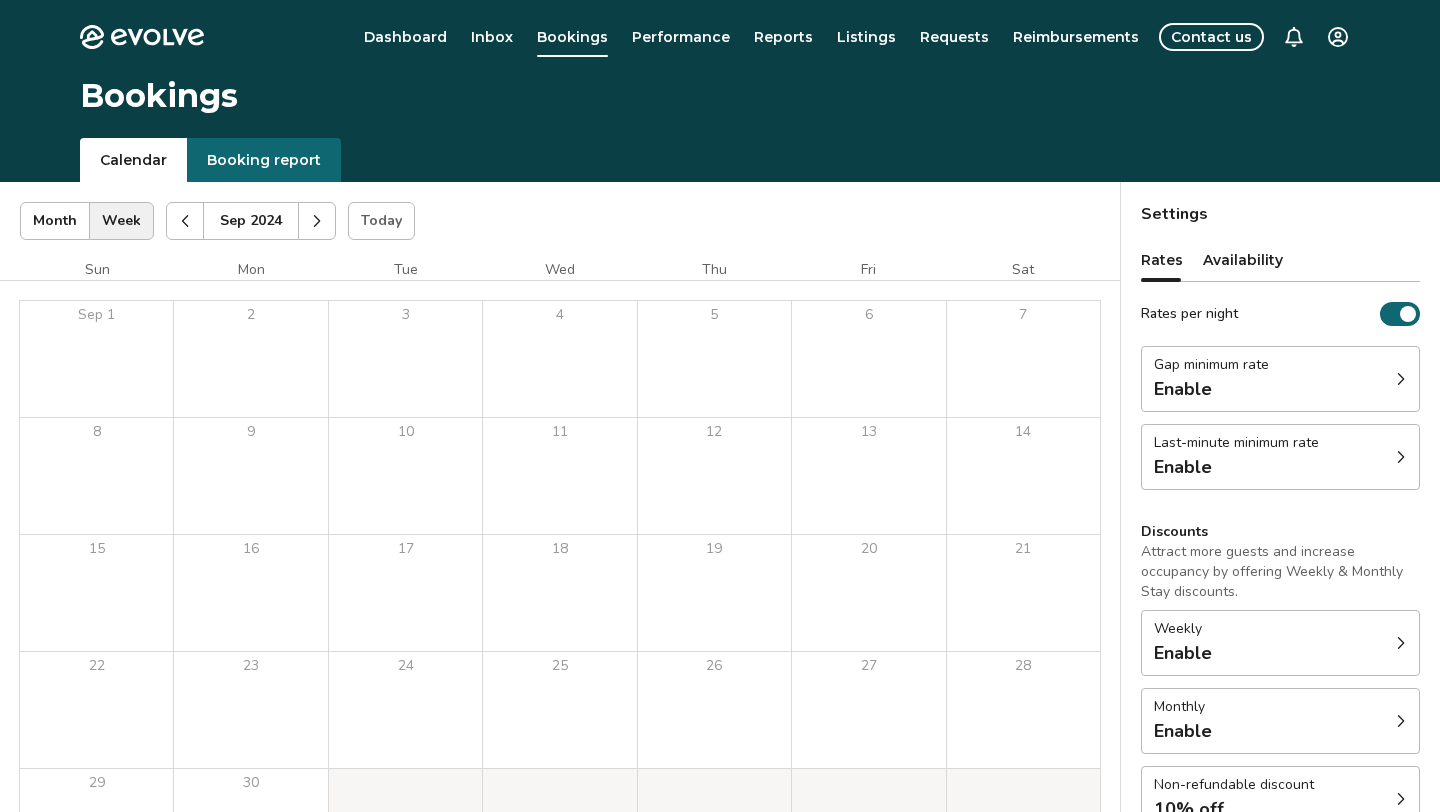 click at bounding box center (317, 221) 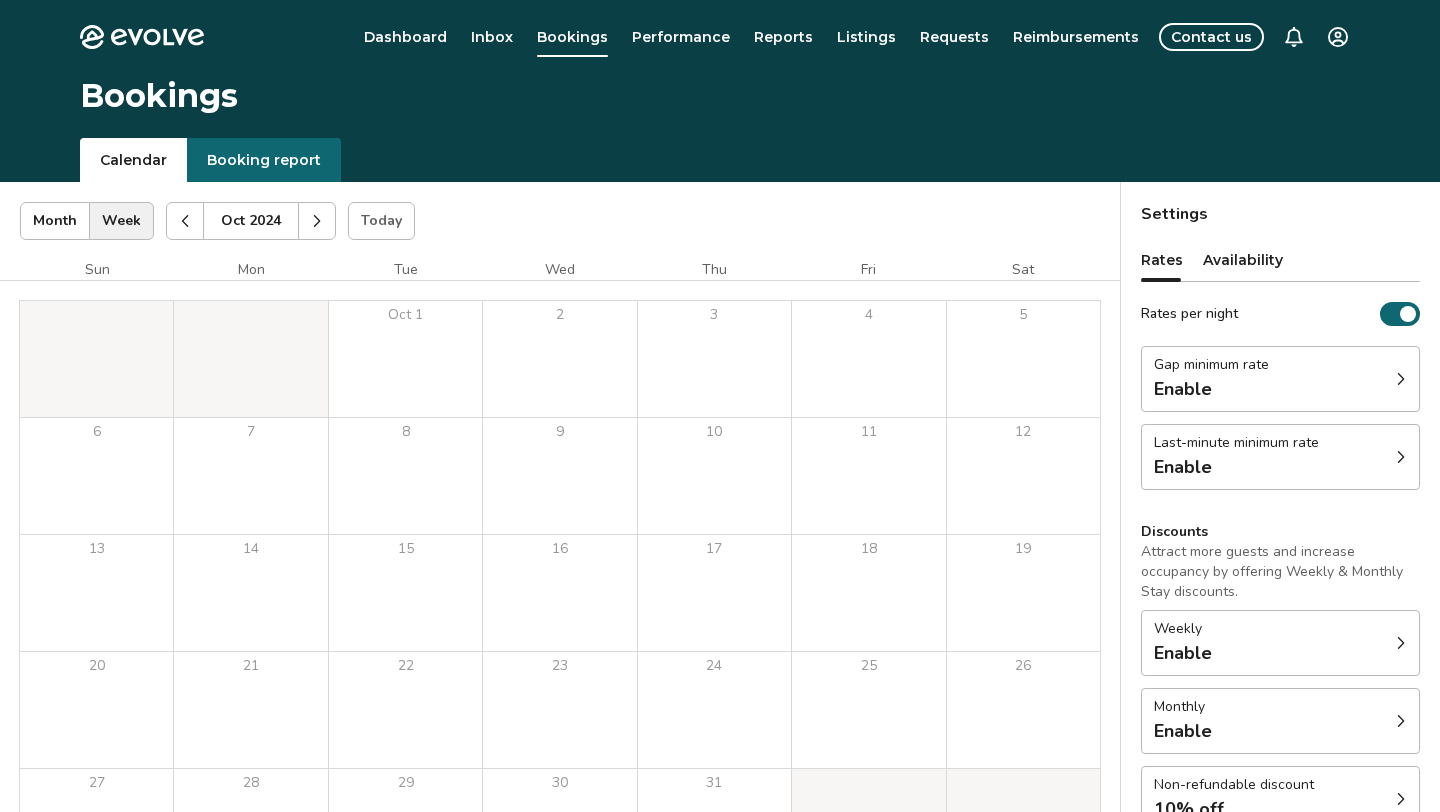 click at bounding box center (317, 221) 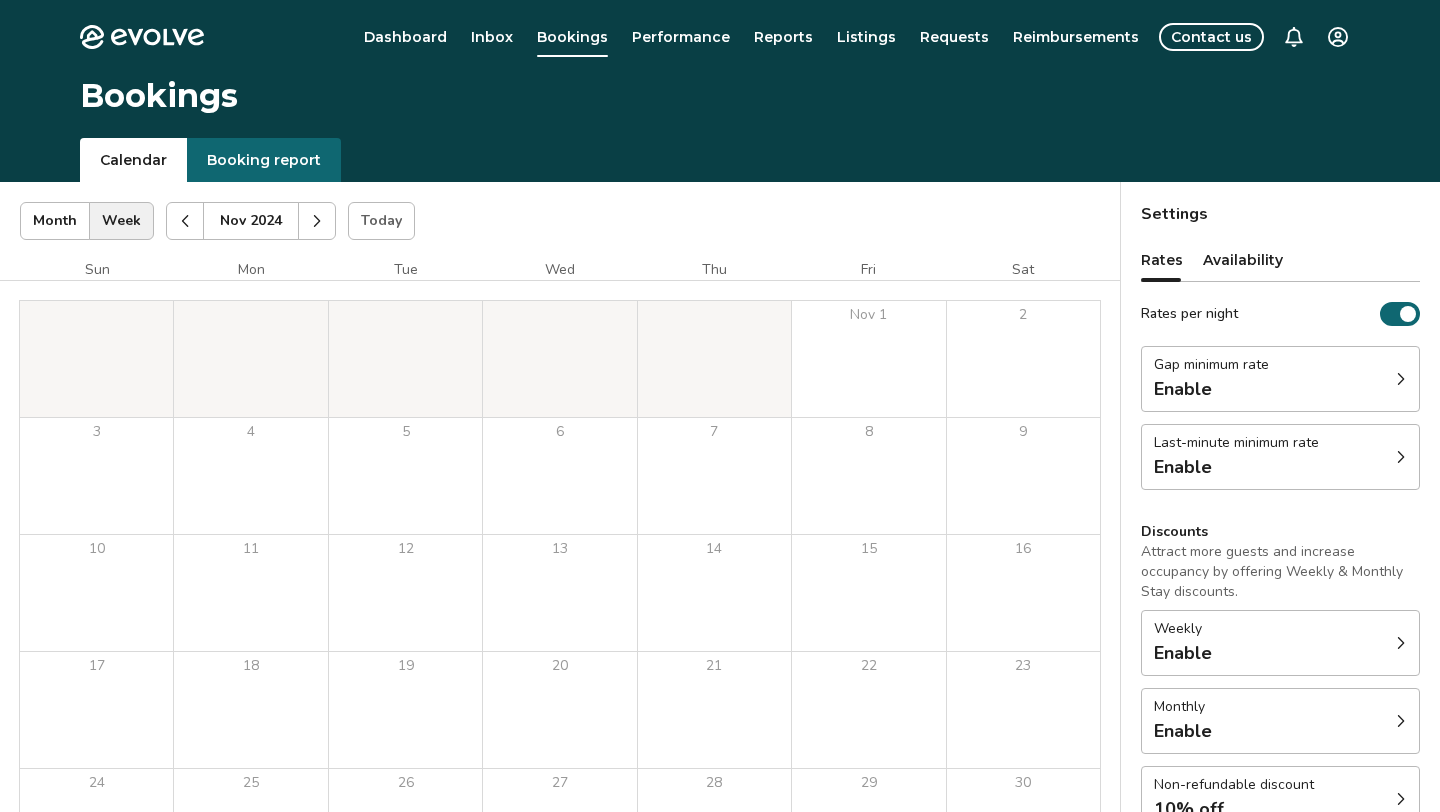 click at bounding box center [317, 221] 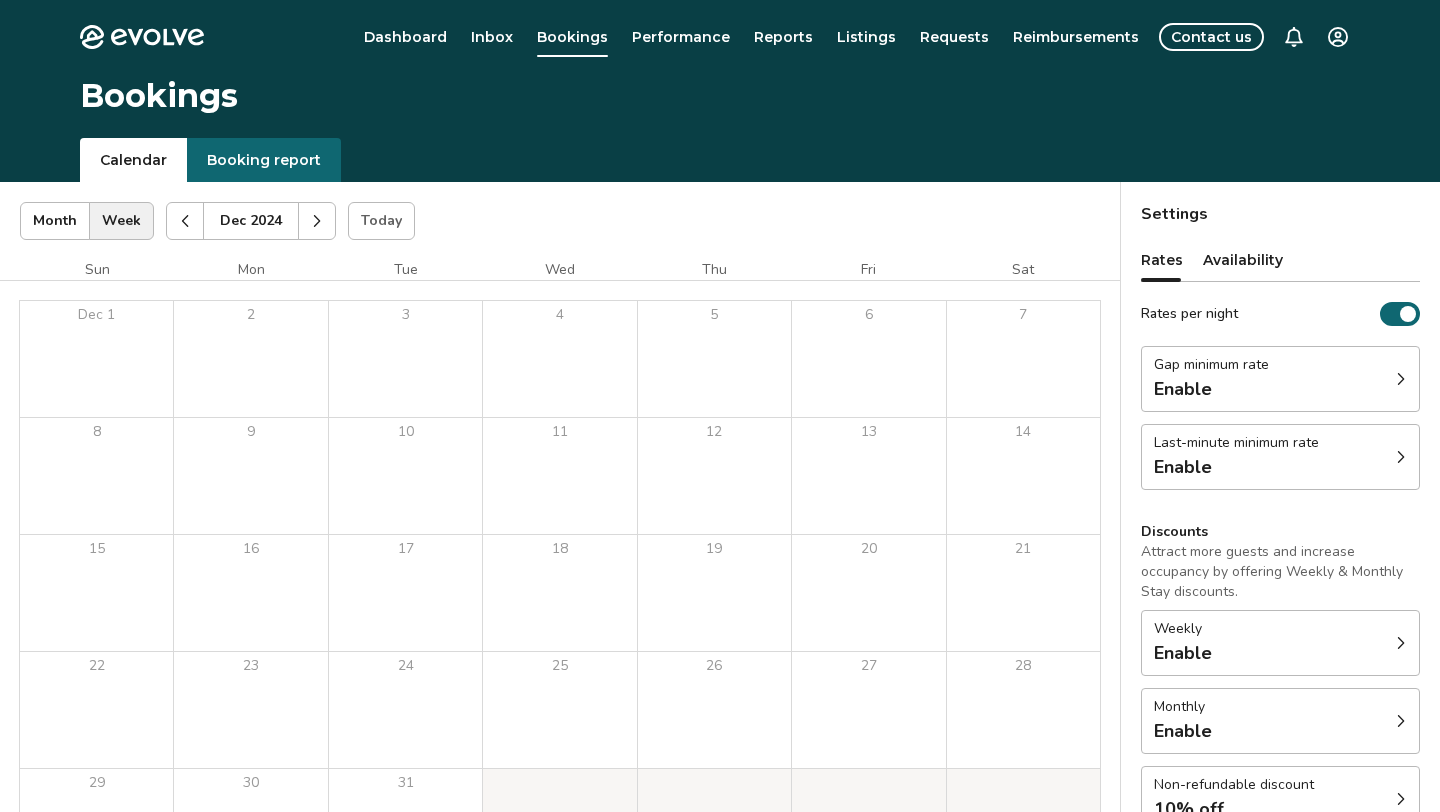 click at bounding box center (317, 221) 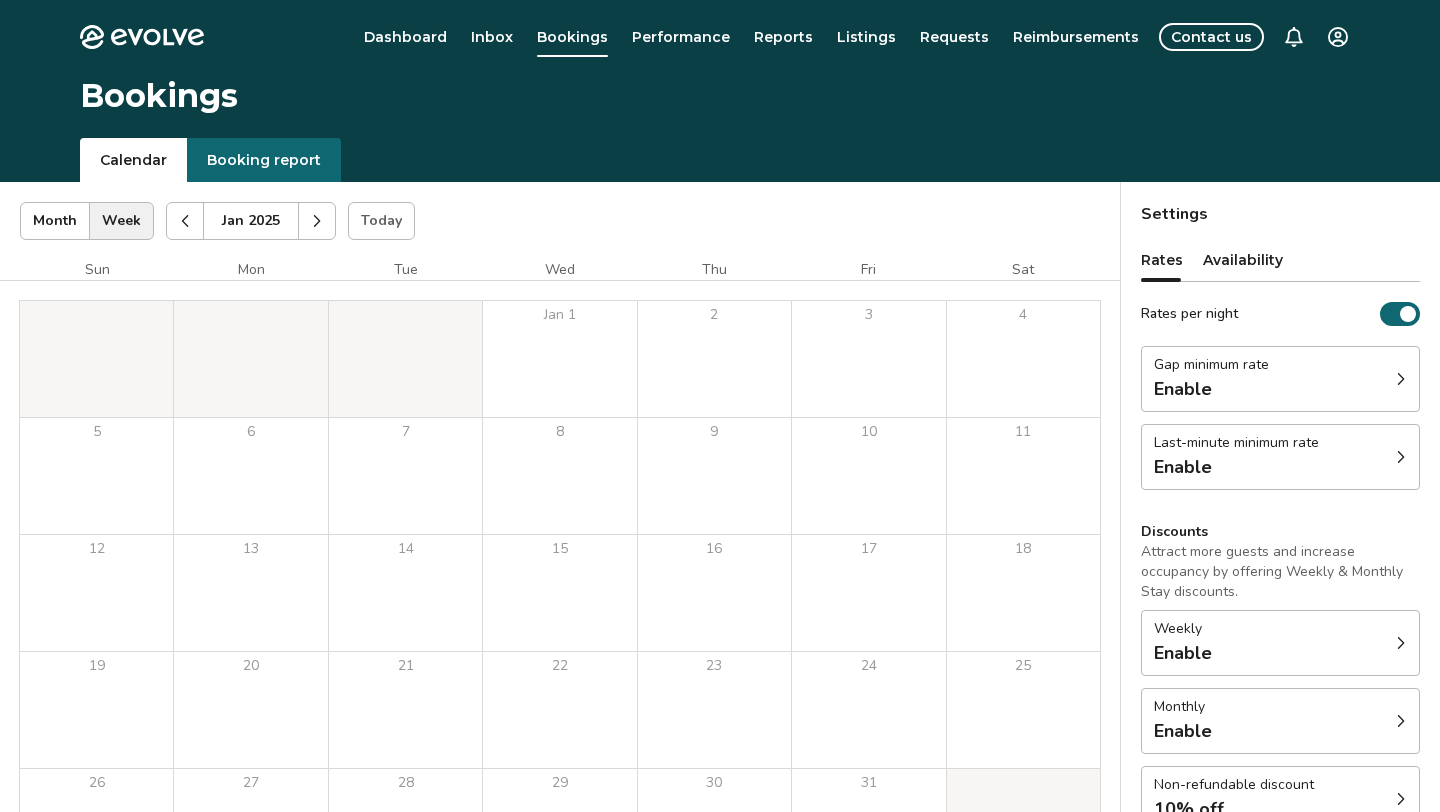 click at bounding box center (317, 221) 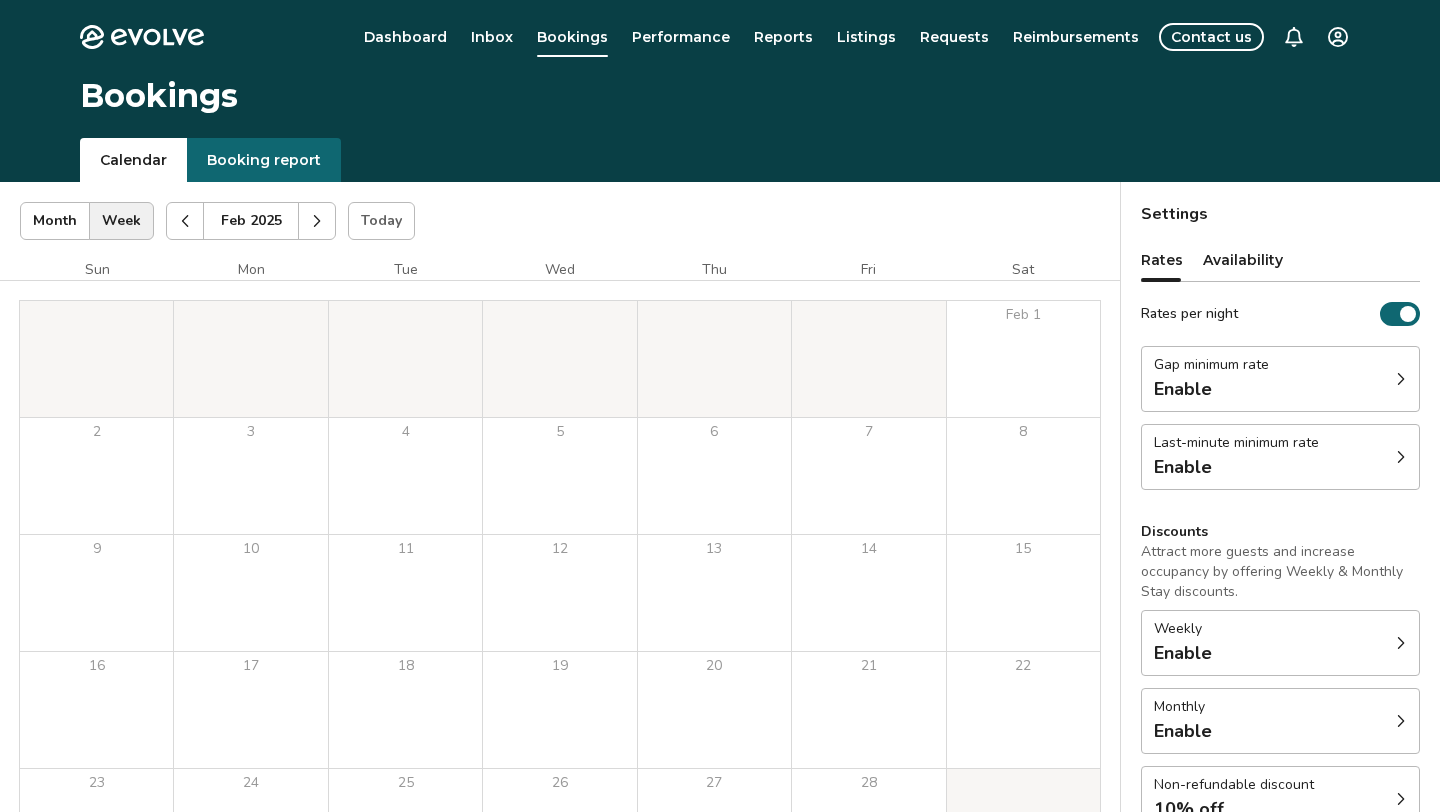 click at bounding box center [317, 221] 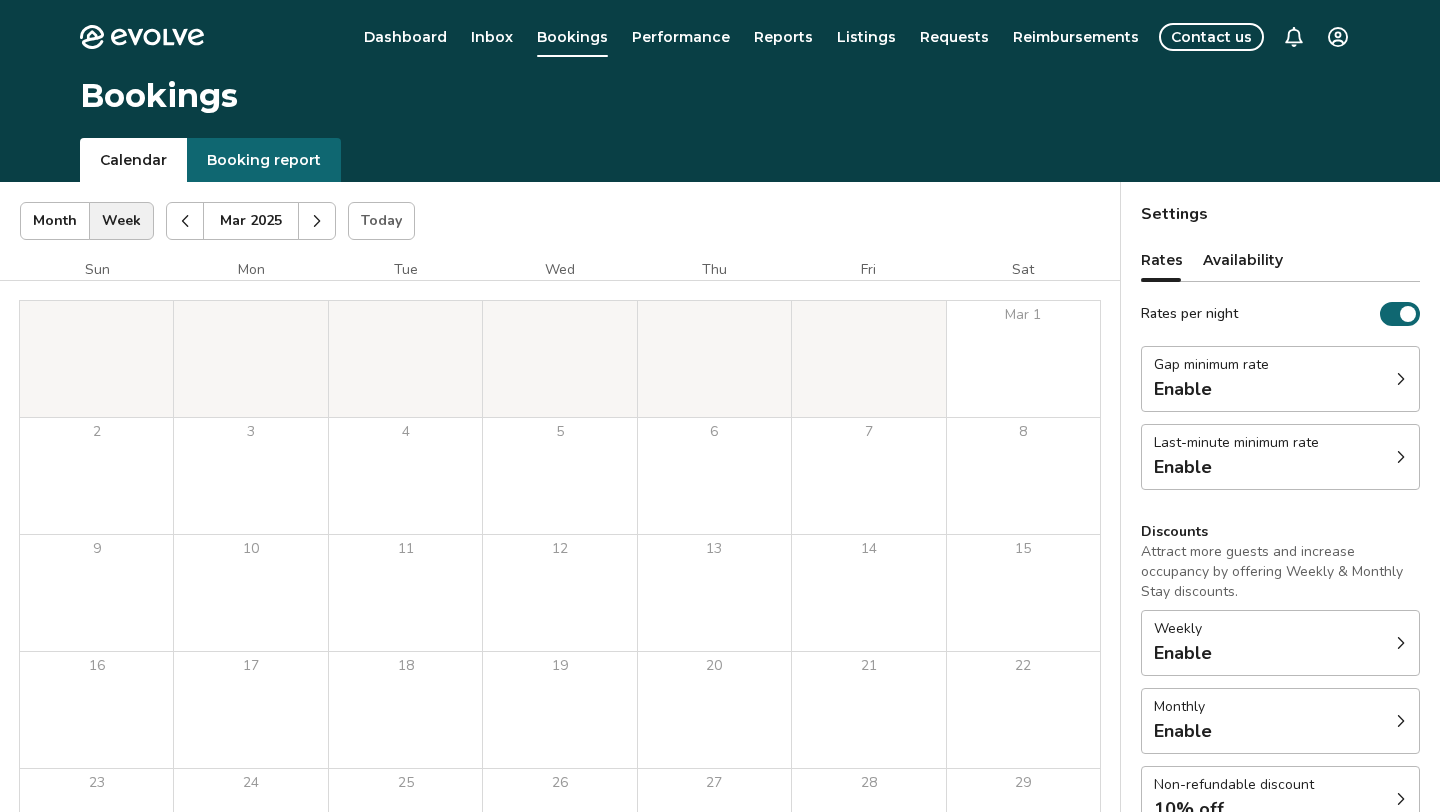 click at bounding box center (317, 221) 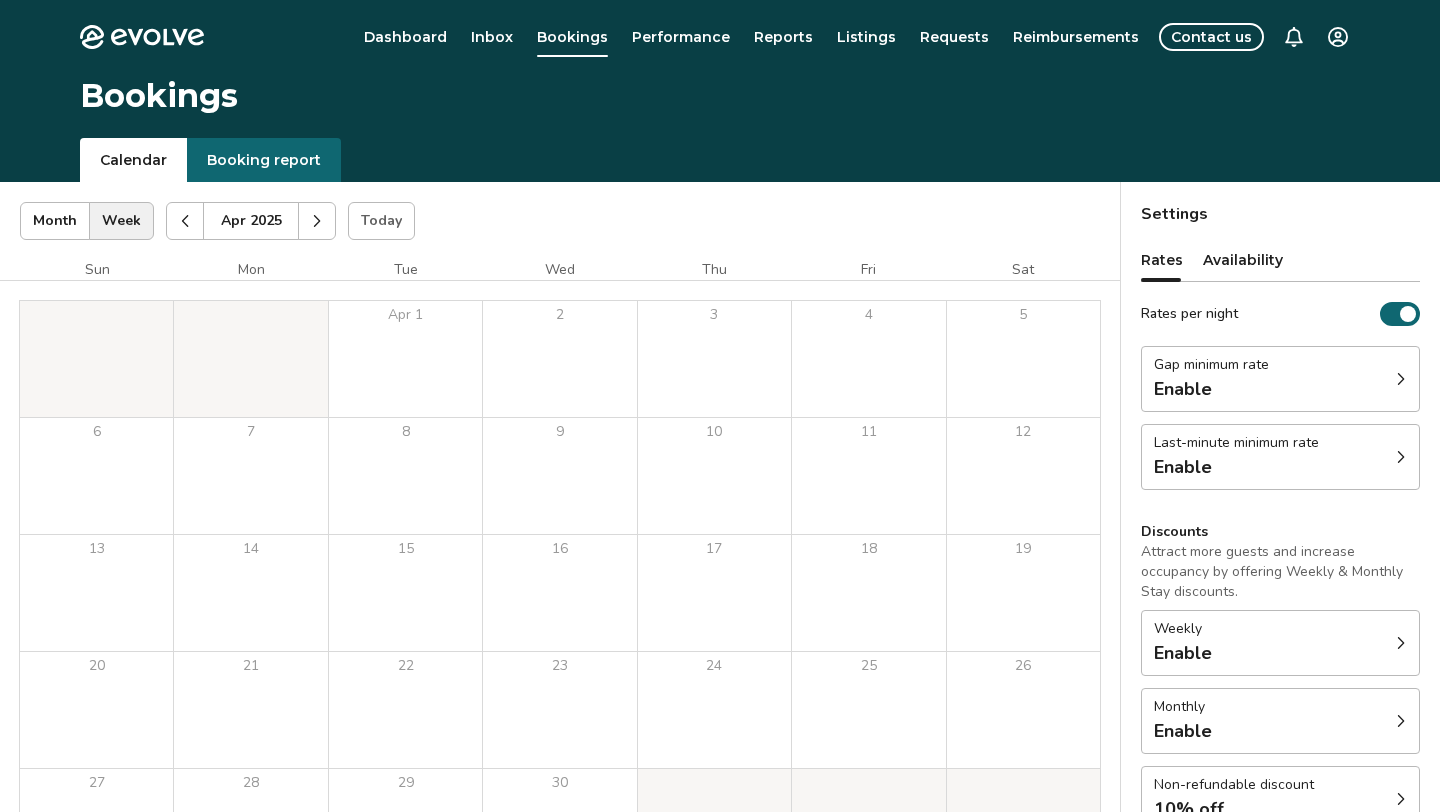 click at bounding box center [317, 221] 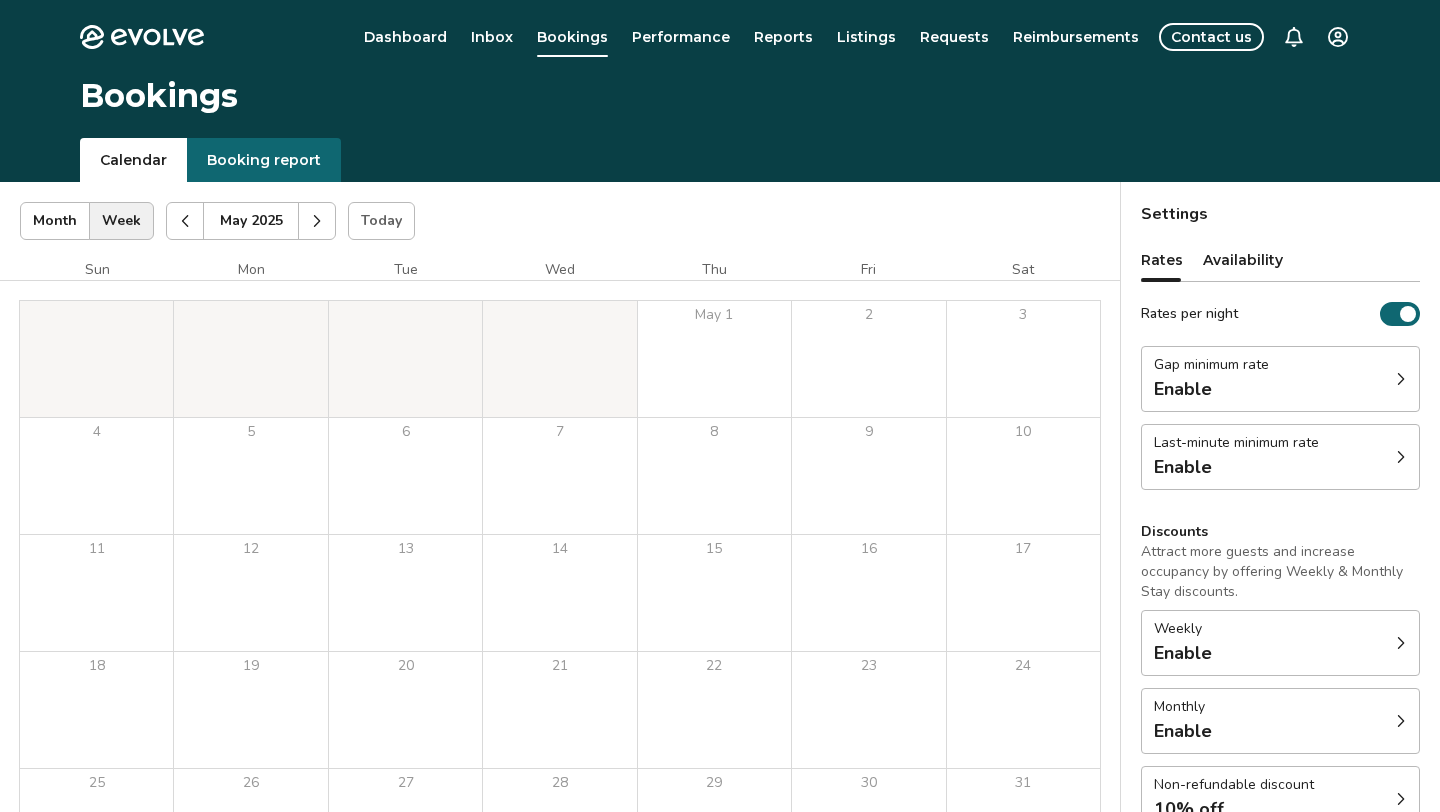 click at bounding box center (317, 221) 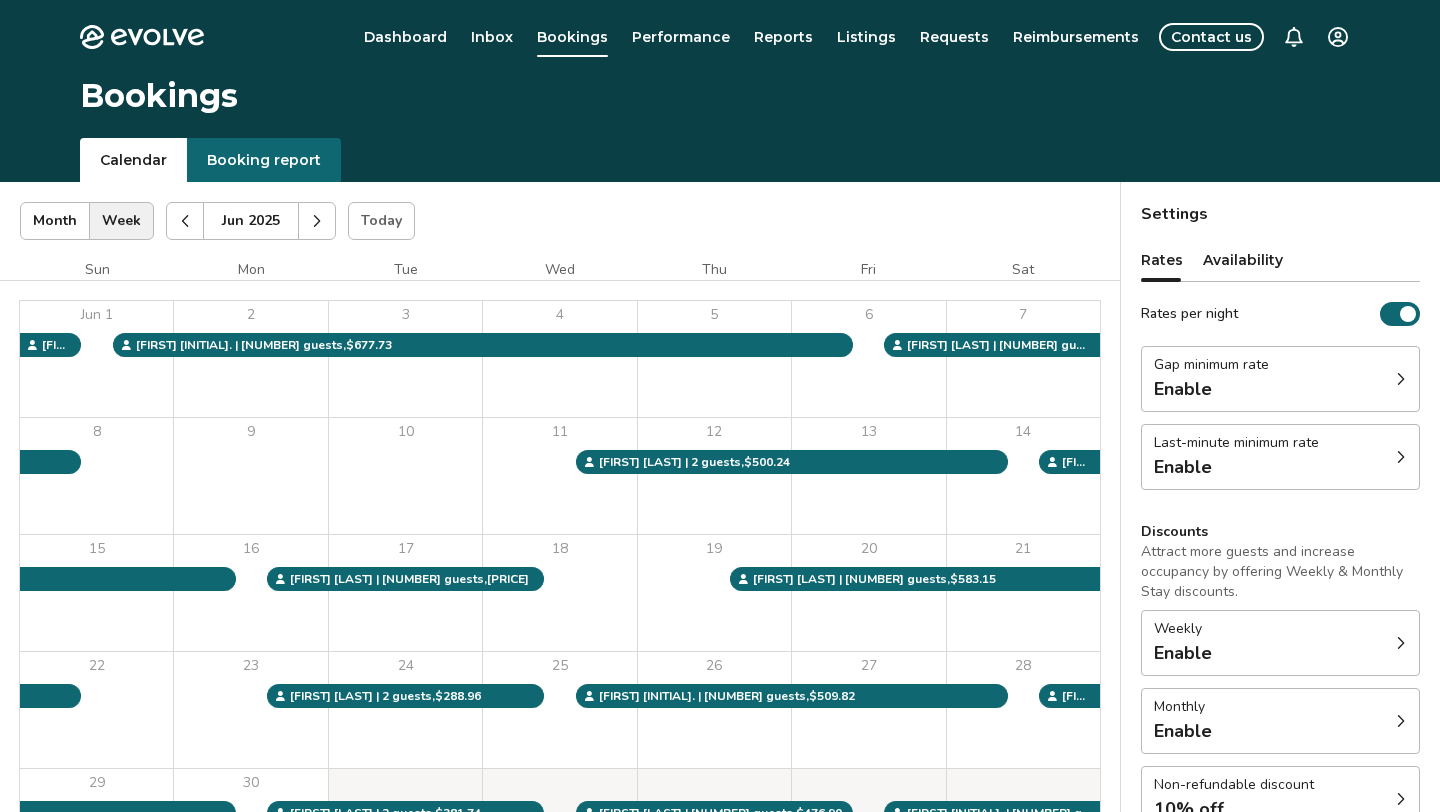 click at bounding box center (317, 221) 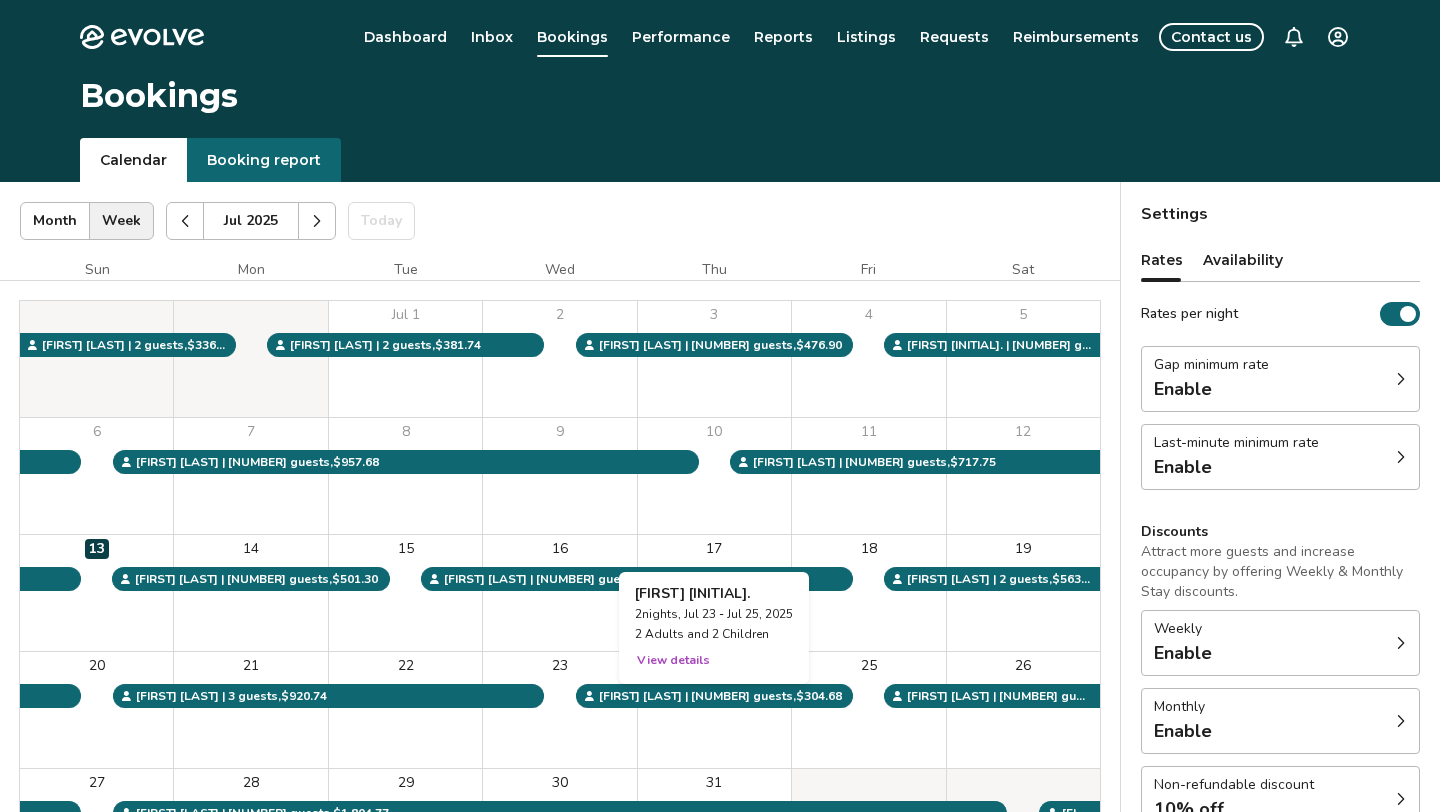 click on "24" at bounding box center [714, 710] 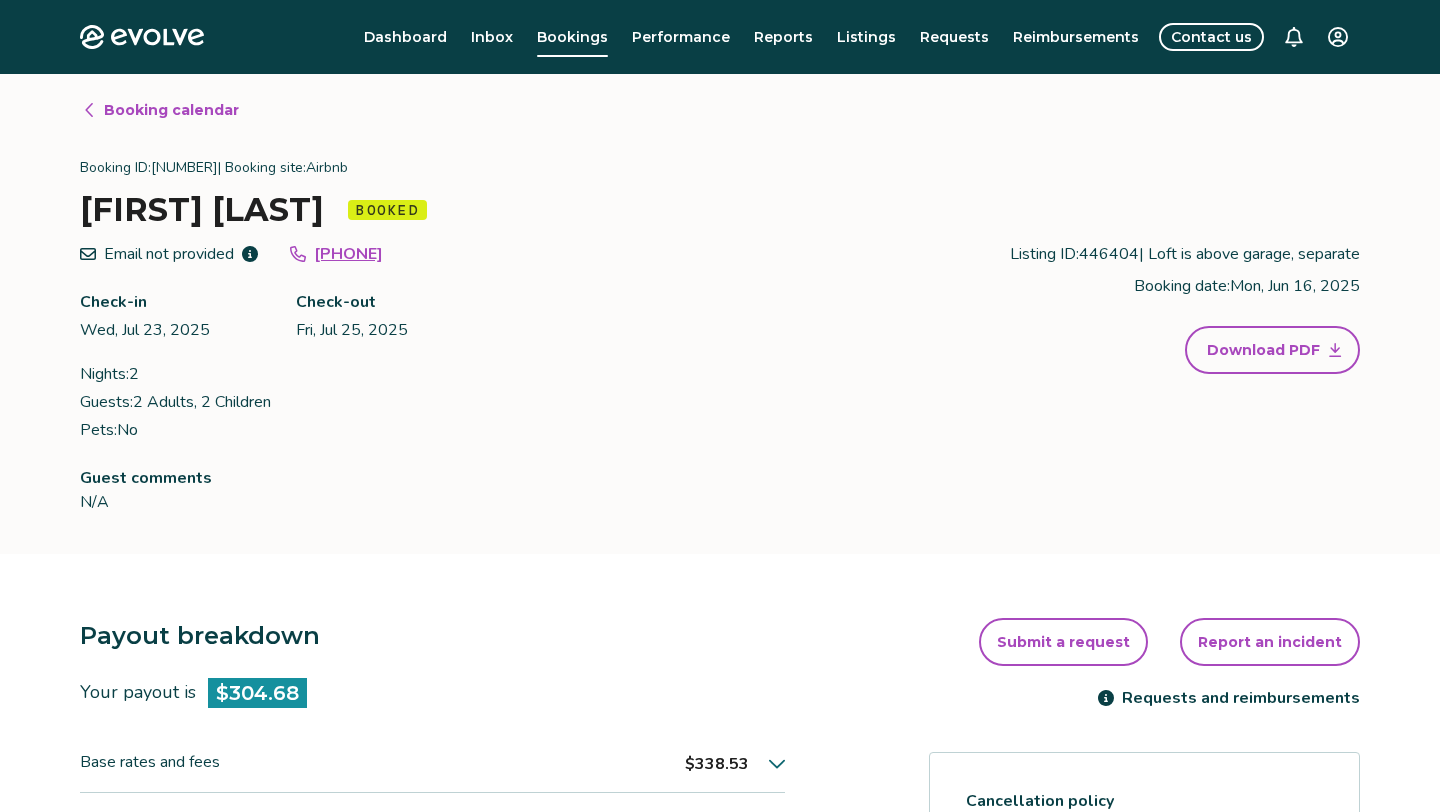 click on "Booking calendar" at bounding box center [171, 110] 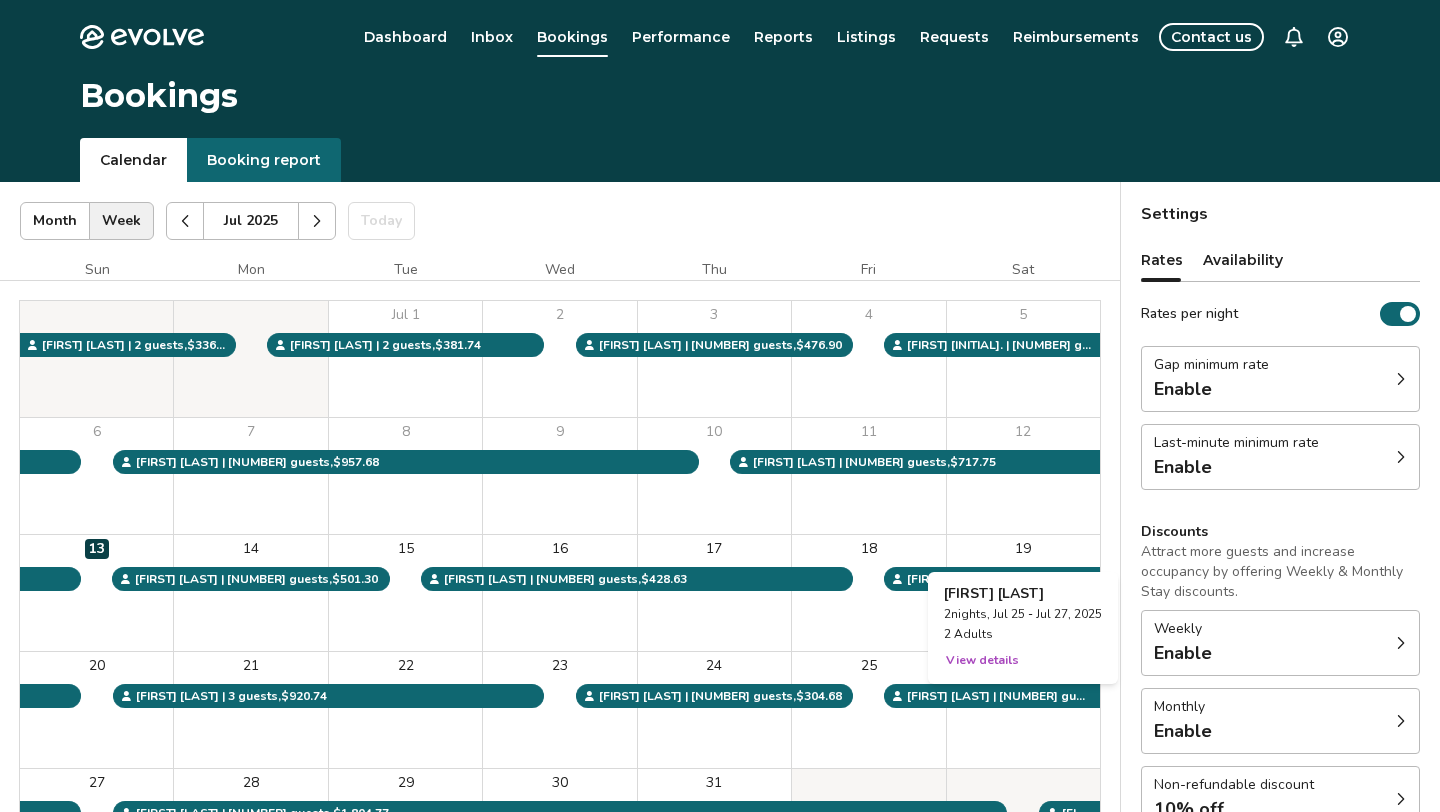 click on "26" at bounding box center (1023, 710) 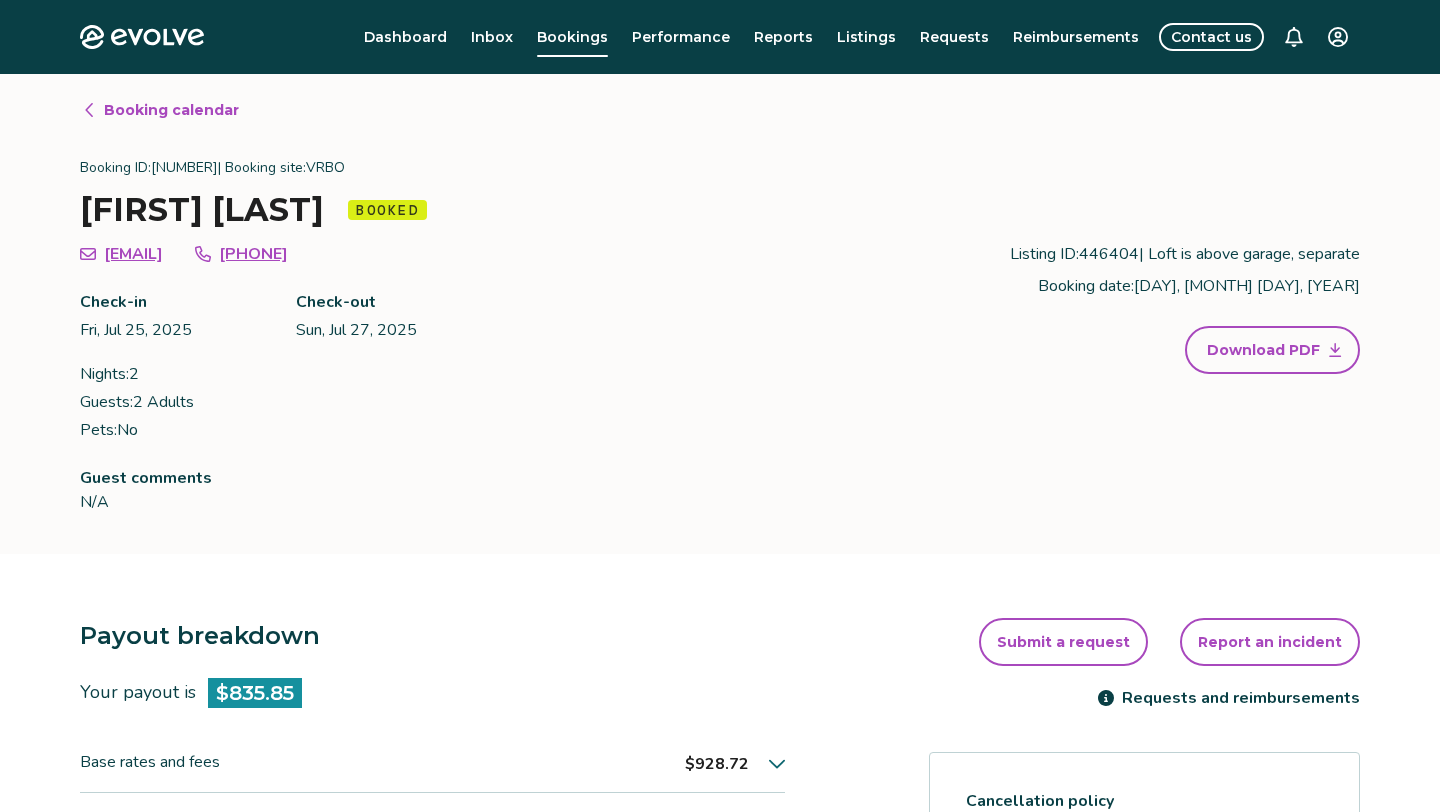 drag, startPoint x: 303, startPoint y: 259, endPoint x: 96, endPoint y: 250, distance: 207.19556 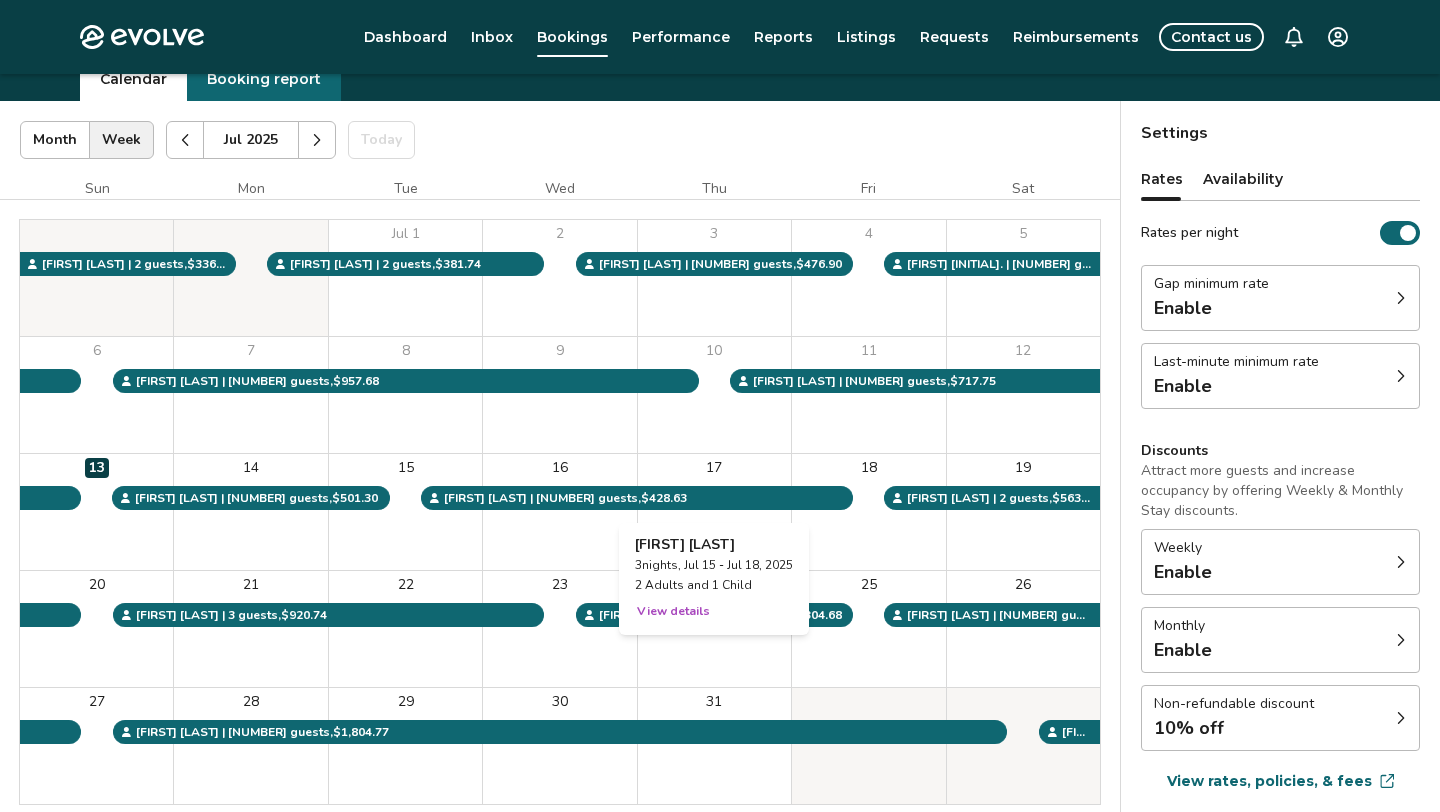 scroll, scrollTop: 97, scrollLeft: 0, axis: vertical 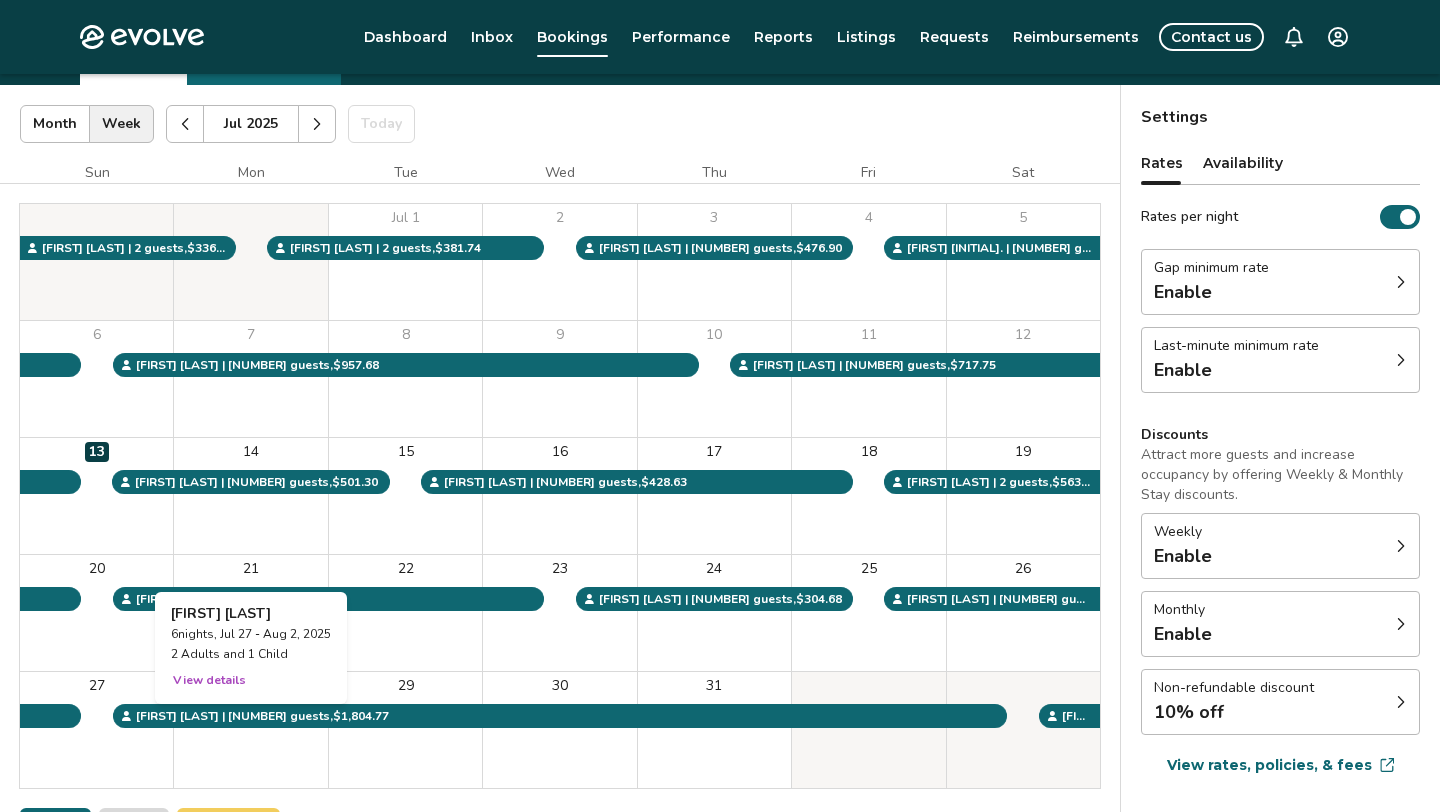 click on "28" at bounding box center [250, 730] 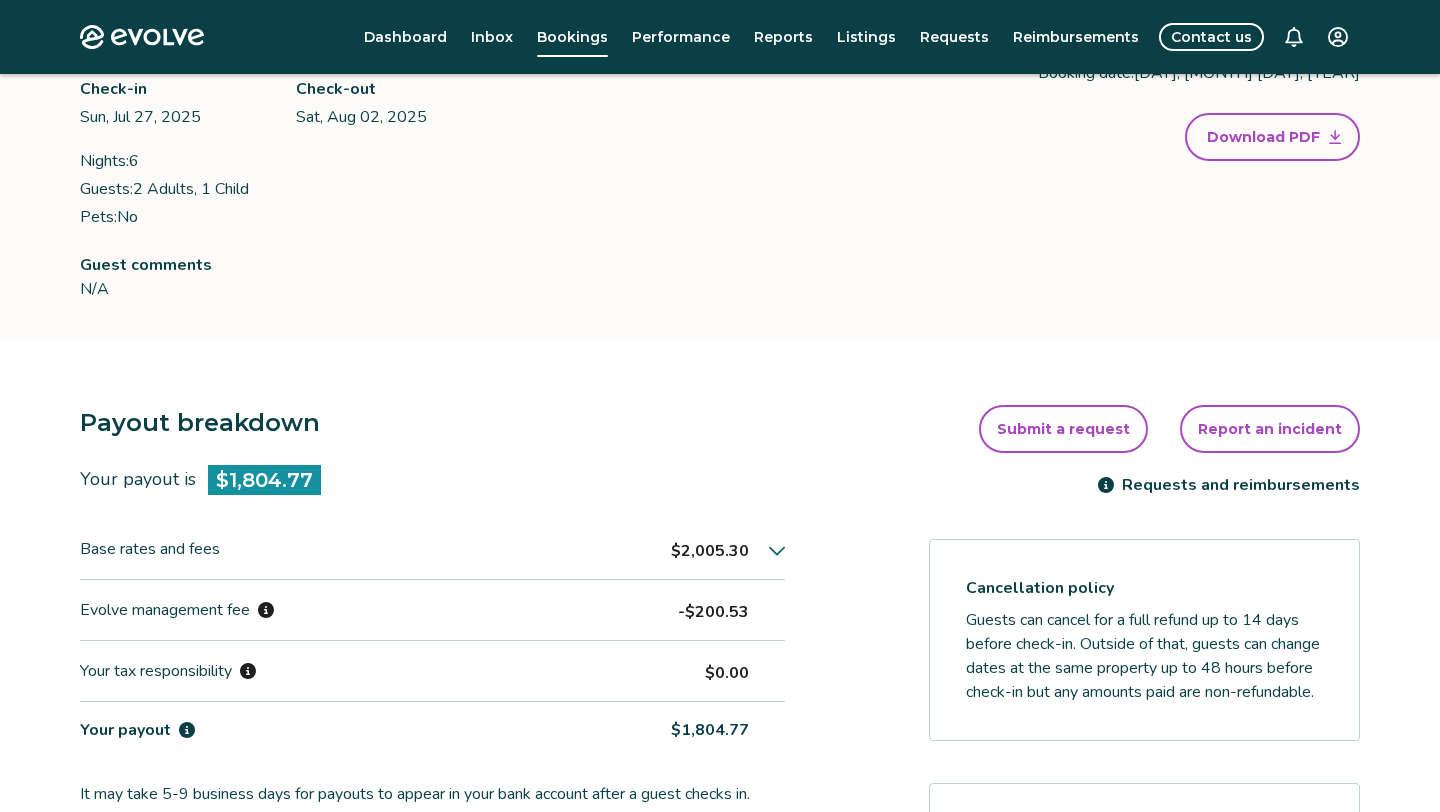 scroll, scrollTop: 0, scrollLeft: 0, axis: both 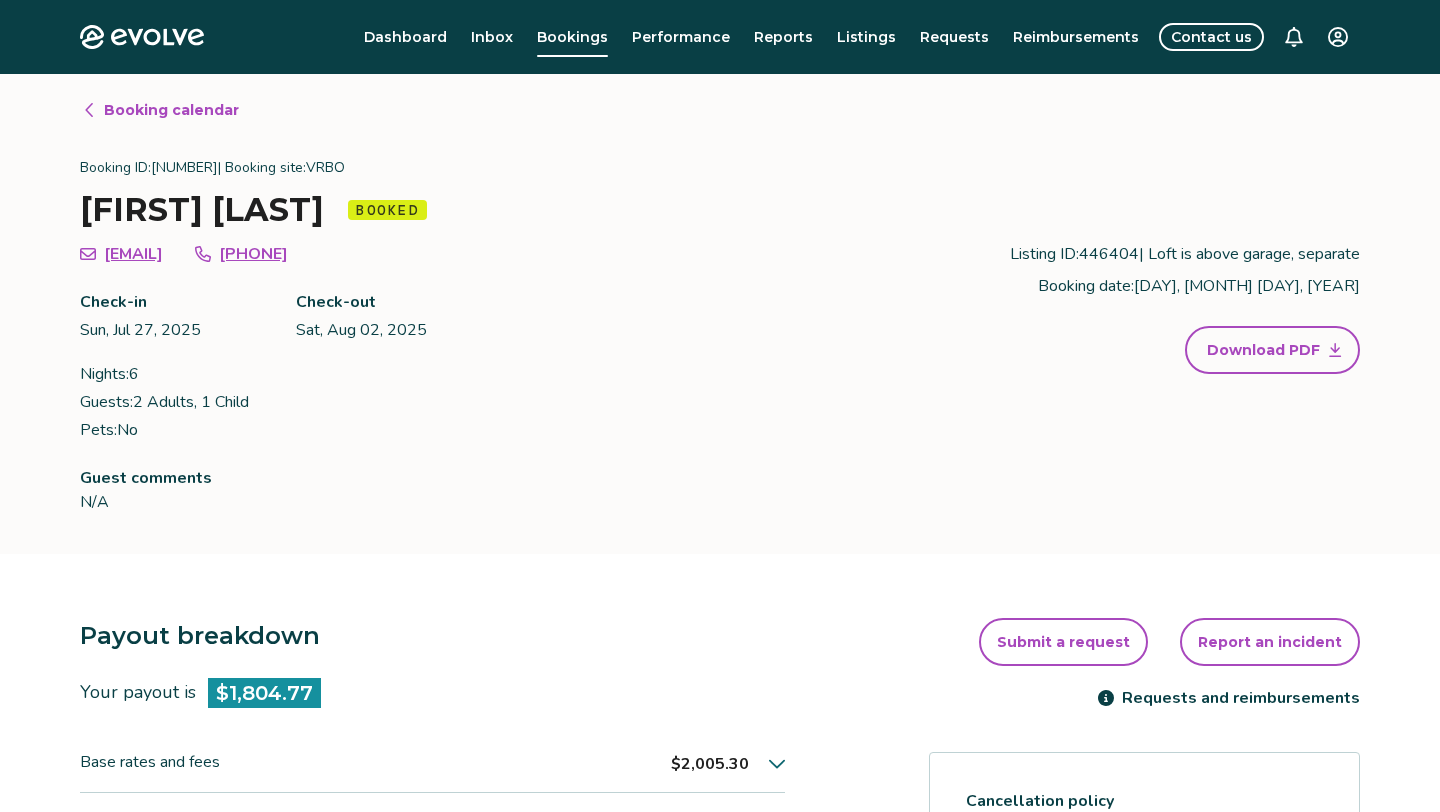 click on "Booking calendar" at bounding box center [171, 110] 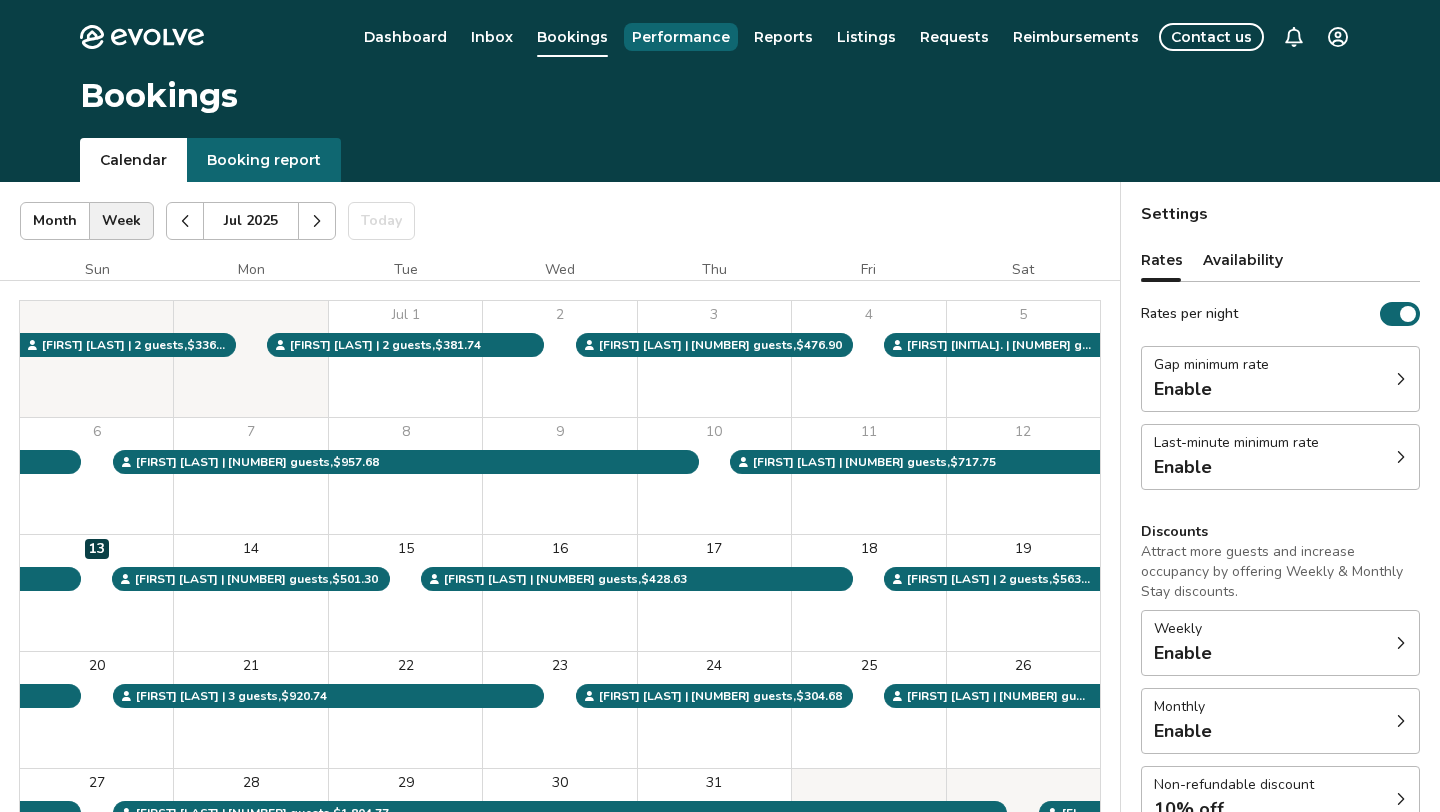 click on "Performance" at bounding box center [681, 37] 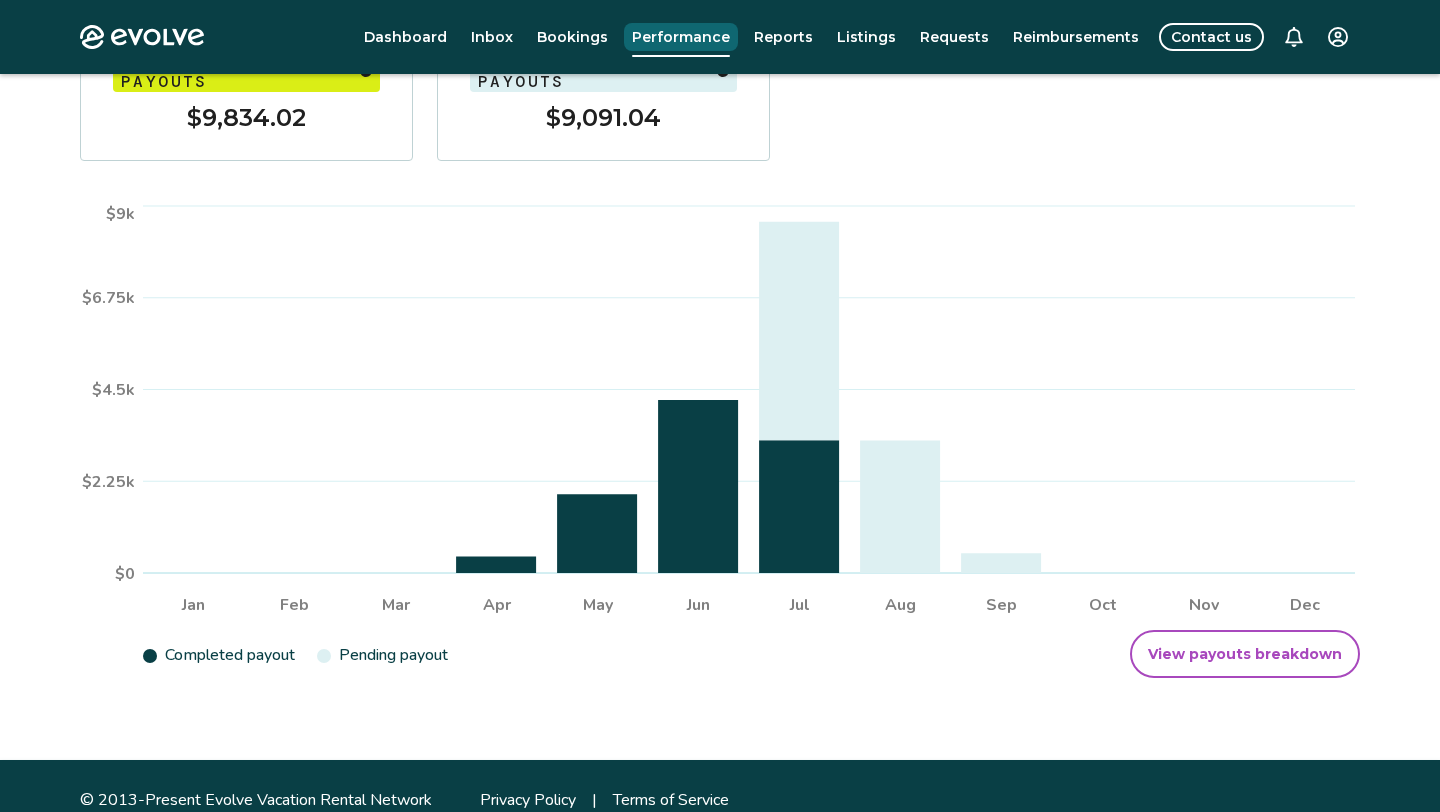 scroll, scrollTop: 333, scrollLeft: 0, axis: vertical 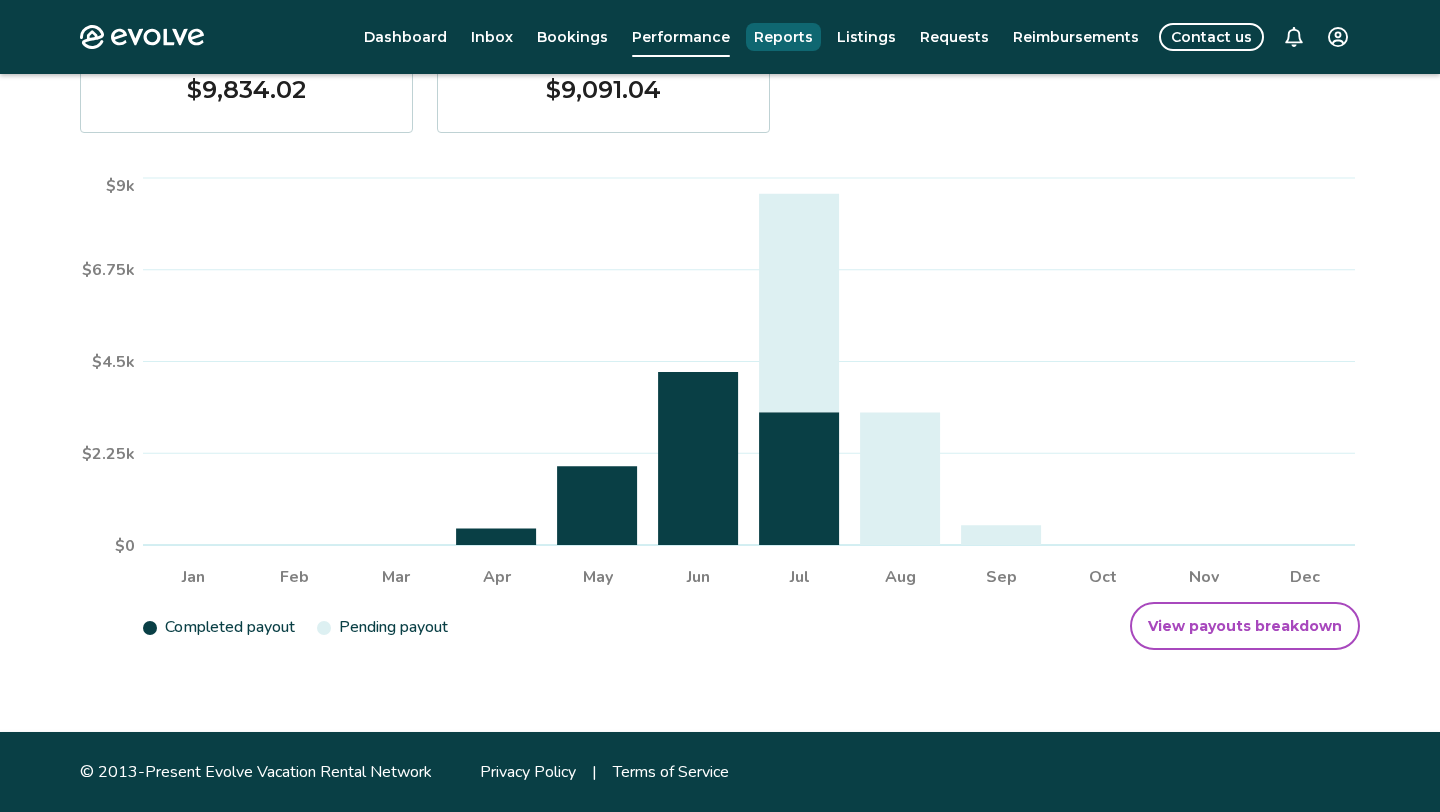 click on "Reports" at bounding box center [783, 37] 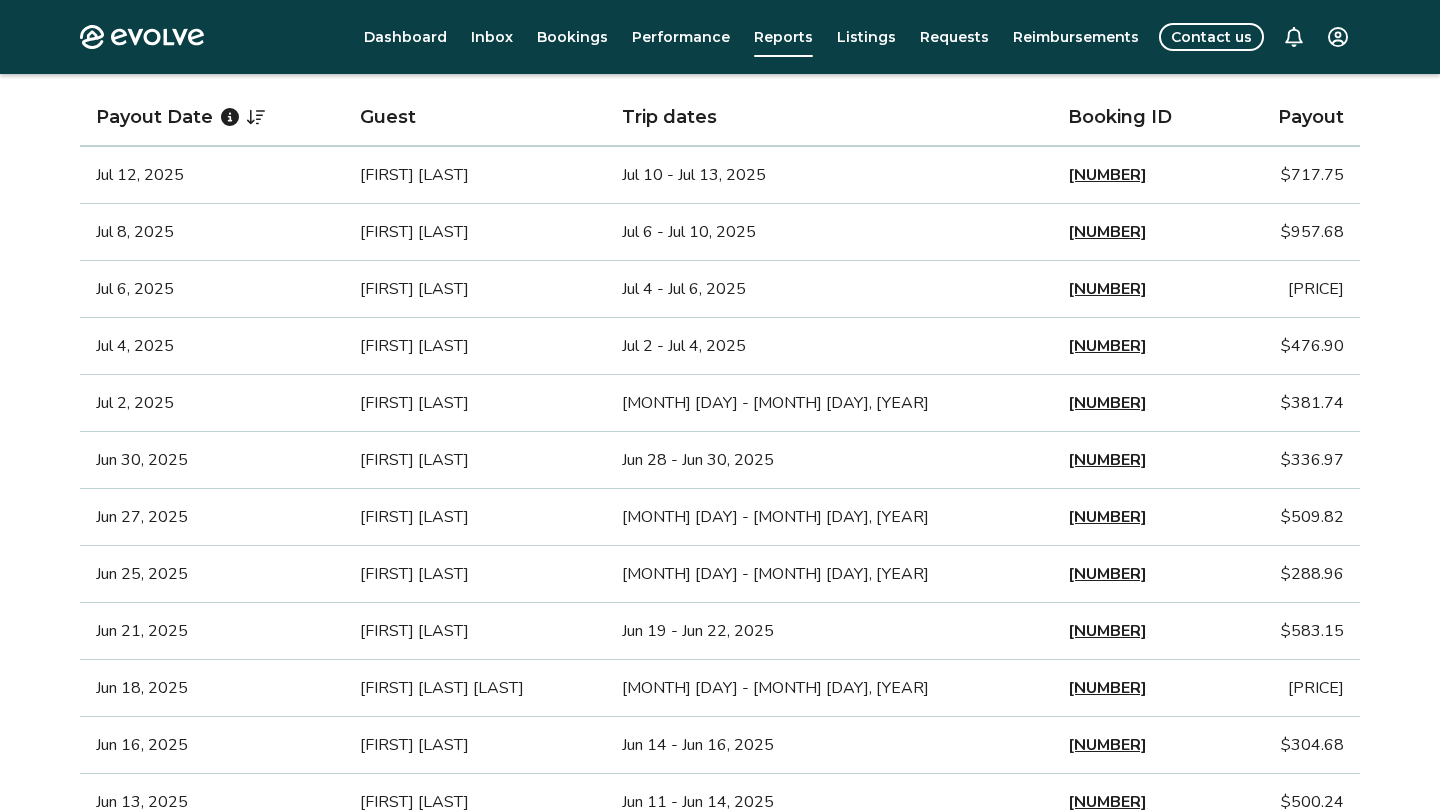 scroll, scrollTop: 0, scrollLeft: 0, axis: both 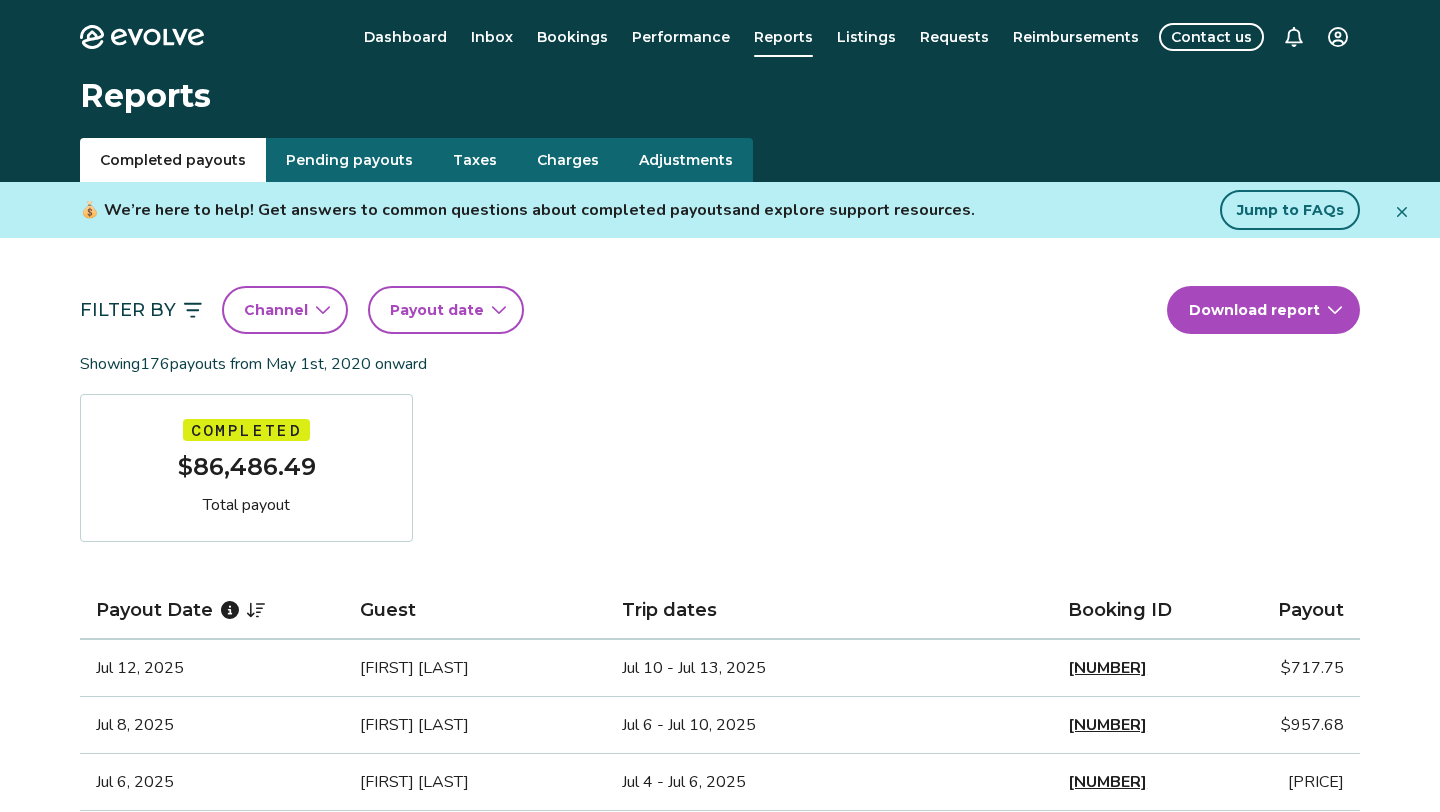 click on "Payout date" at bounding box center (437, 310) 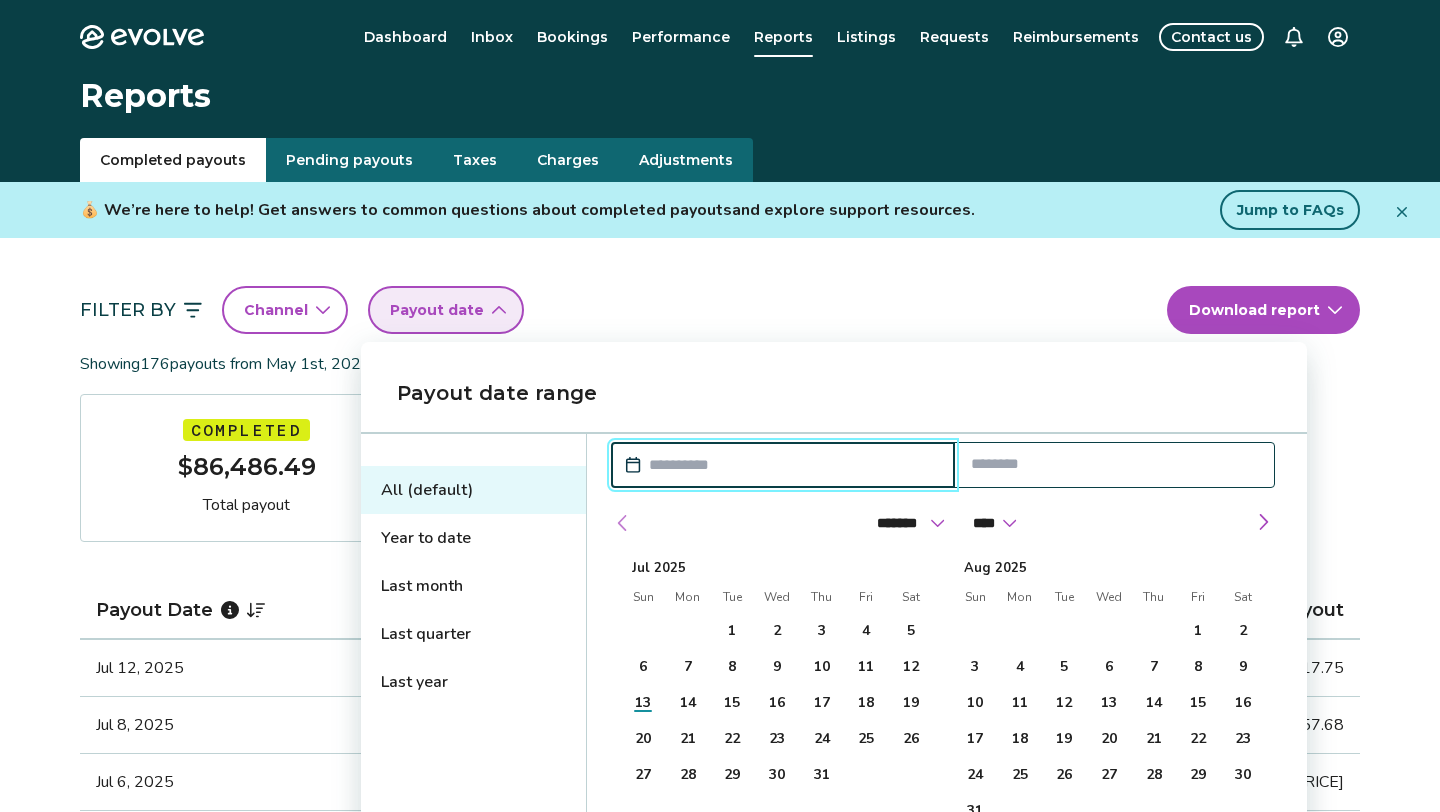 click at bounding box center (623, 523) 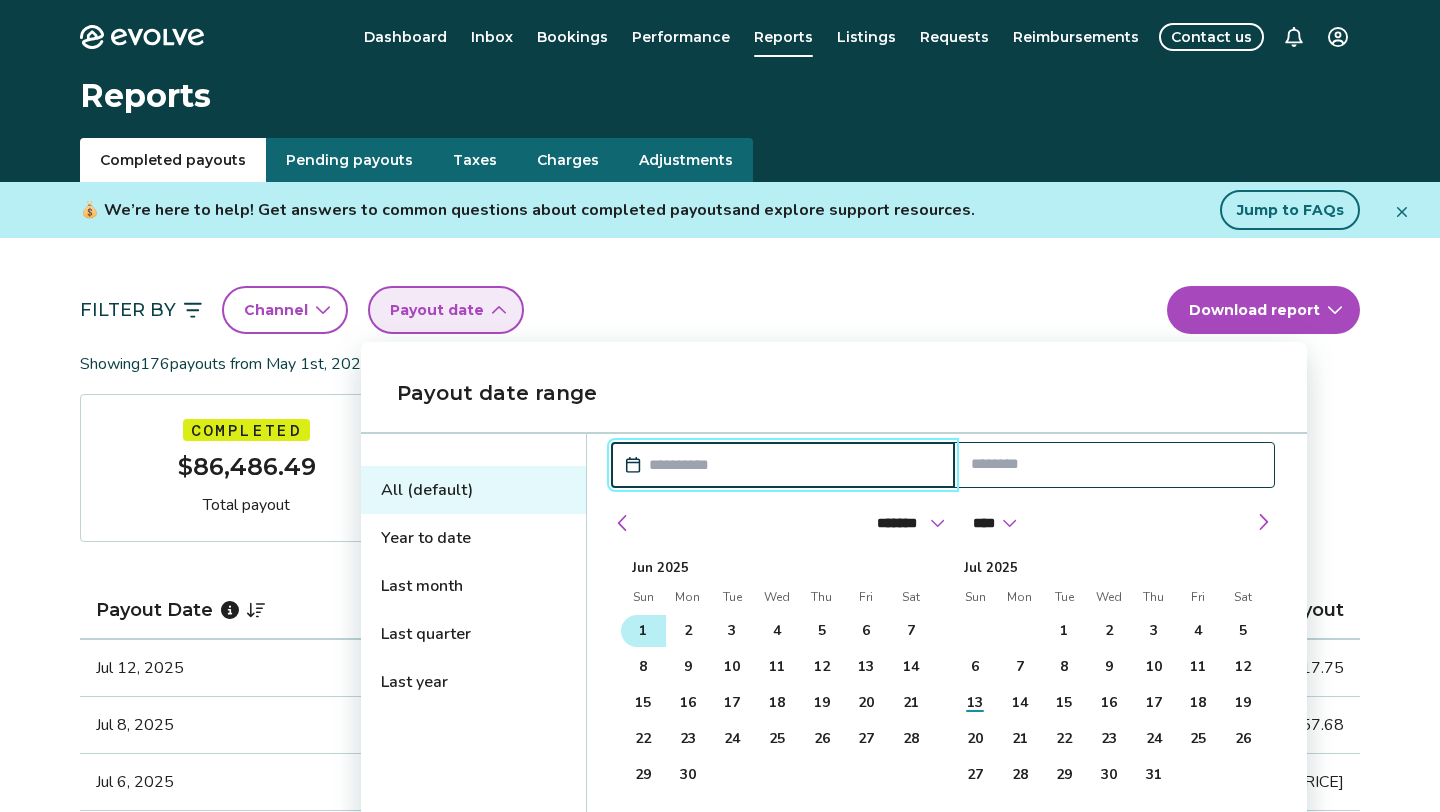 click on "1" at bounding box center [643, 631] 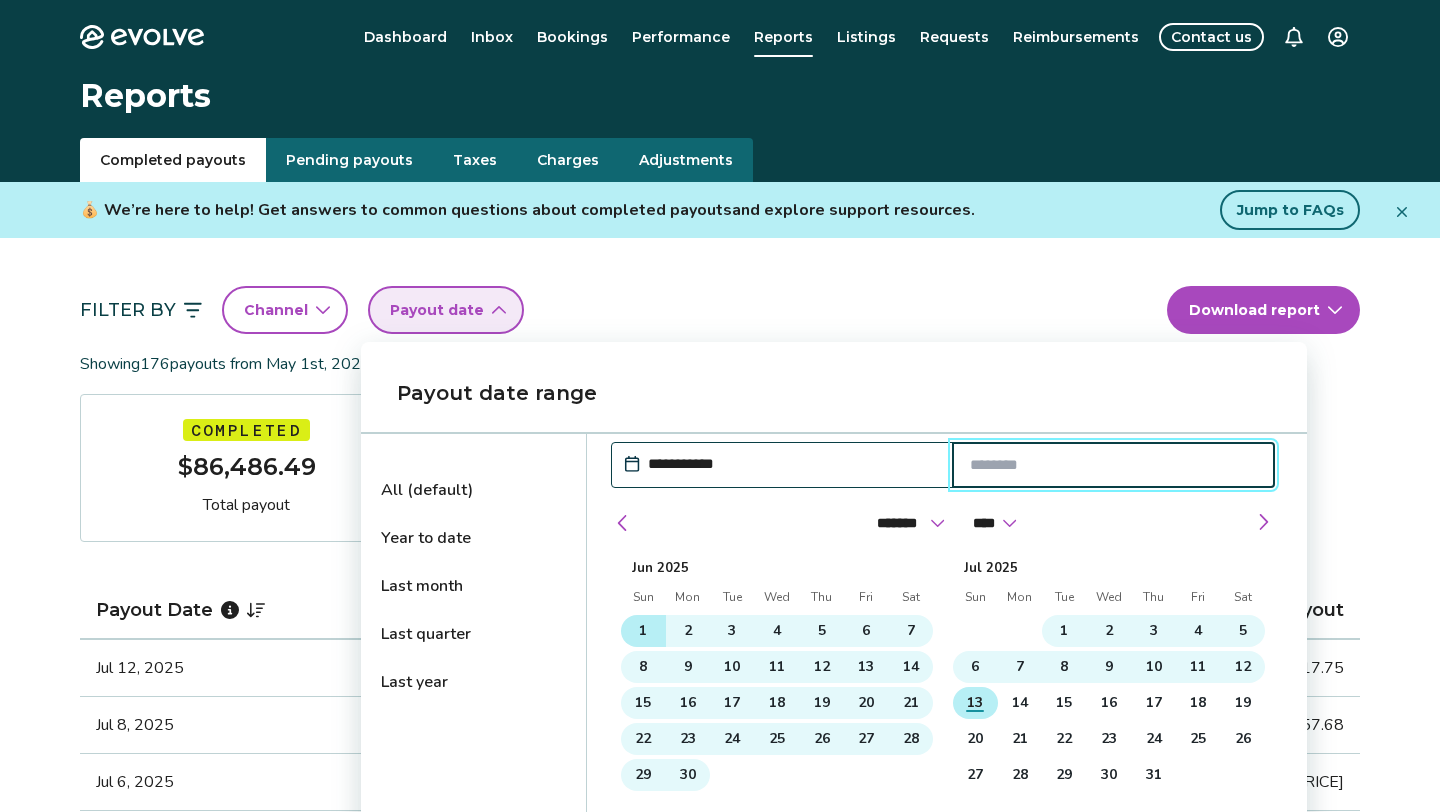 click on "13" at bounding box center [975, 703] 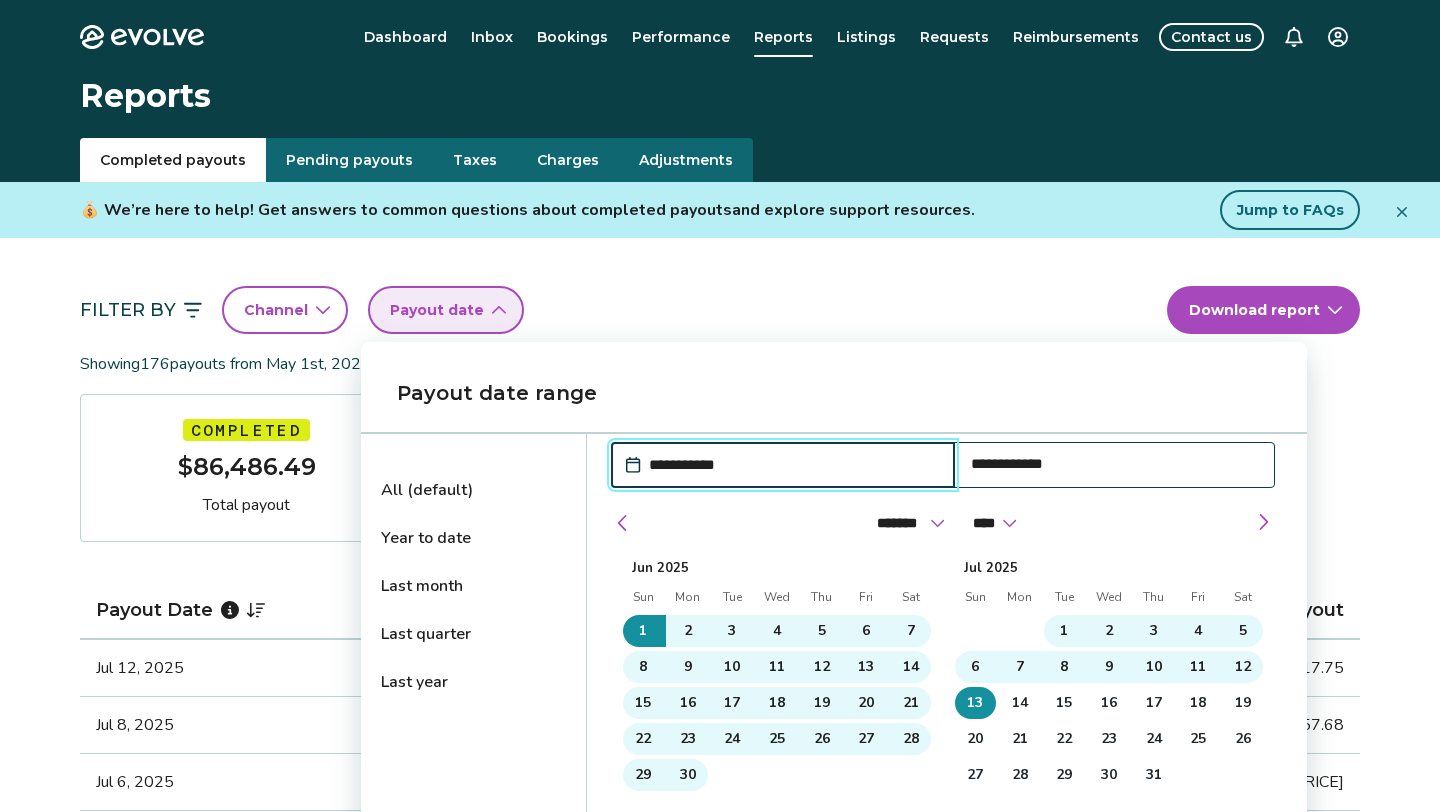 click on "Evolve Dashboard Inbox Bookings Performance Reports Listings Requests Reimbursements Contact us Reports Completed payouts Pending payouts Taxes Charges Adjustments 💰 We’re here to help! Get answers to common questions about   completed payouts  and explore support resources. Jump to FAQs Filter By  Channel Payout date Download   report Showing  [NUMBER]  payouts   from [MONTH] [DAY], [YEAR] onward Completed $[NUMBER] Total payout Payout Date Guest Trip dates Booking ID Payout [MONTH] [DAY], [YEAR] [FIRST] [LAST] [MONTH] [DAY] - [MONTH] [DAY], [YEAR] [NUMBER] $[NUMBER] [MONTH] [DAY], [YEAR] [FIRST] [LAST] [MONTH] [DAY] - [MONTH] [DAY], [YEAR] [NUMBER] $[NUMBER] [MONTH] [DAY], [YEAR] [FIRST] [LAST] [MONTH] [DAY] - [MONTH] [DAY], [YEAR] [NUMBER] $[NUMBER] [MONTH] [DAY], [YEAR] [FIRST] [LAST] [MONTH] [DAY] - [MONTH] [DAY], [YEAR] [NUMBER] $[NUMBER] [MONTH] [DAY], [YEAR] [FIRST] [LAST] [MONTH] [DAY] - [MONTH] [DAY], [YEAR] [NUMBER] $[NUMBER] [MONTH] [DAY], [YEAR] [FIRST] [LAST] [MONTH] [DAY] - [MONTH] [DAY], [YEAR] [NUMBER] $[NUMBER] [MONTH] [DAY], [YEAR] [FIRST] [LAST] [MONTH] [DAY] - [MONTH] [DAY], [YEAR] [NUMBER] $[NUMBER] [MONTH] [DAY], [YEAR] [FIRST] [LAST] [MONTH] [DAY] - [MONTH] [DAY], [YEAR] [NUMBER] $[NUMBER] [MONTH] [DAY], [YEAR] [FIRST] [LAST] [MONTH] [DAY] - [MONTH] [DAY], [YEAR] [NUMBER] $[NUMBER] [MONTH] [DAY], [YEAR] [FIRST] [LAST] [MONTH] [DAY] - [MONTH] [DAY], [YEAR] [NUMBER] $[NUMBER] [MONTH] [DAY], [YEAR] [FIRST] [LAST] [MONTH] [DAY] - [MONTH] [DAY], [YEAR] [NUMBER] $[NUMBER]" at bounding box center (720, 1297) 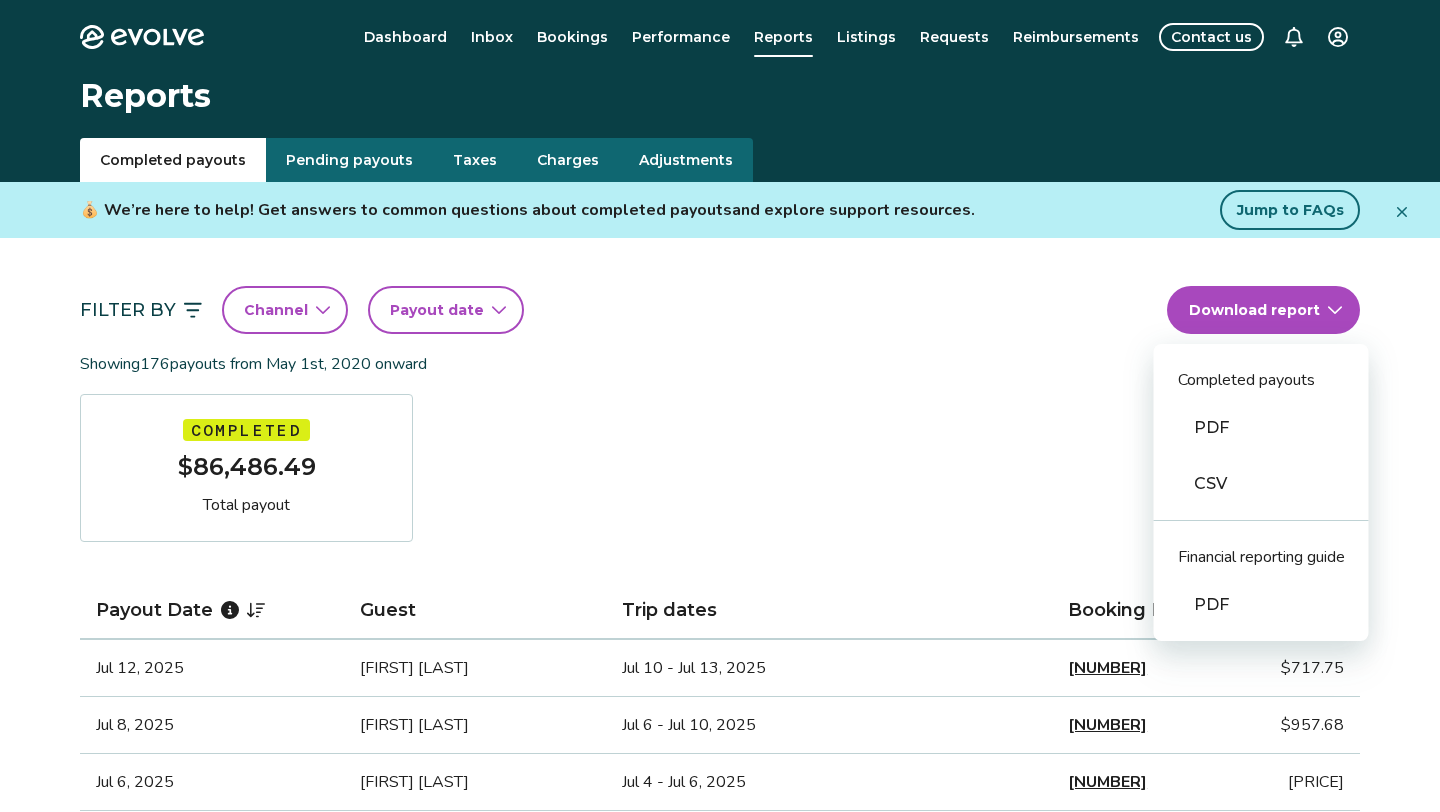 click on "PDF" at bounding box center [1261, 428] 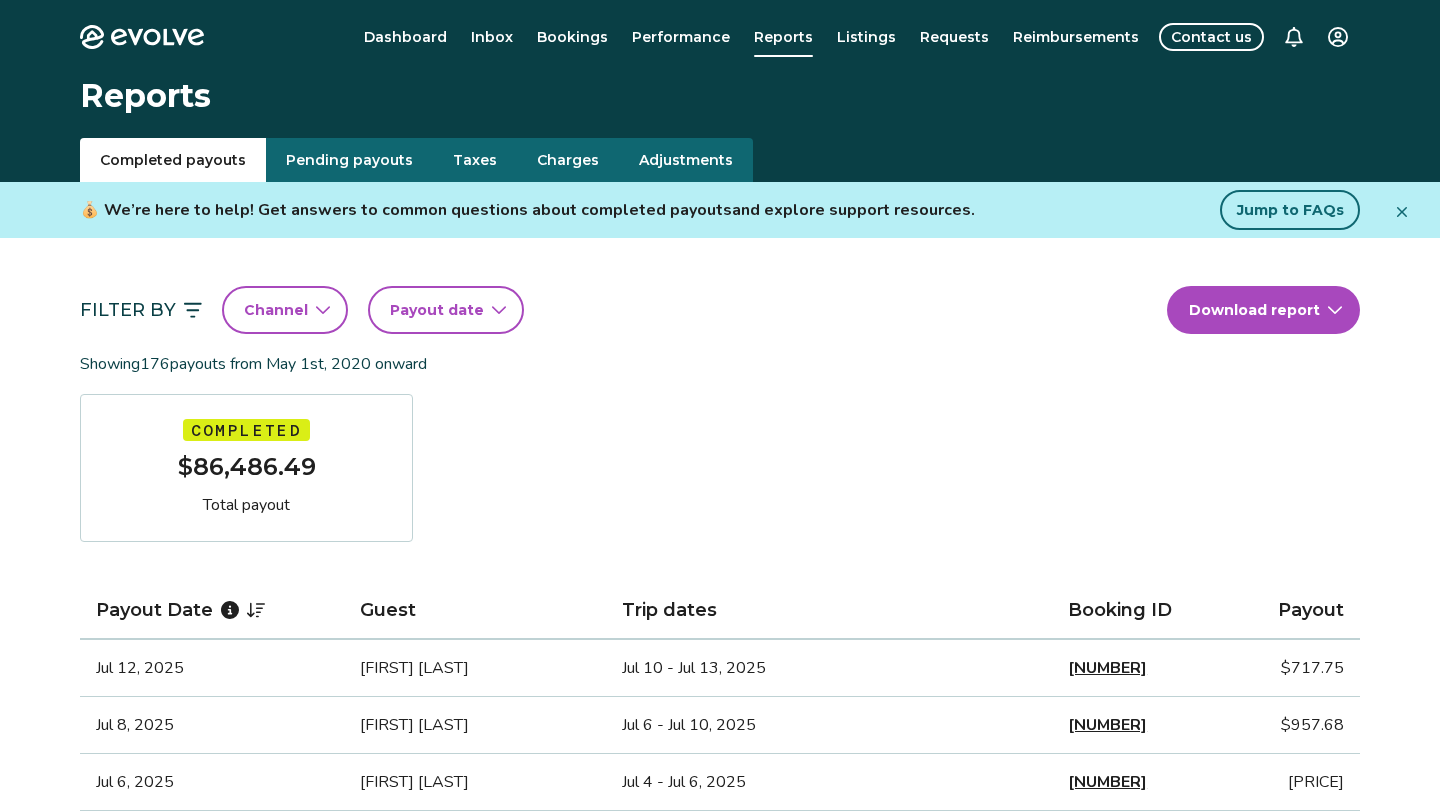 click on "Payout date" at bounding box center (437, 310) 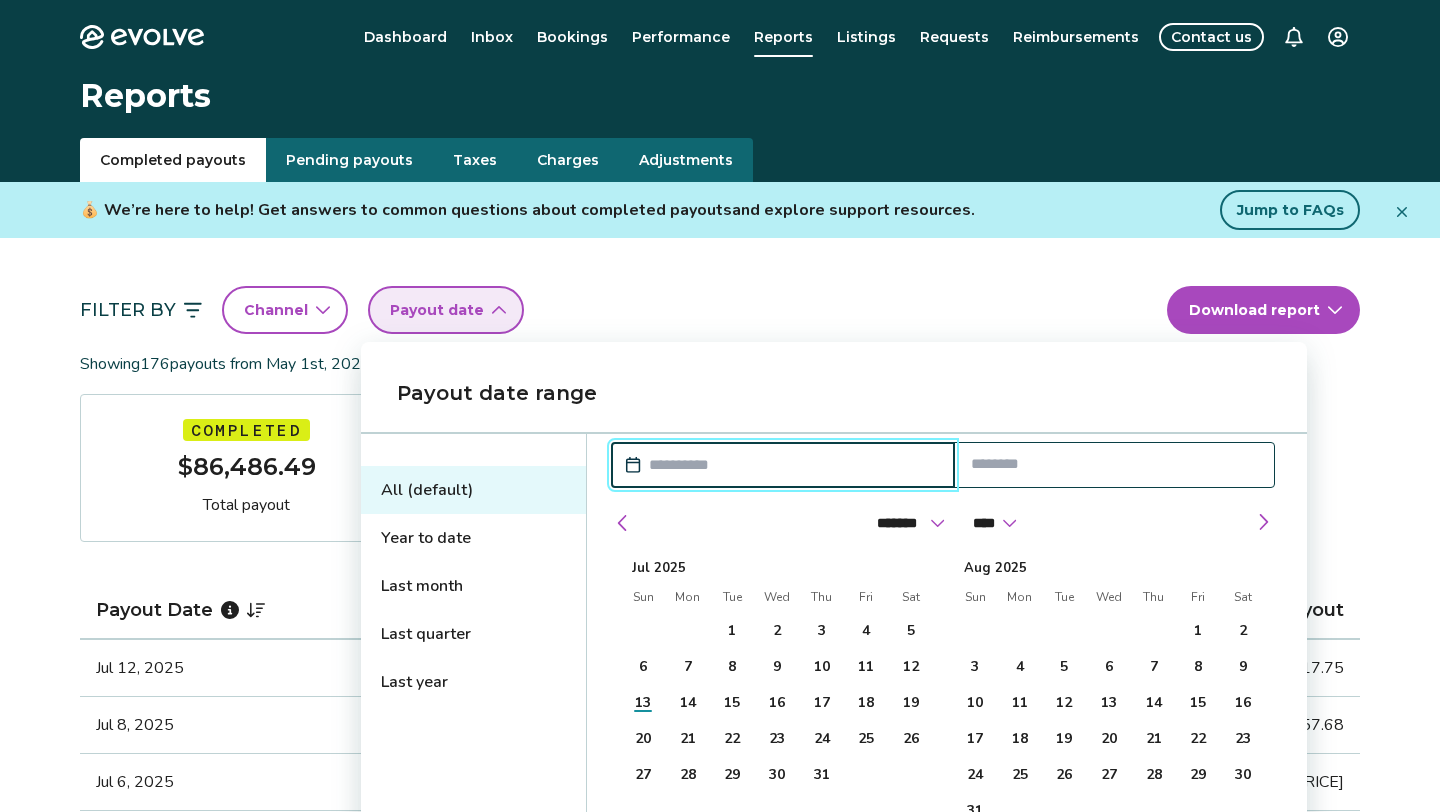 click on "Last year" at bounding box center (473, 682) 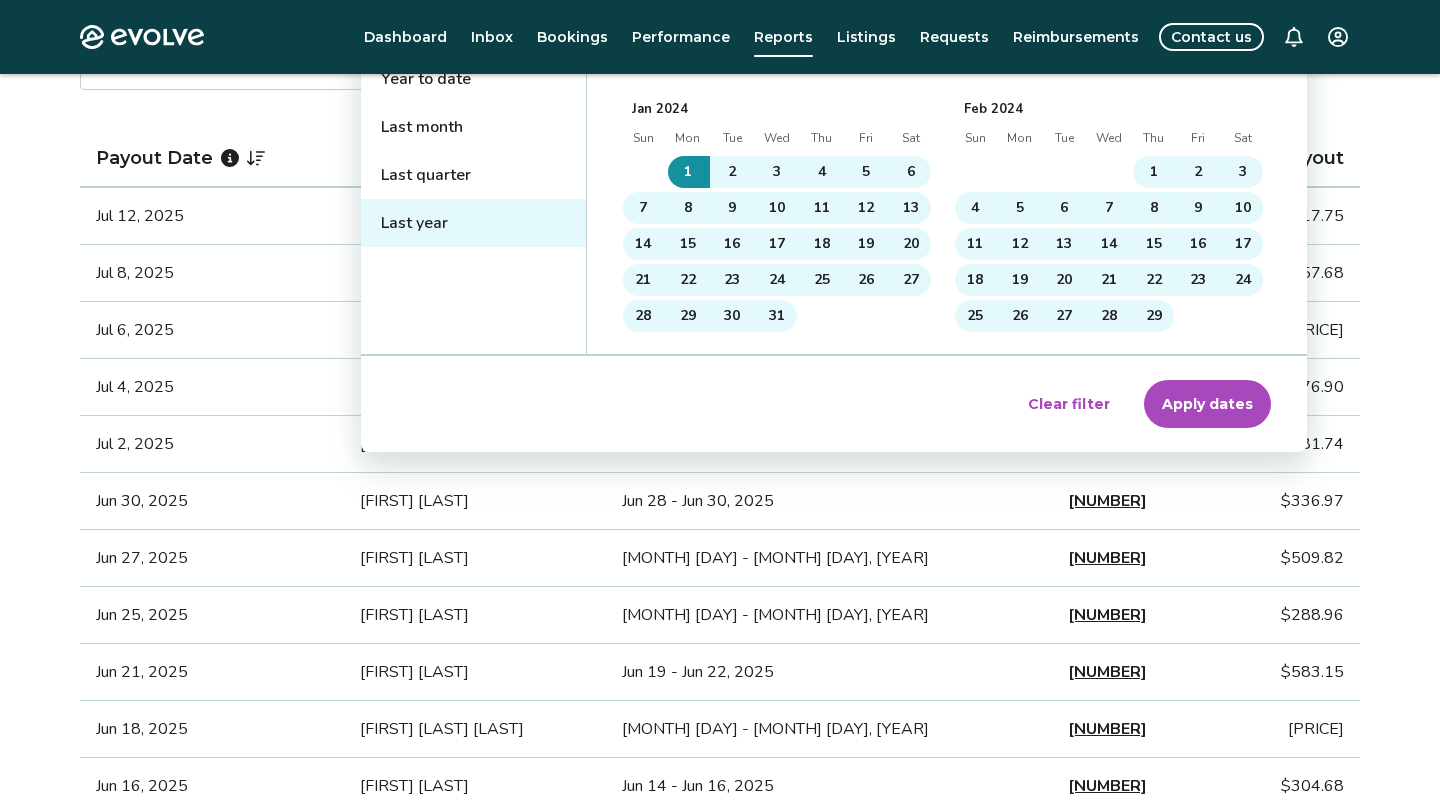 scroll, scrollTop: 477, scrollLeft: 0, axis: vertical 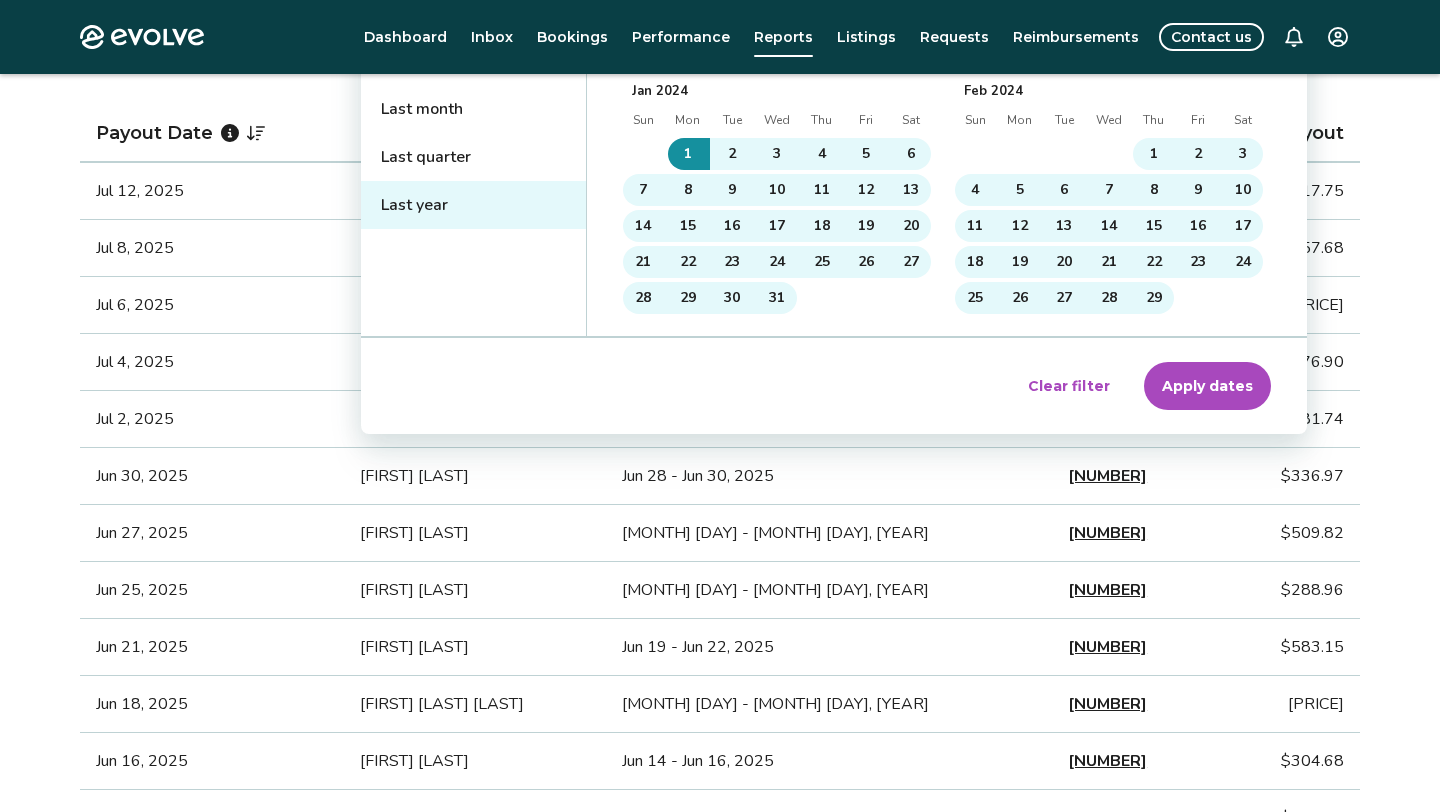 click on "Apply dates" at bounding box center (1207, 386) 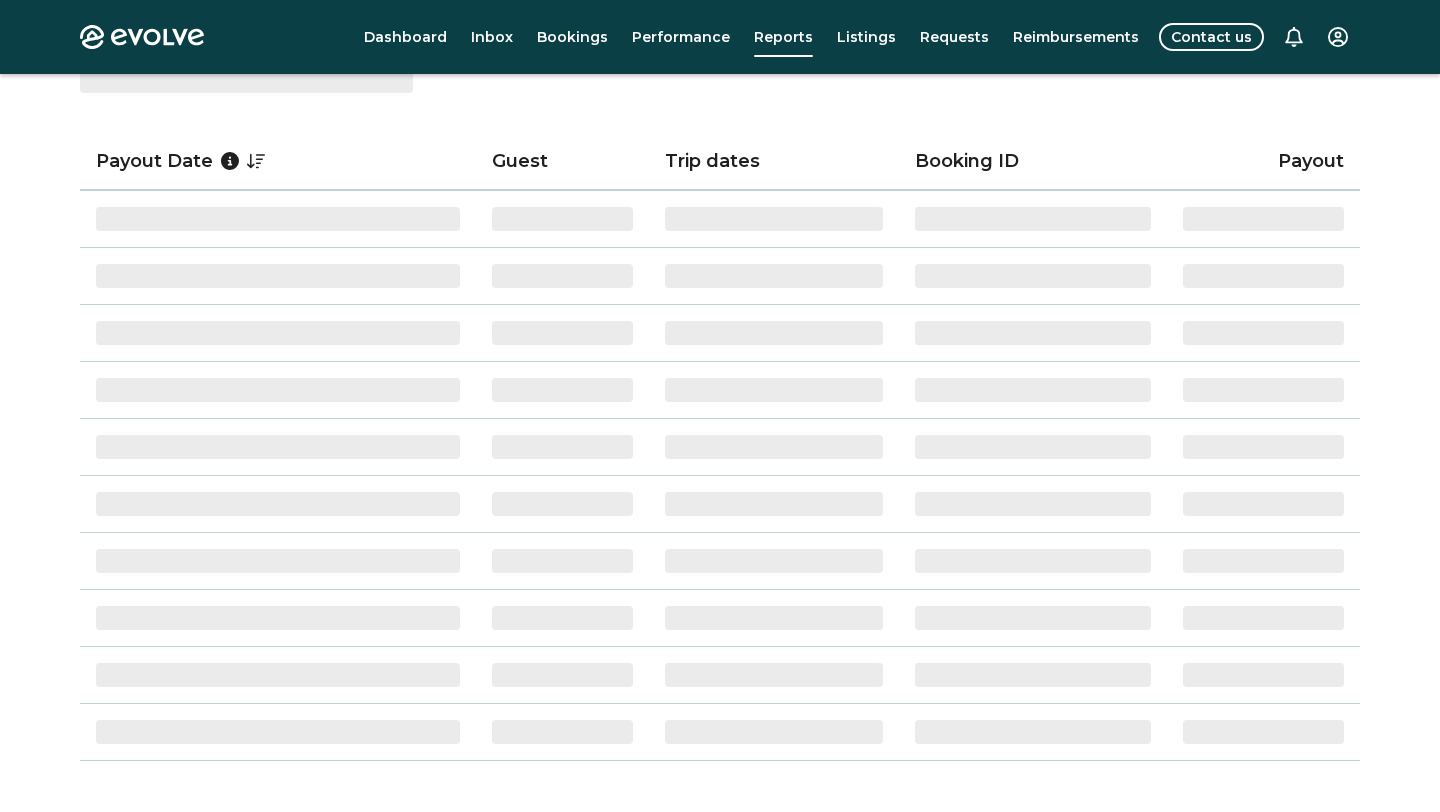 scroll, scrollTop: 0, scrollLeft: 0, axis: both 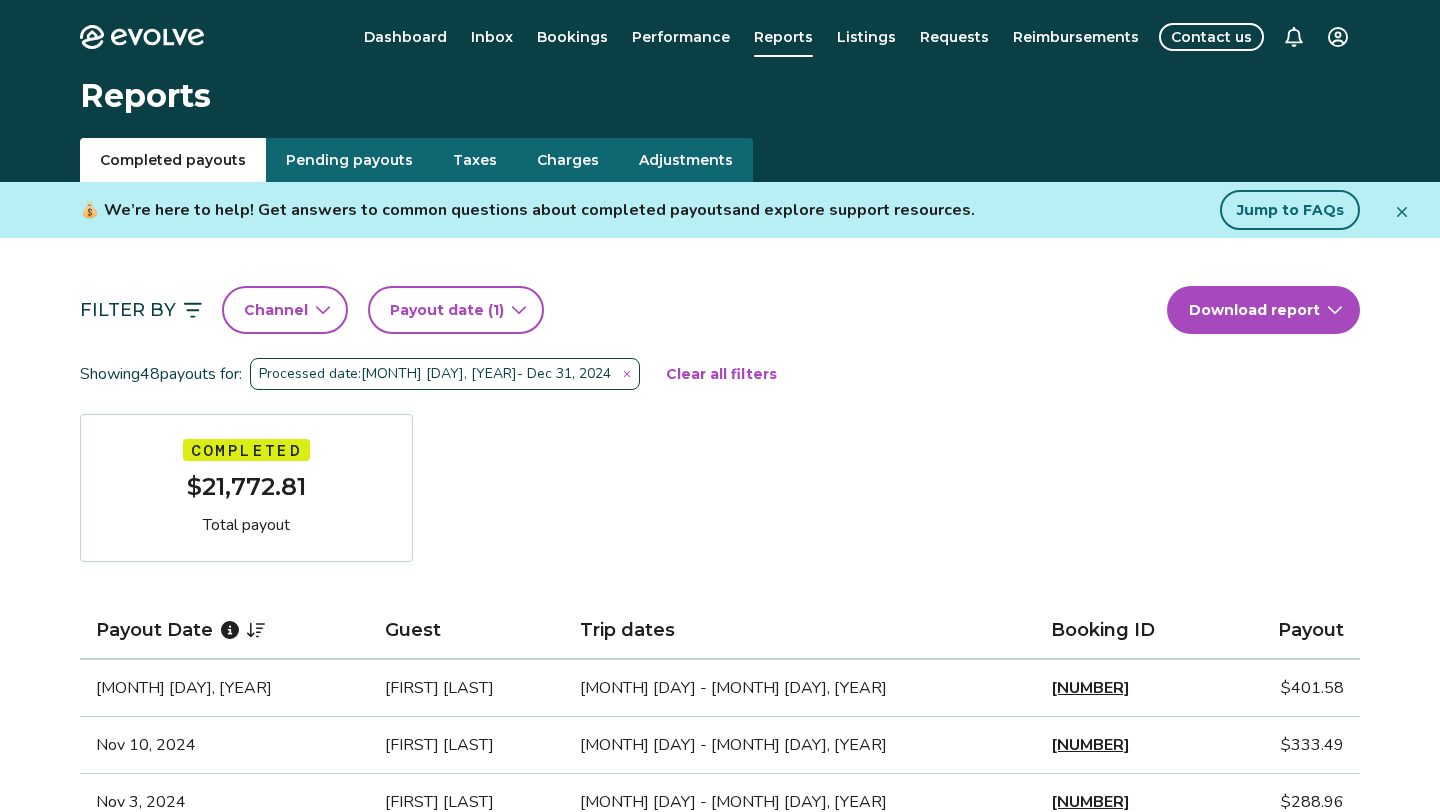 click on "Clear all filters" at bounding box center (721, 374) 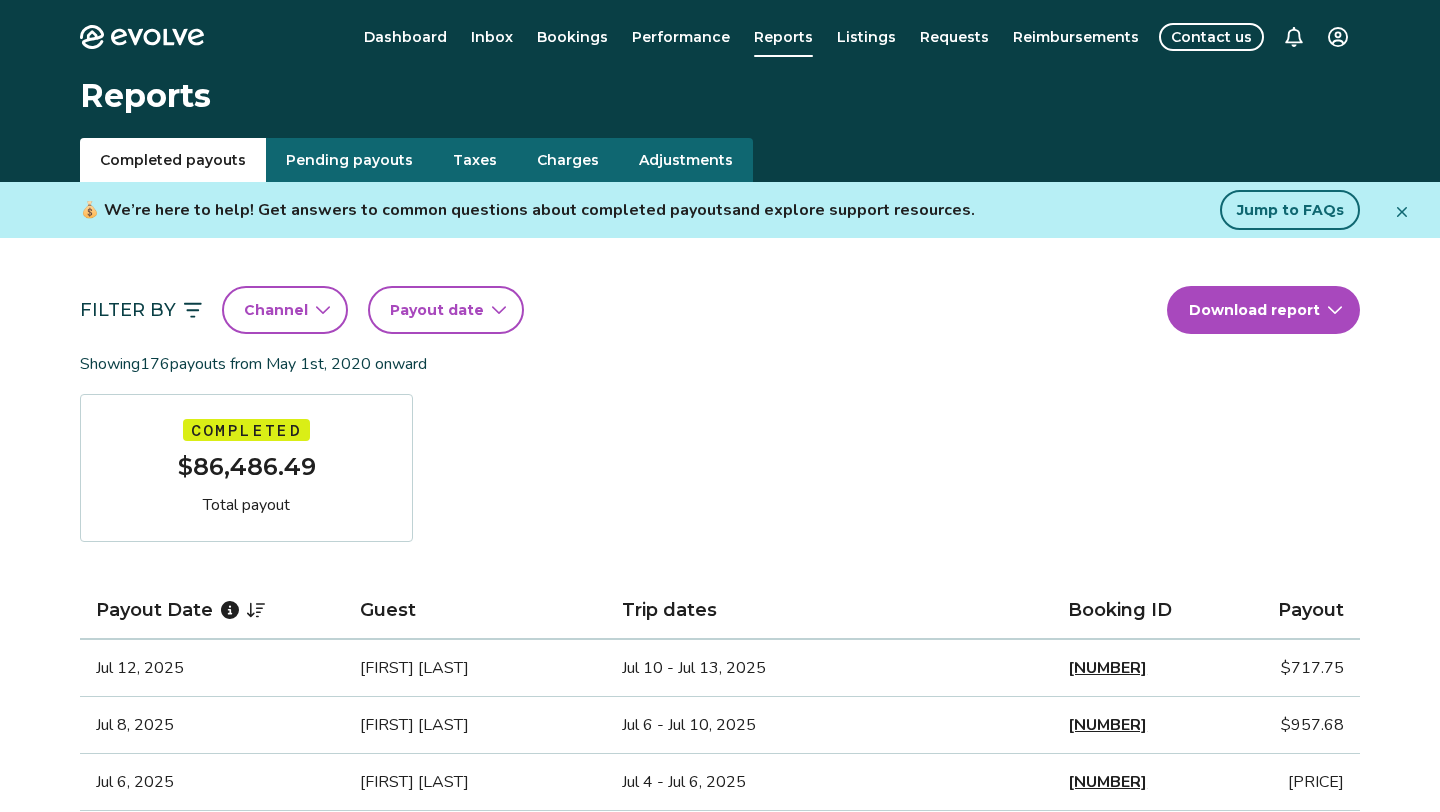 click on "Payout date" at bounding box center (437, 310) 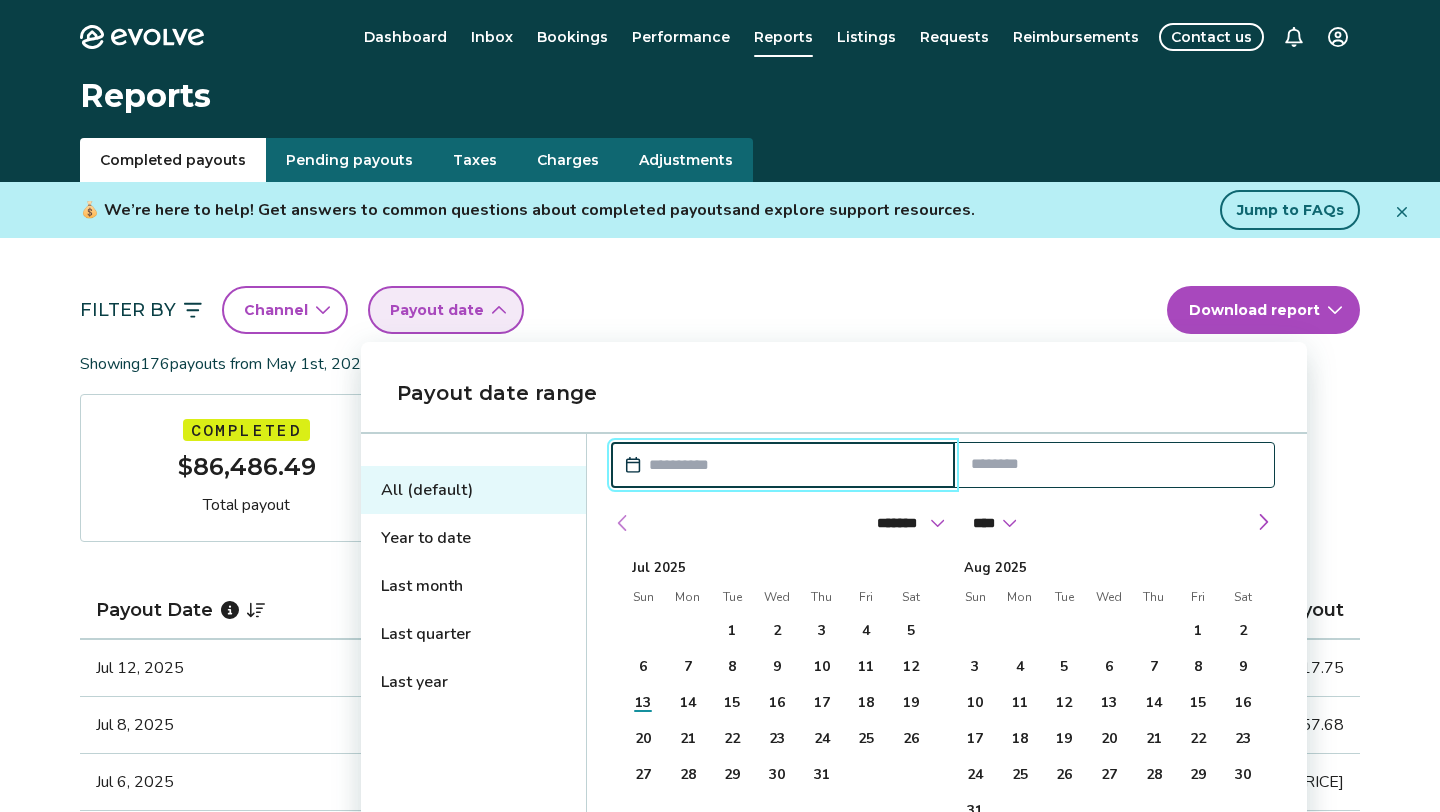 click at bounding box center (623, 523) 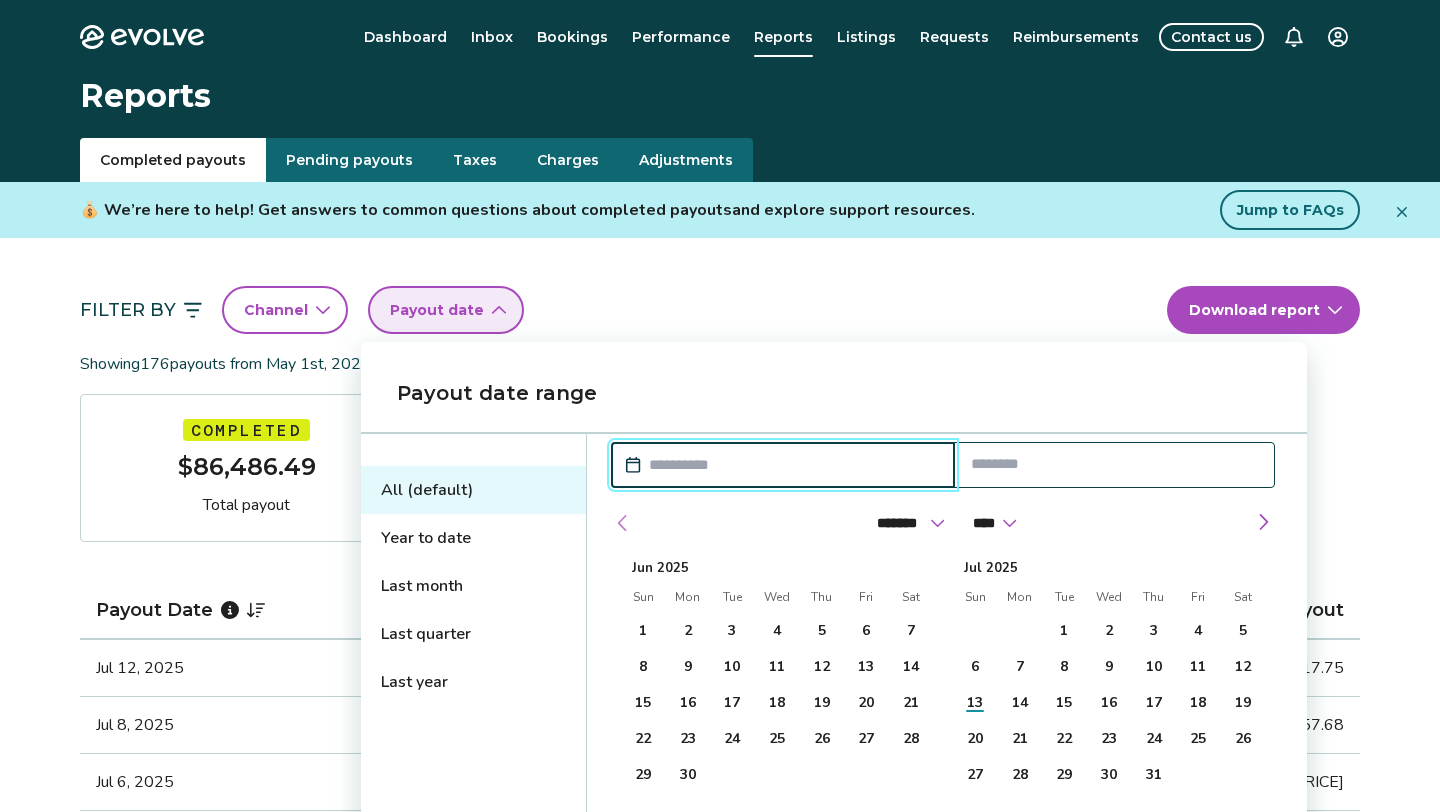 click at bounding box center [623, 523] 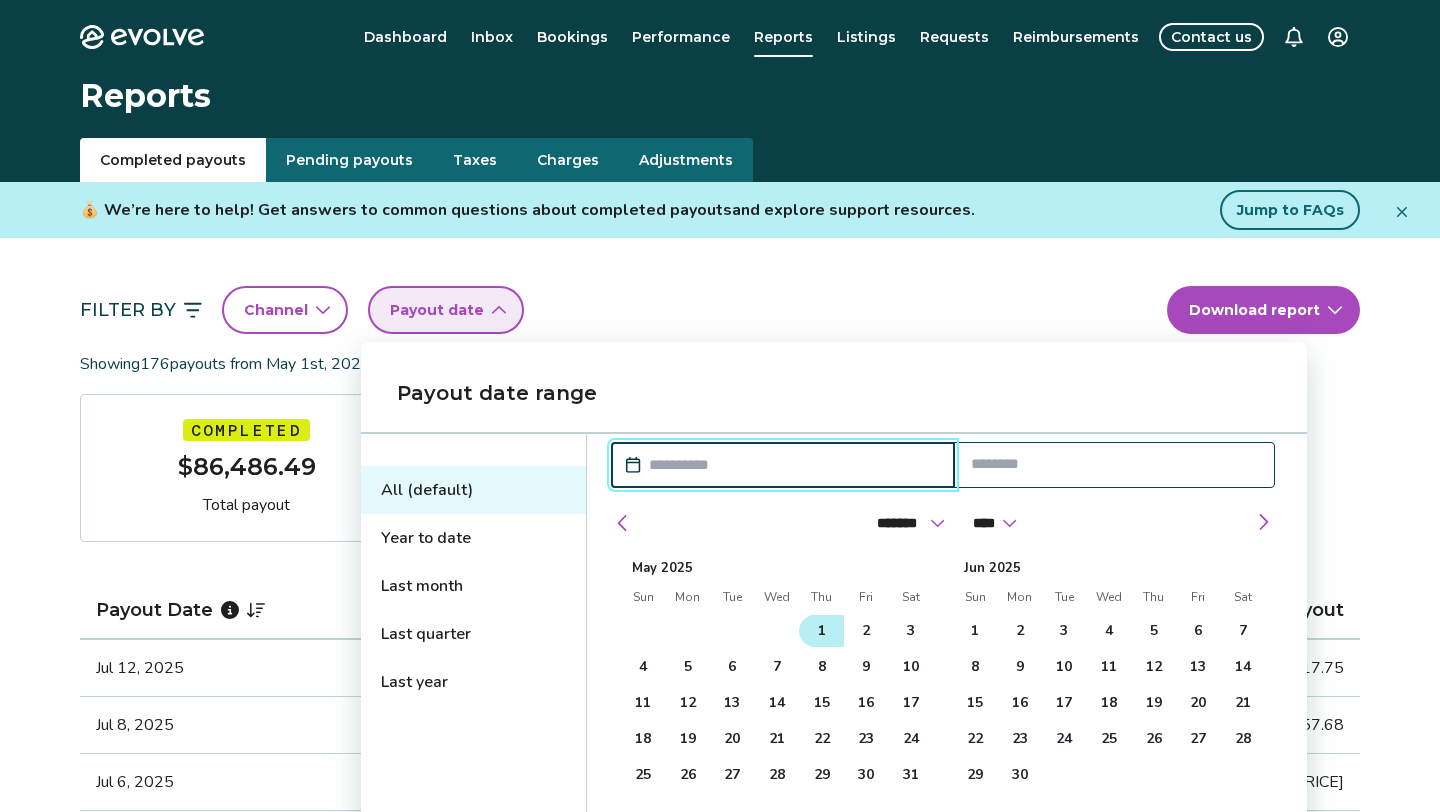 click on "1" at bounding box center [822, 631] 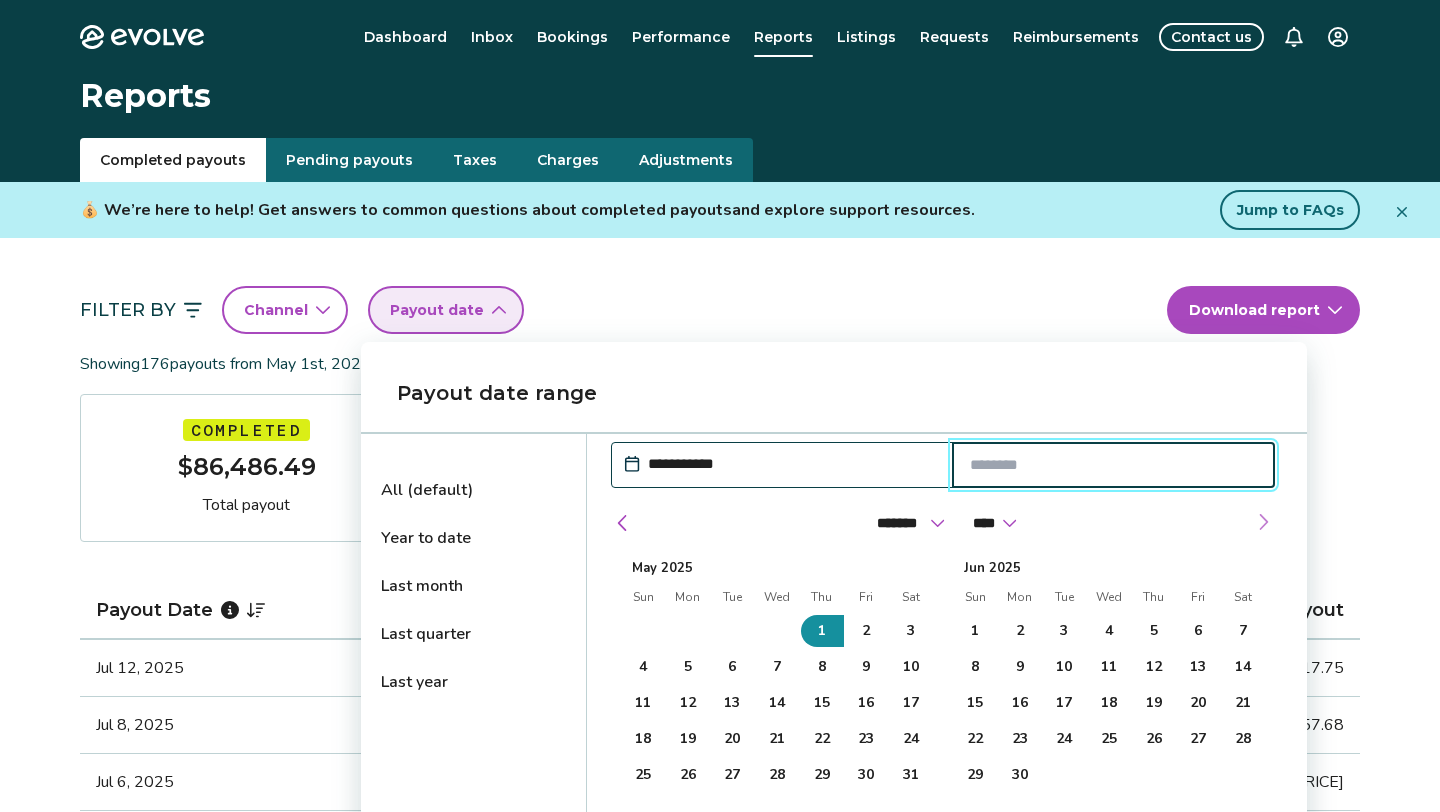 click at bounding box center (1263, 522) 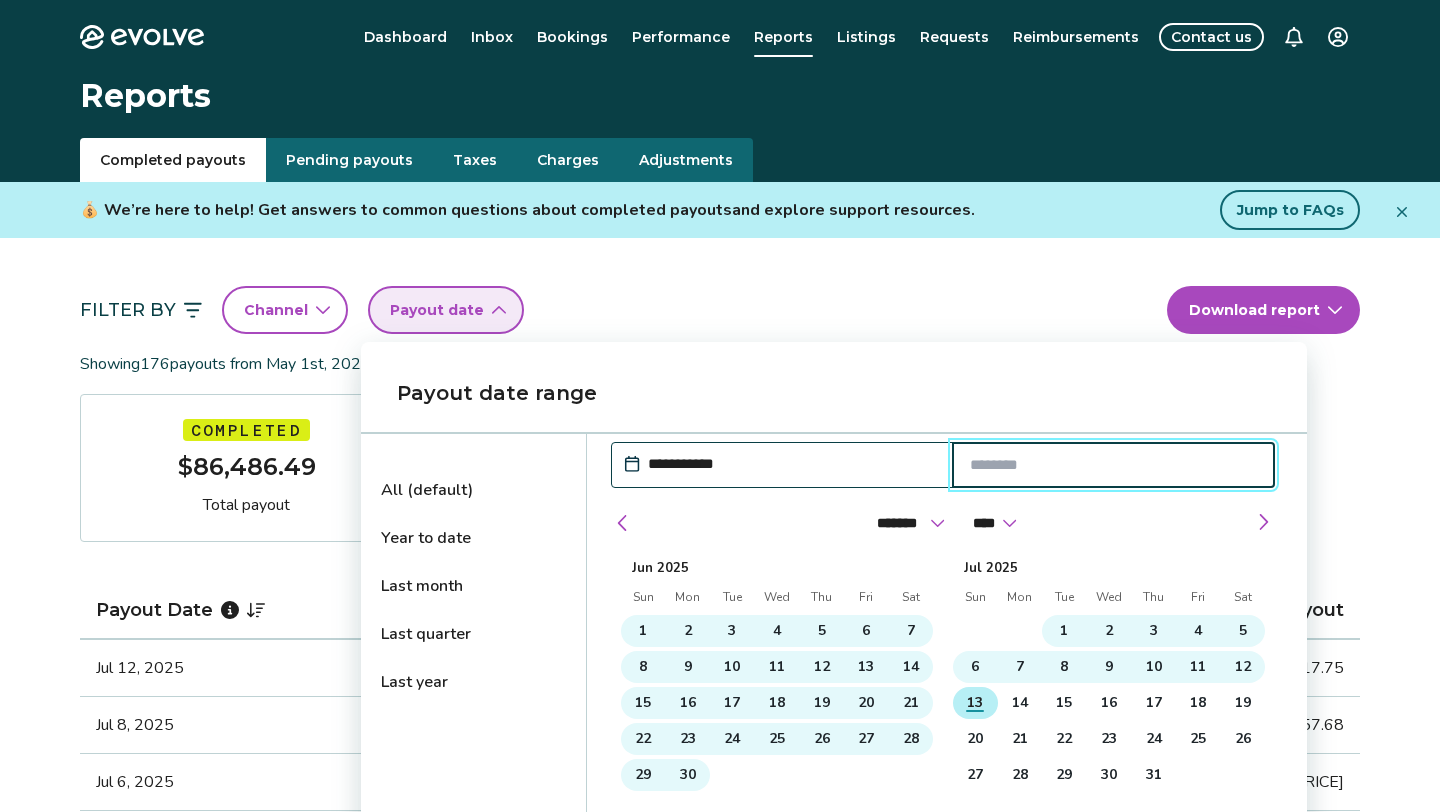 click on "13" at bounding box center (975, 703) 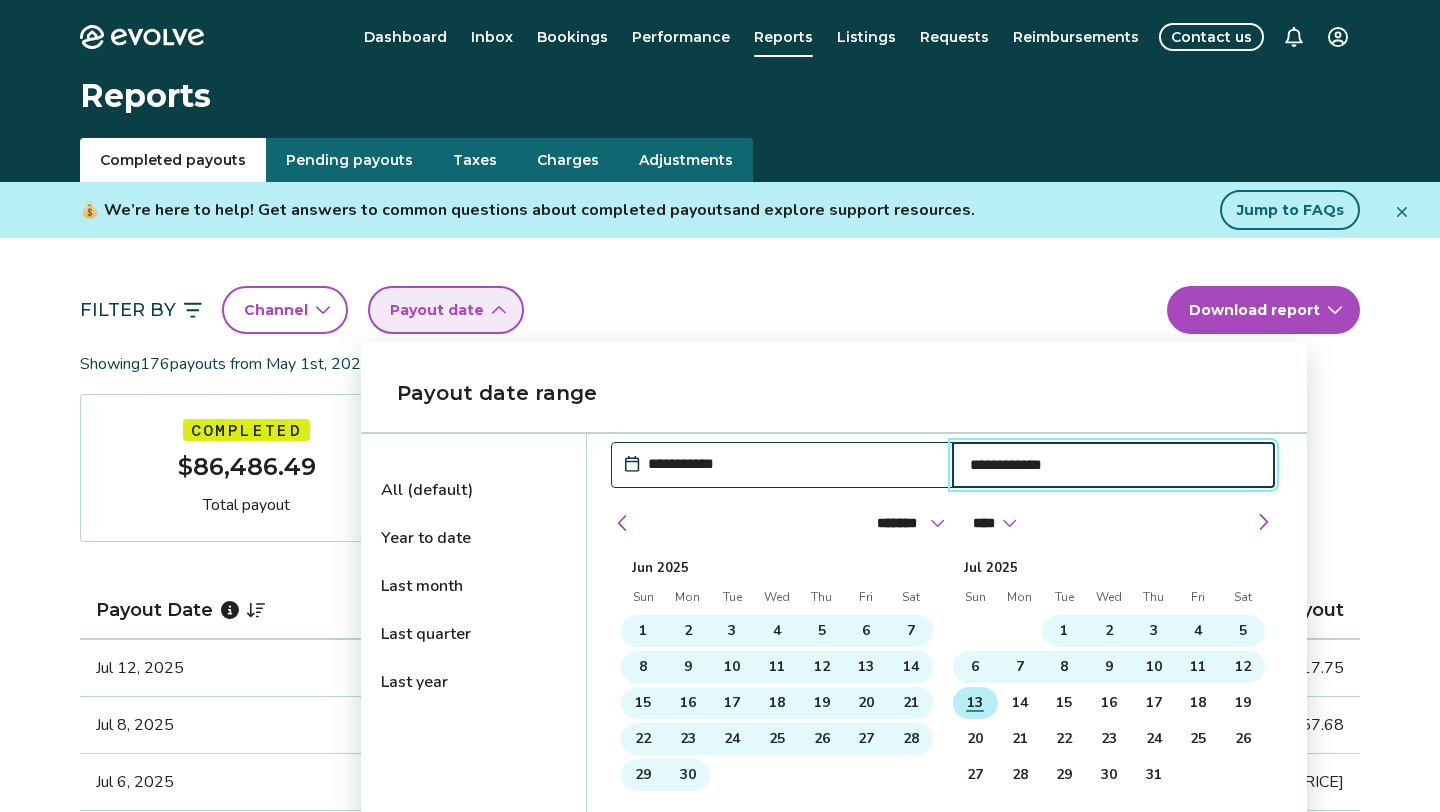 select on "*" 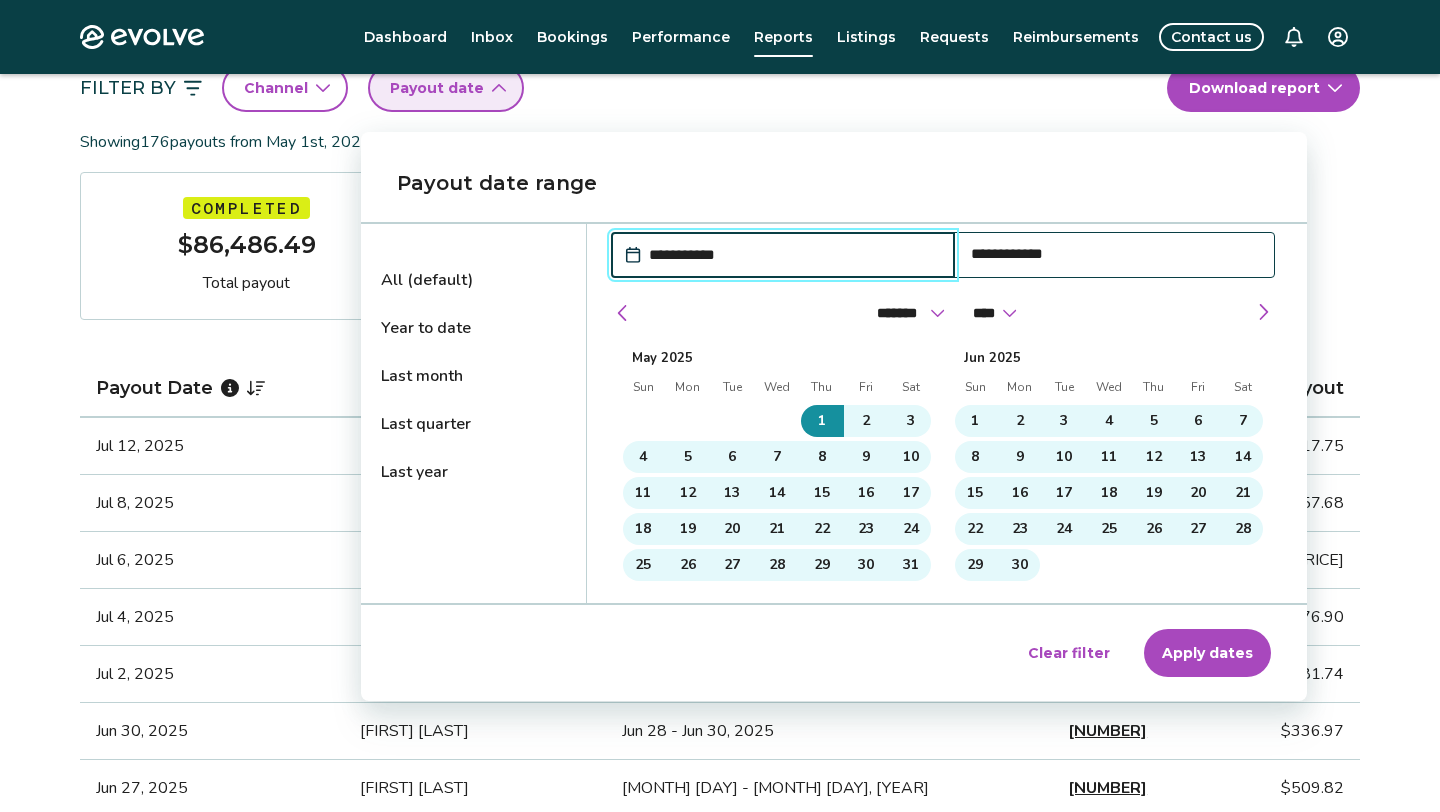scroll, scrollTop: 225, scrollLeft: 0, axis: vertical 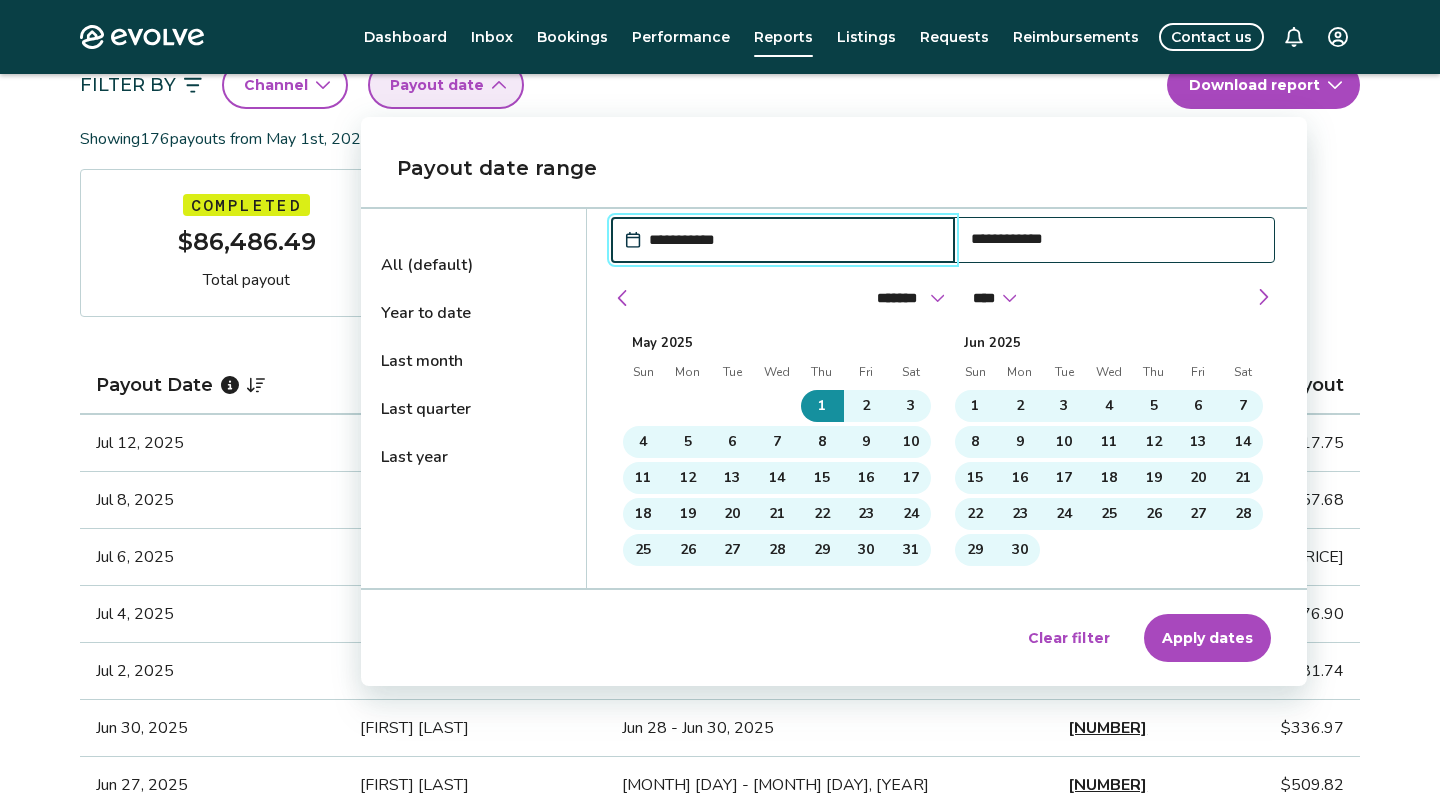click on "Apply dates" at bounding box center [1207, 638] 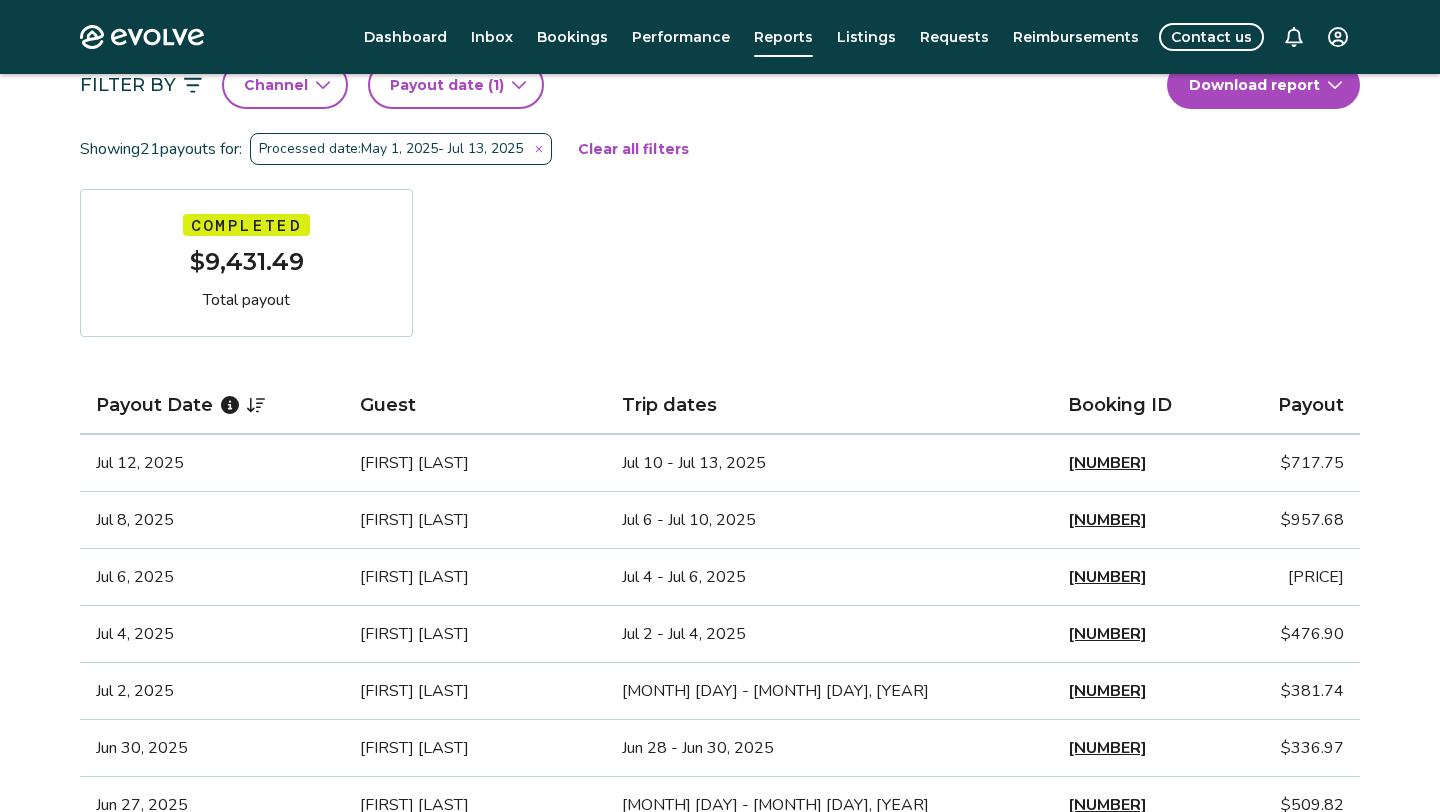 click on "Clear all filters" at bounding box center [633, 149] 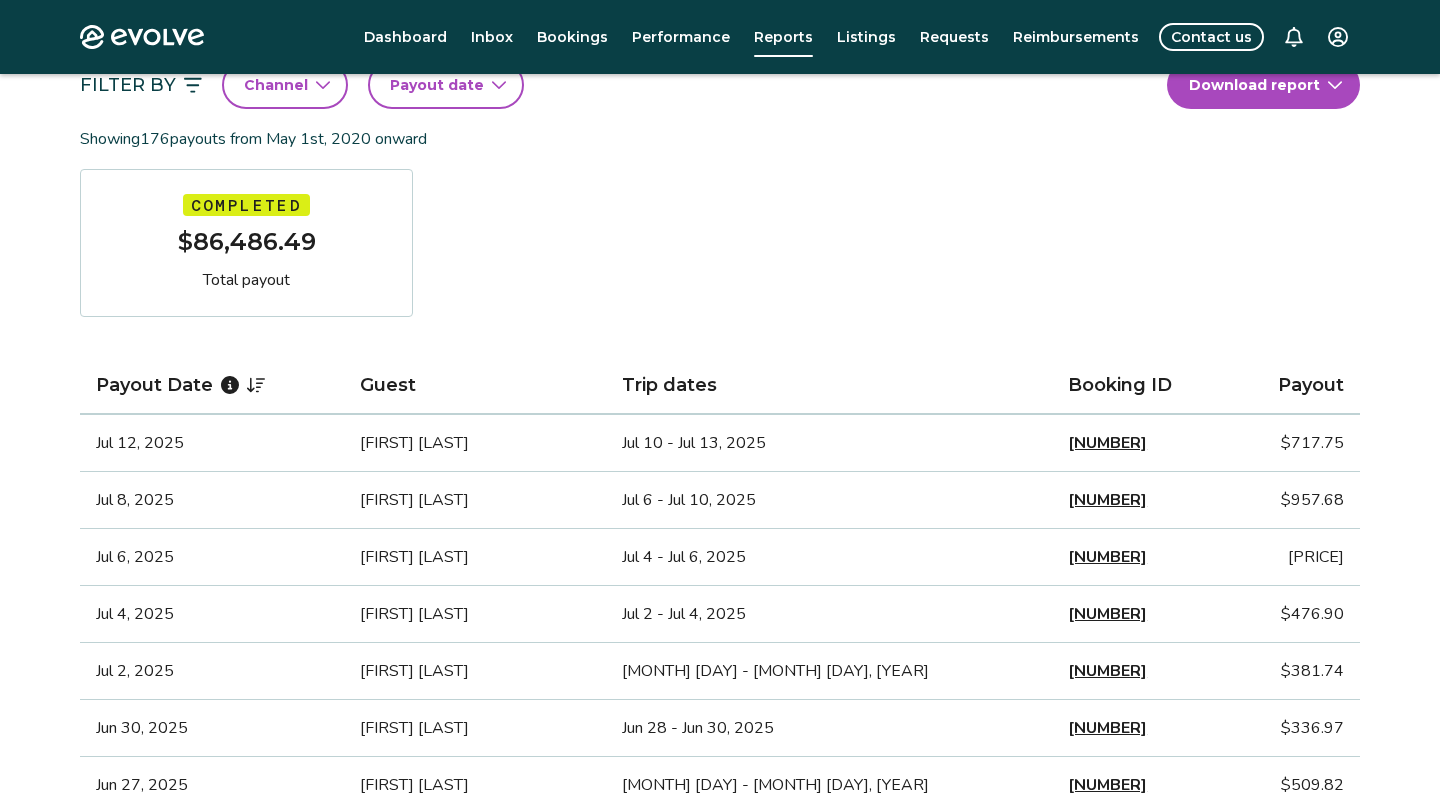 scroll, scrollTop: 171, scrollLeft: 0, axis: vertical 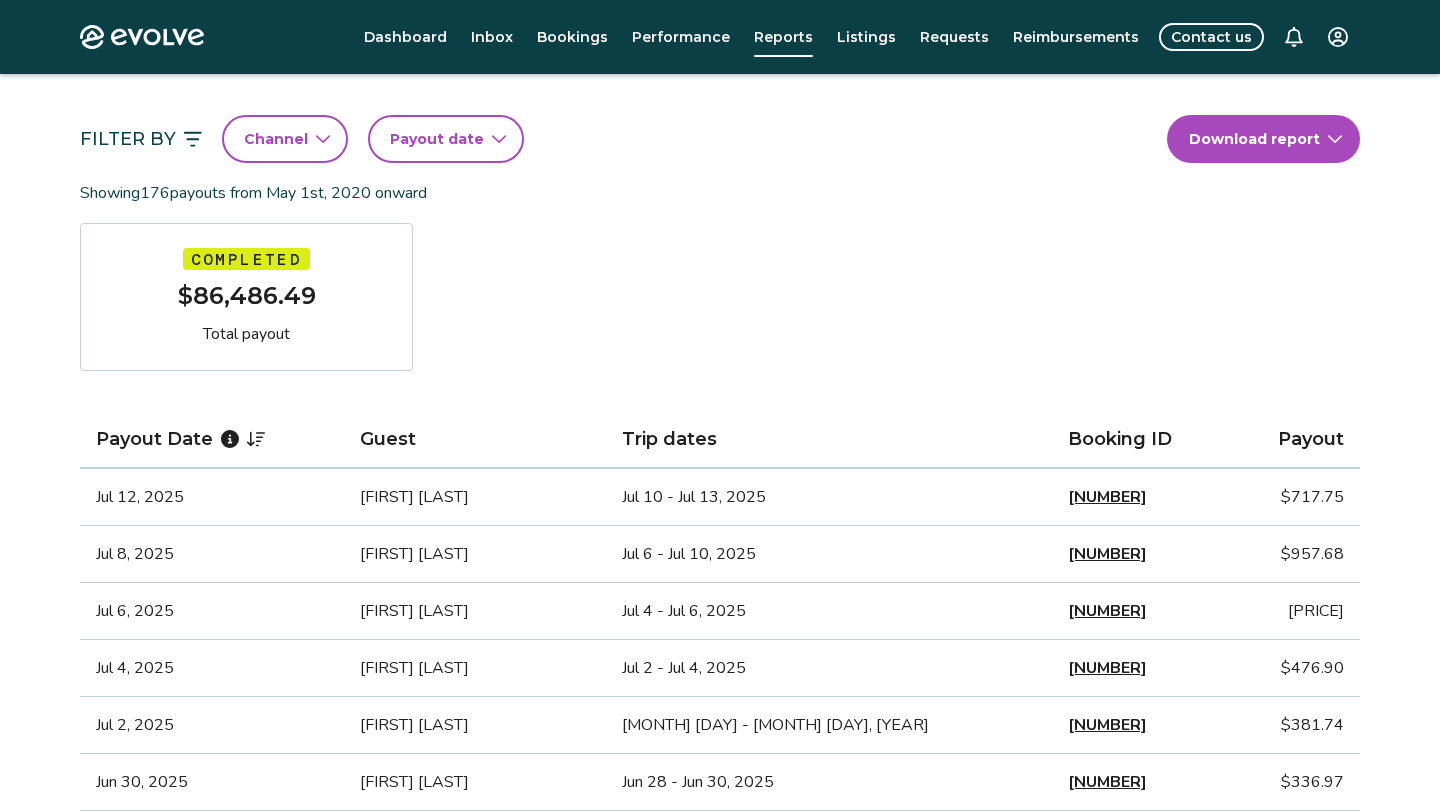 click on "Payout date" at bounding box center [437, 139] 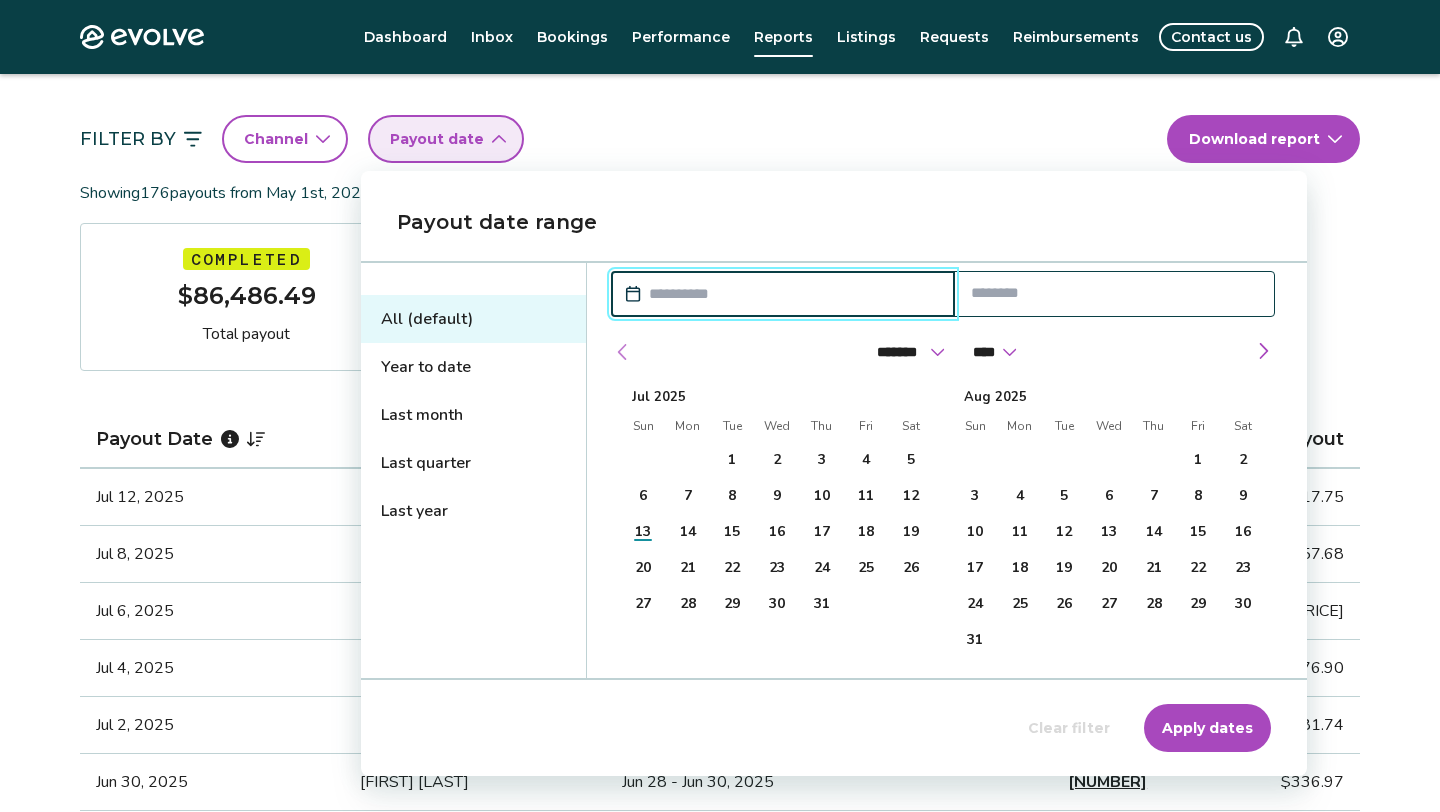 click at bounding box center (623, 352) 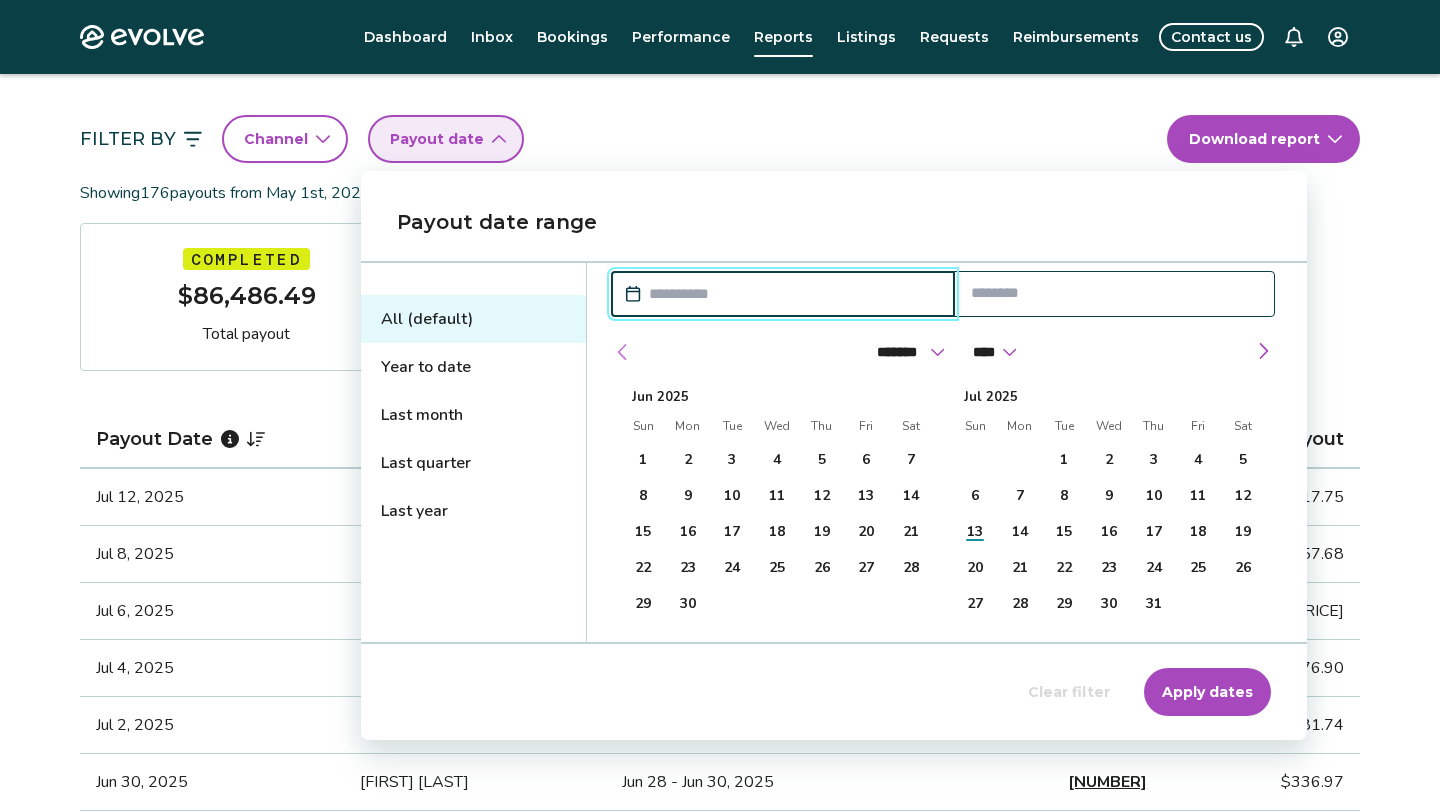 click at bounding box center [623, 352] 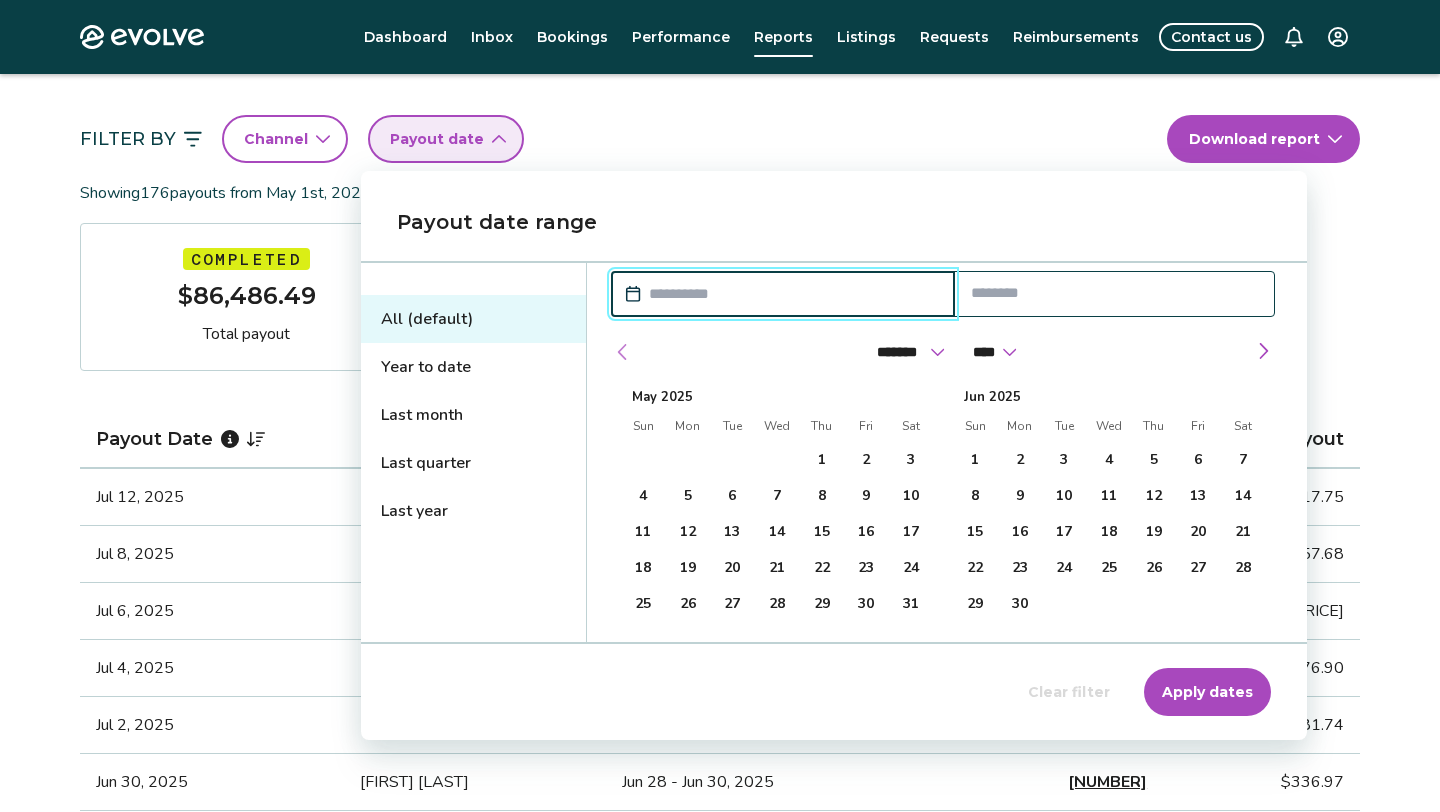 click at bounding box center [623, 352] 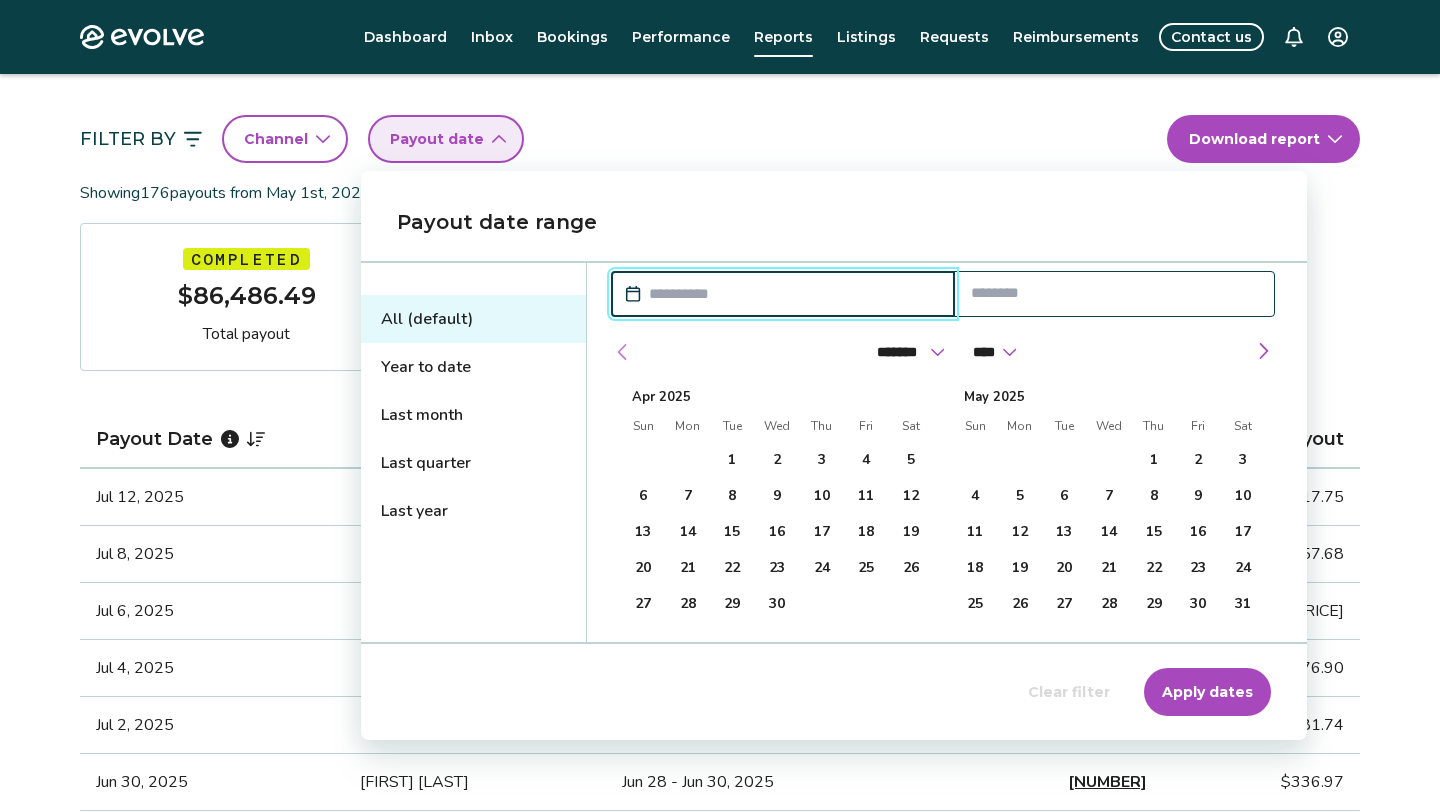 click at bounding box center [623, 352] 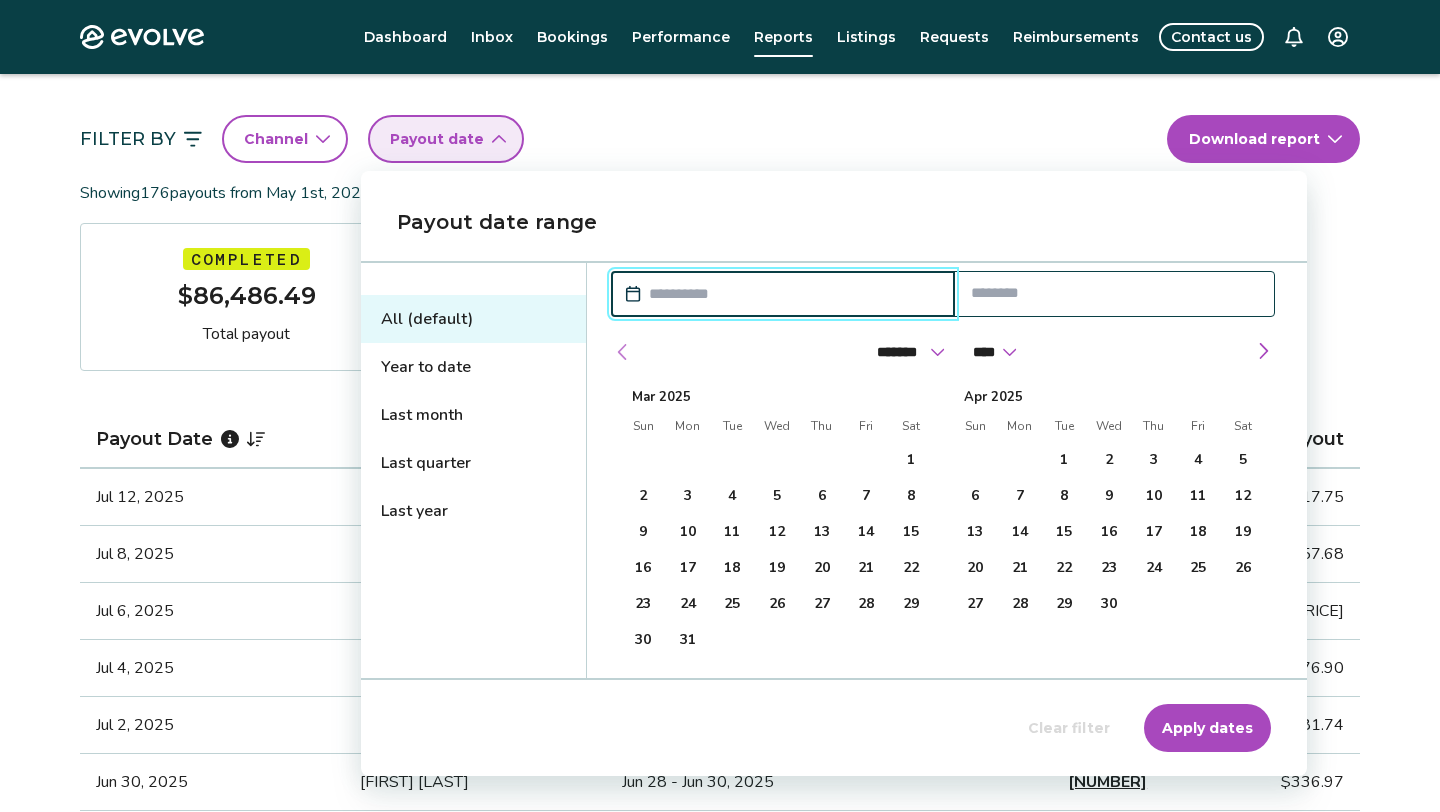 click at bounding box center (623, 352) 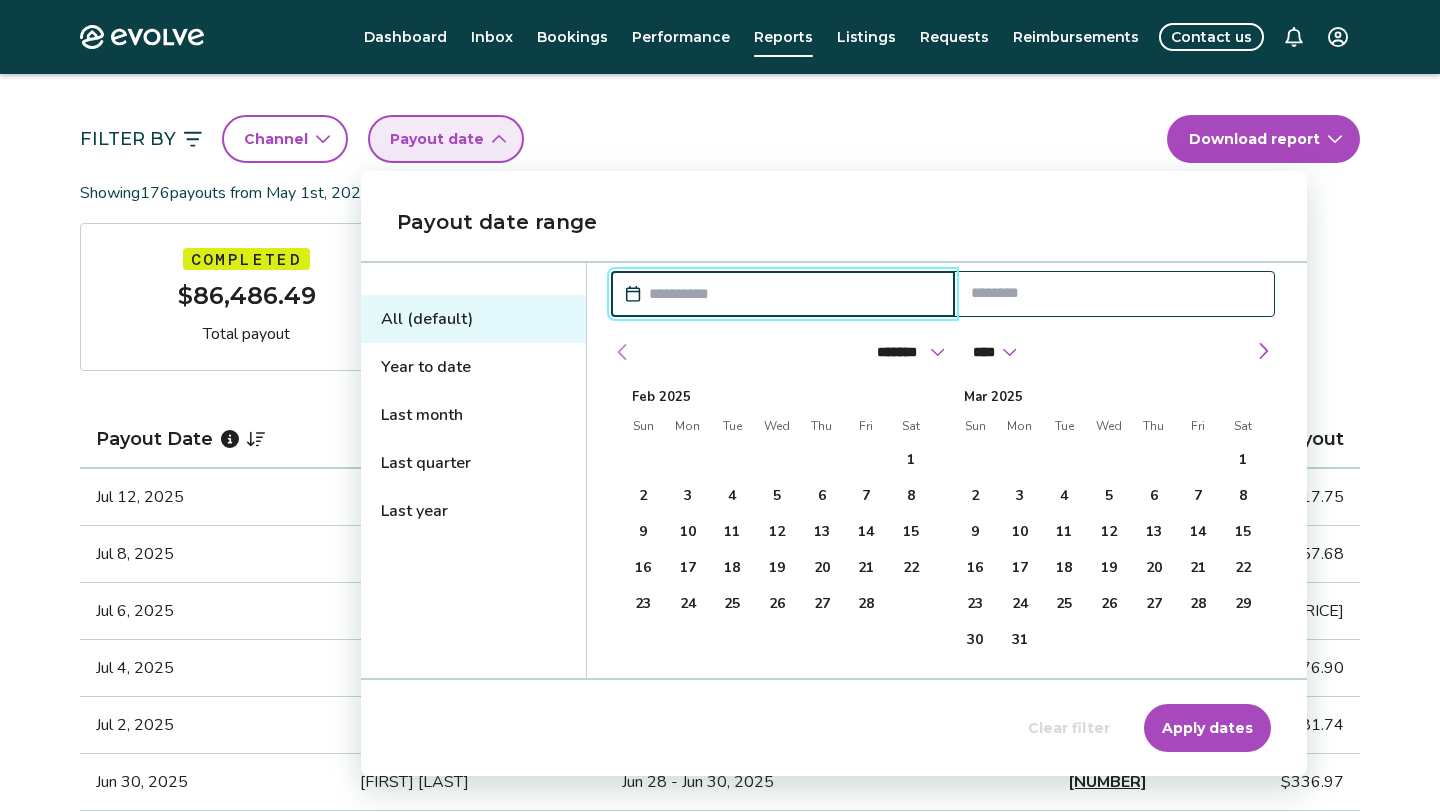 click at bounding box center [623, 352] 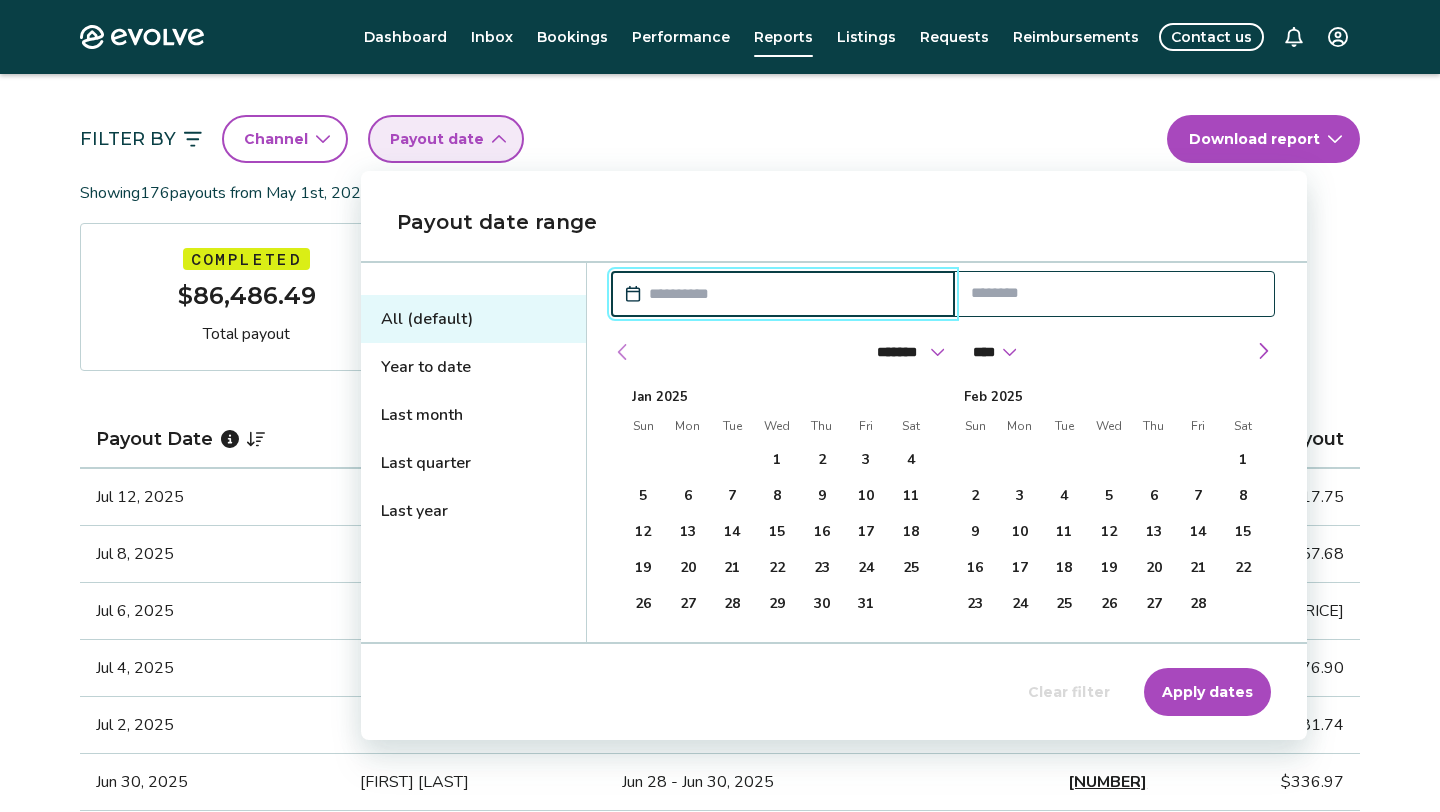 click at bounding box center [623, 352] 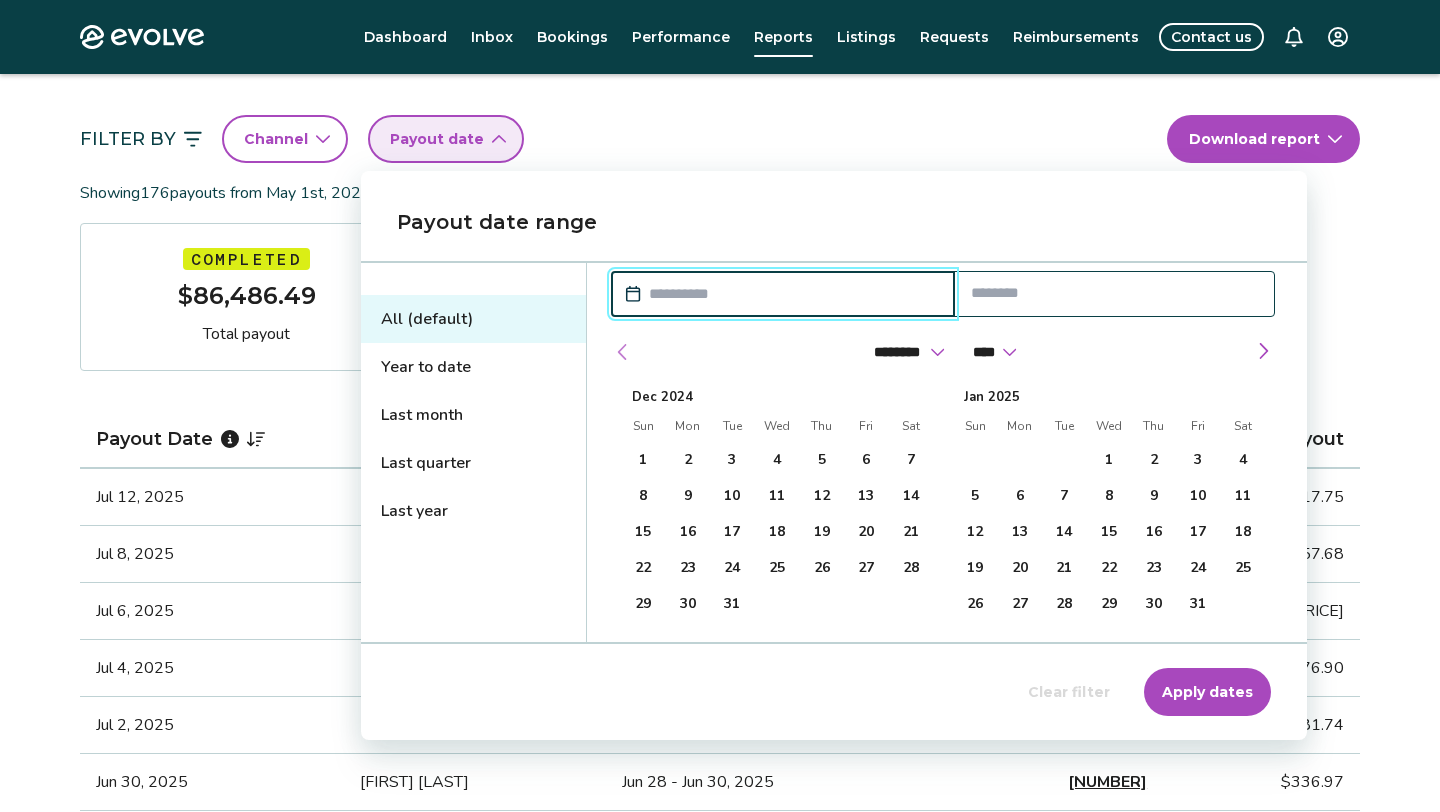 click at bounding box center [623, 352] 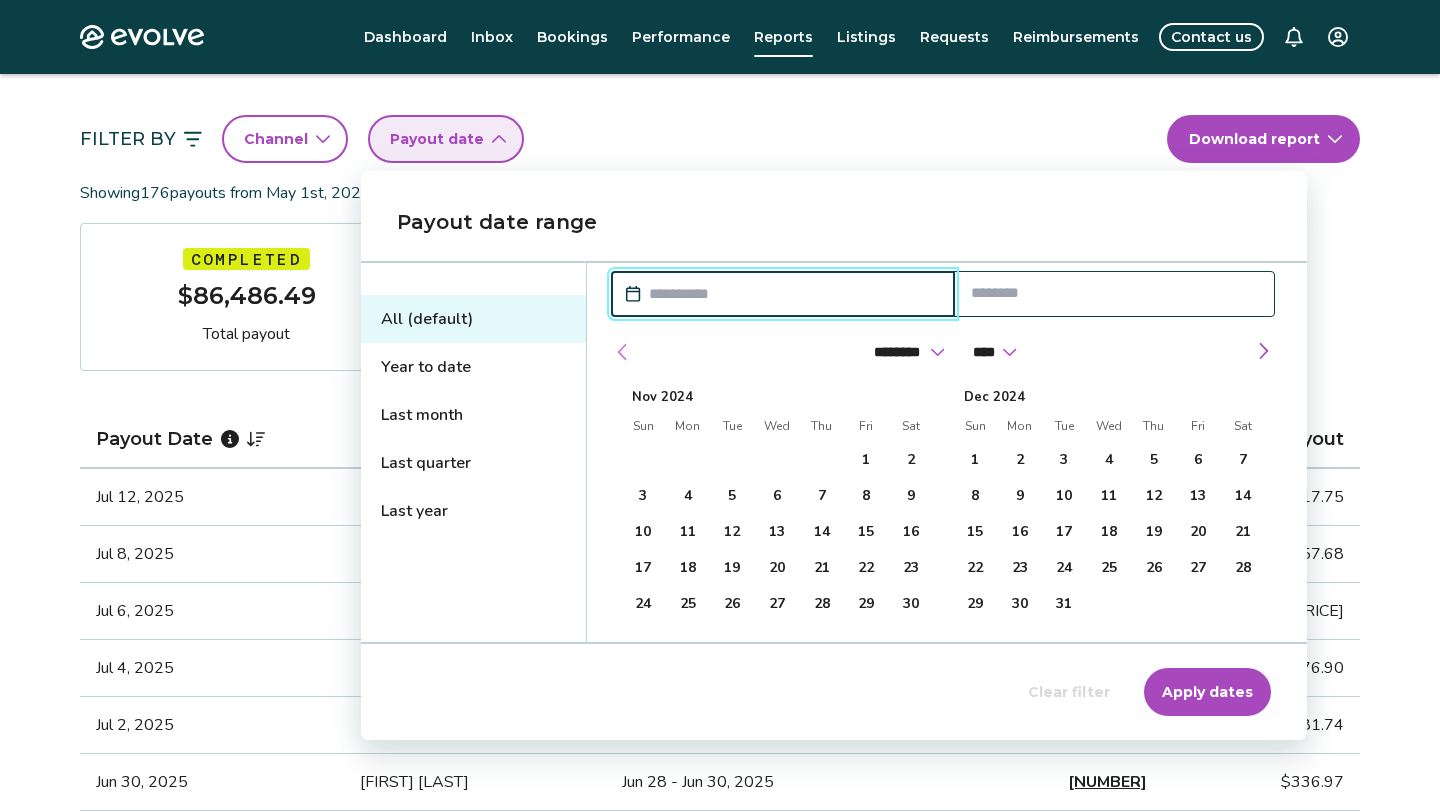 click at bounding box center (623, 352) 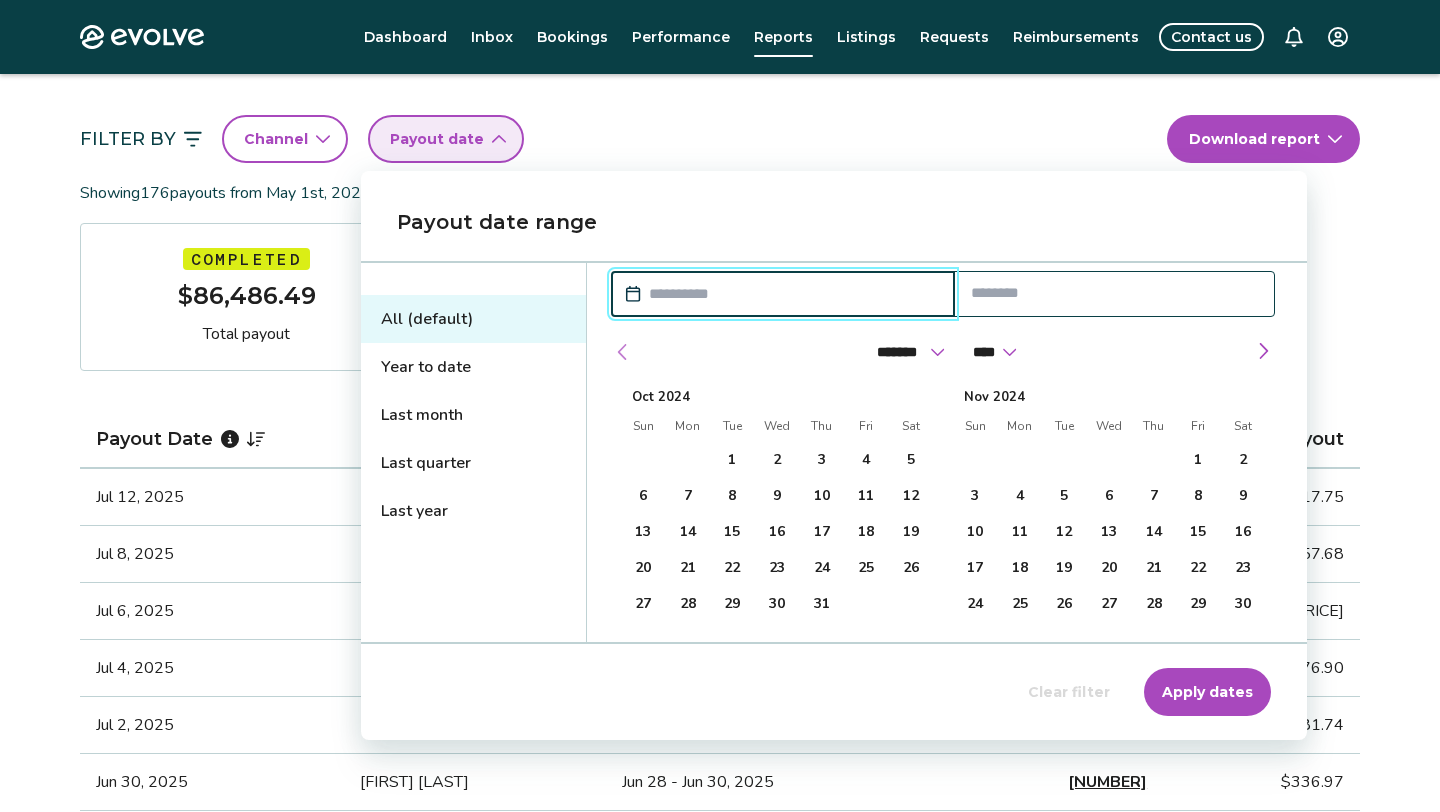 click at bounding box center (623, 352) 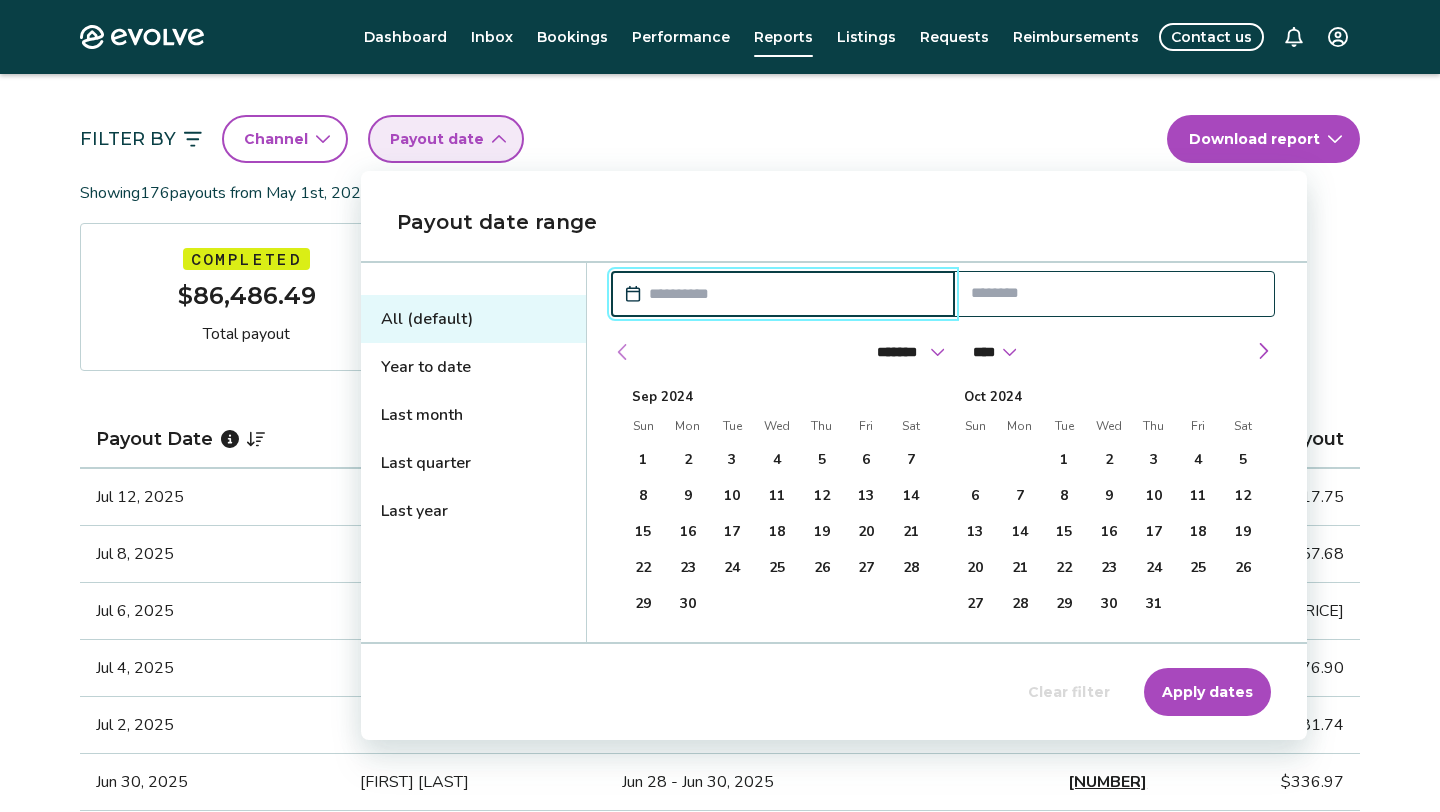 click at bounding box center (623, 352) 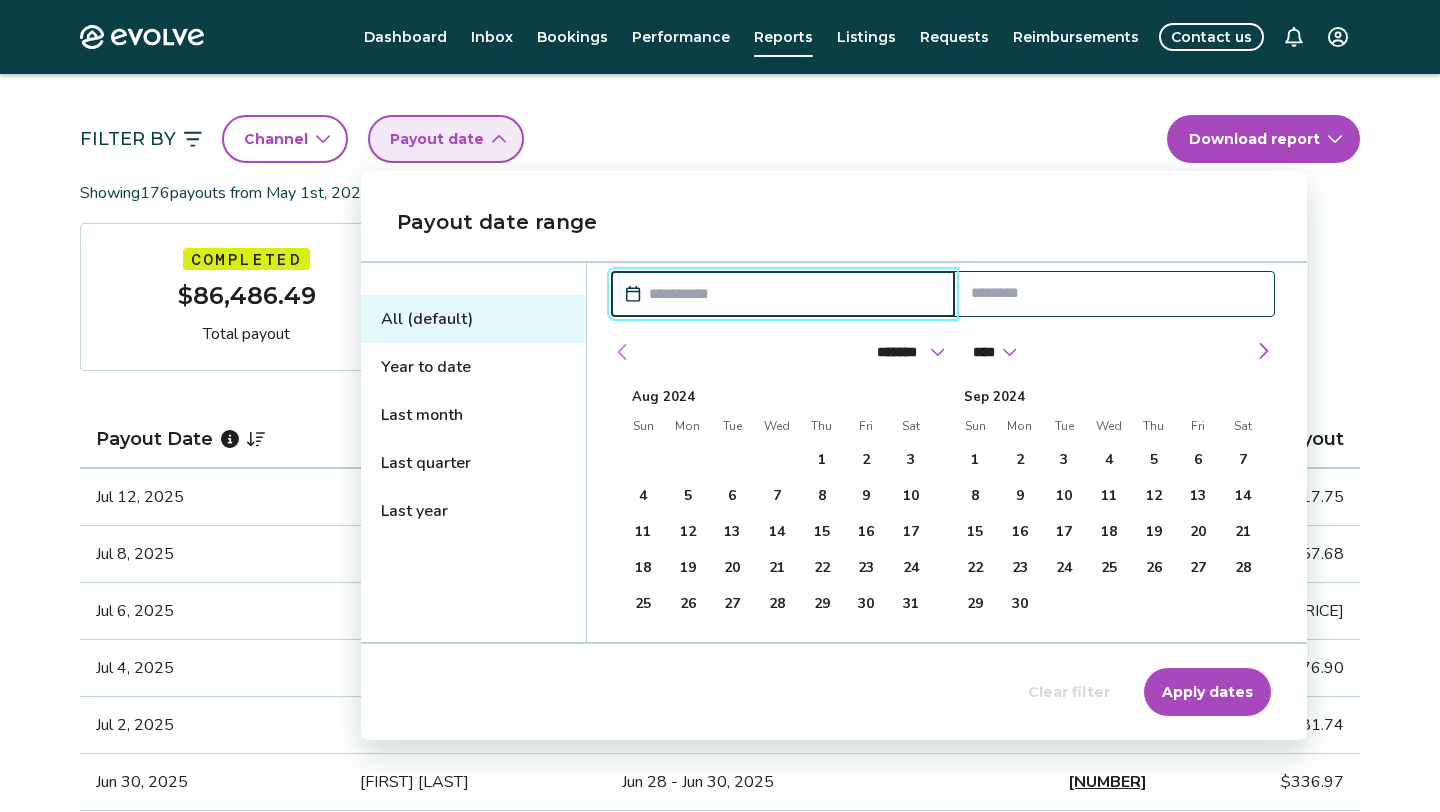 click at bounding box center (623, 352) 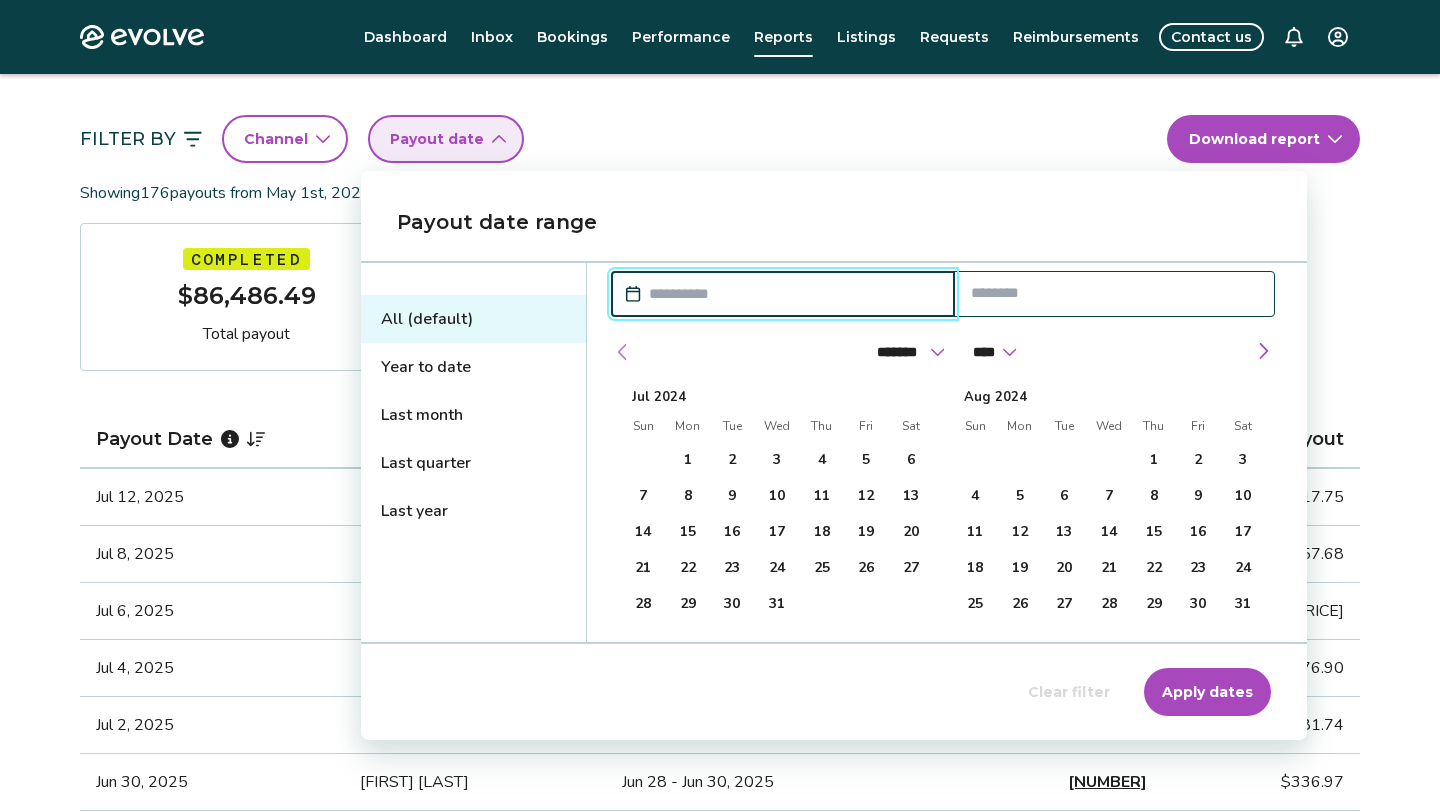 click at bounding box center [623, 352] 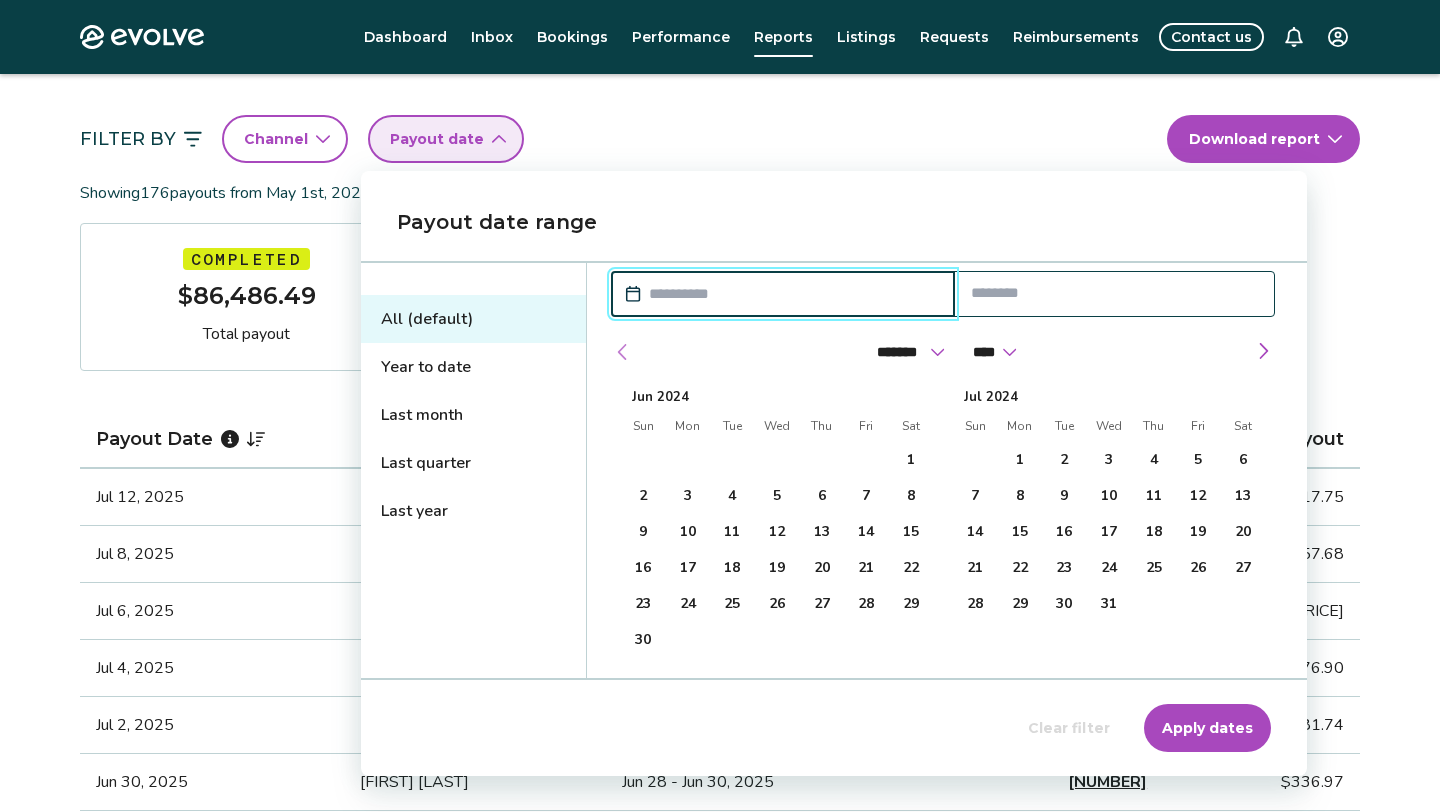 click at bounding box center [623, 352] 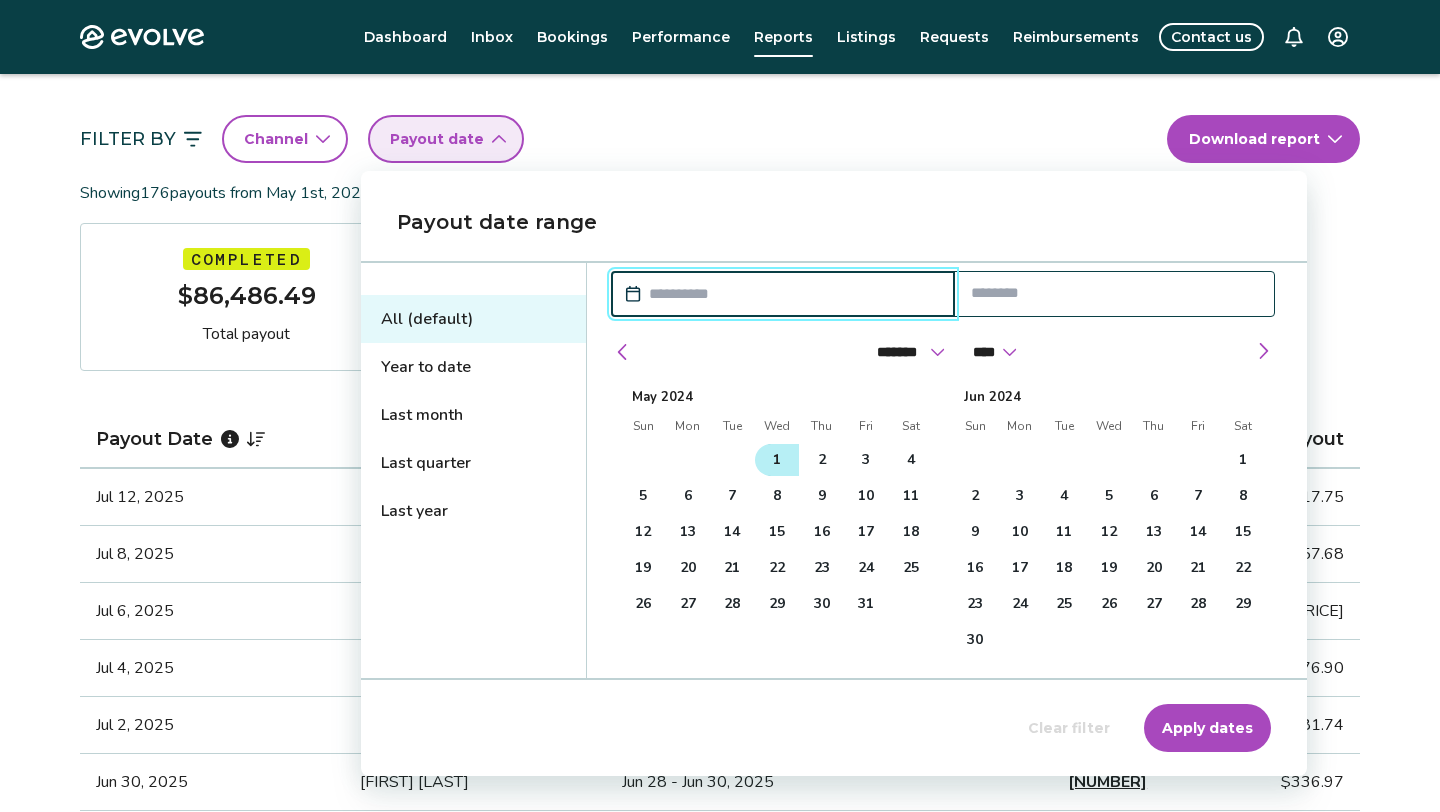 click on "1" at bounding box center (777, 460) 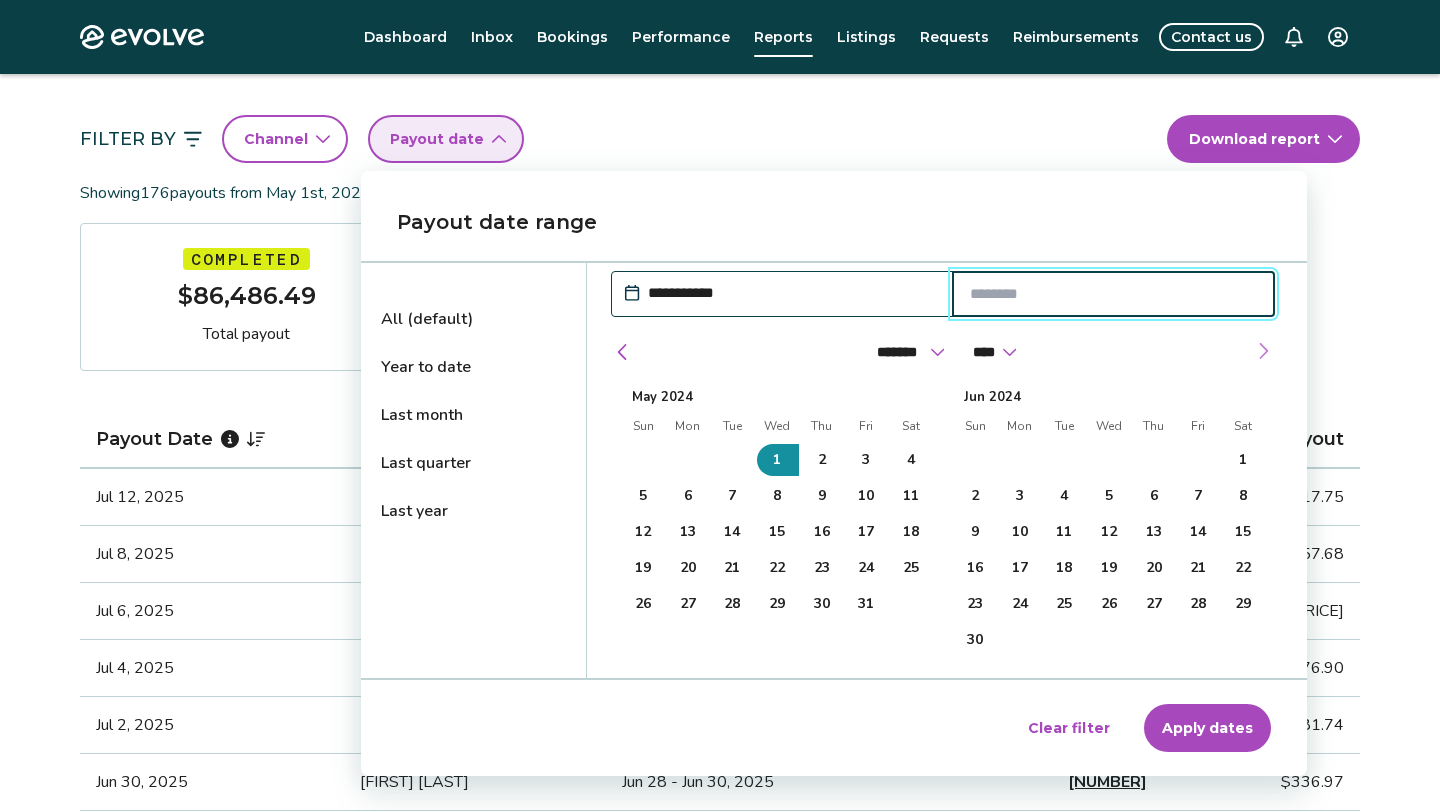 click at bounding box center (1263, 351) 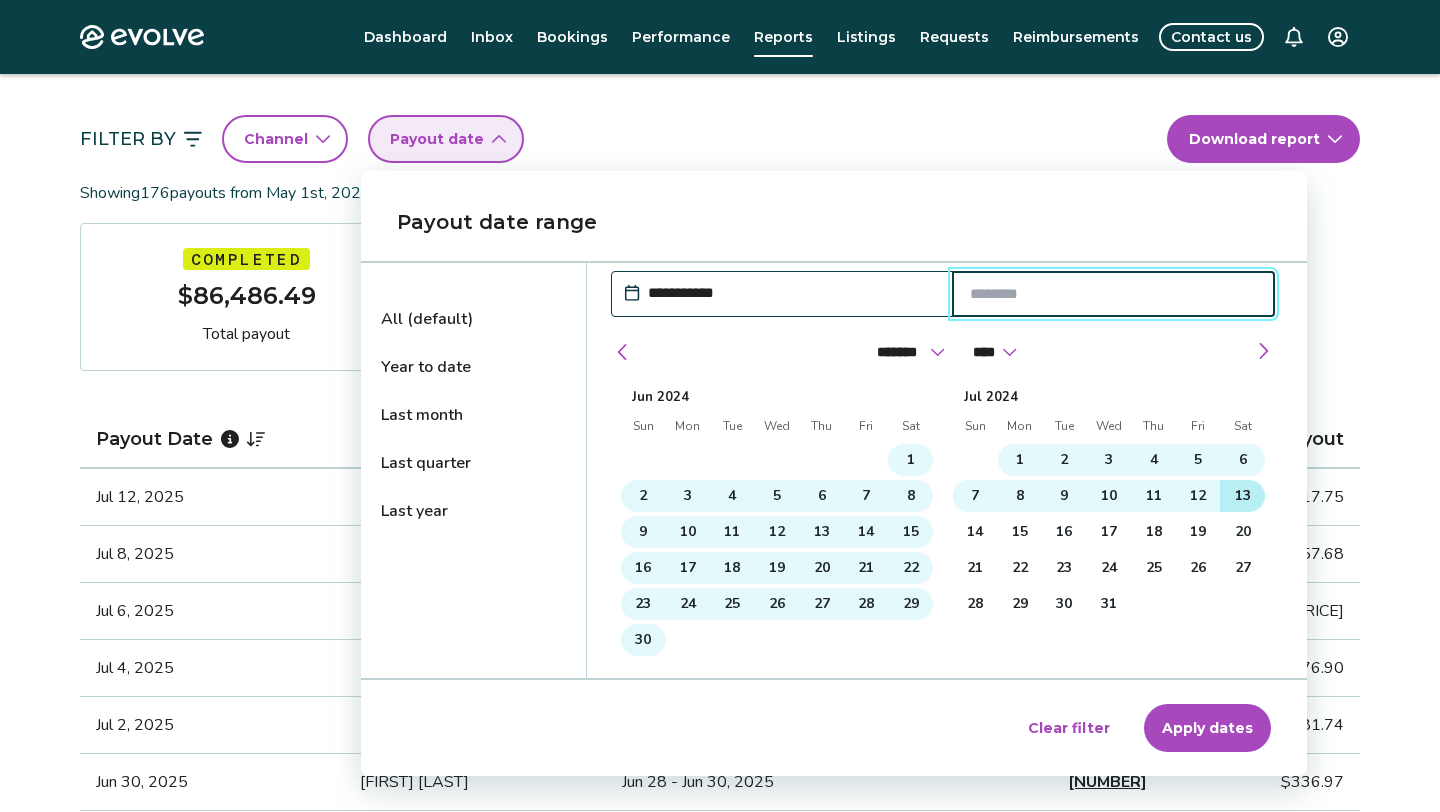 click on "13" at bounding box center (1243, 496) 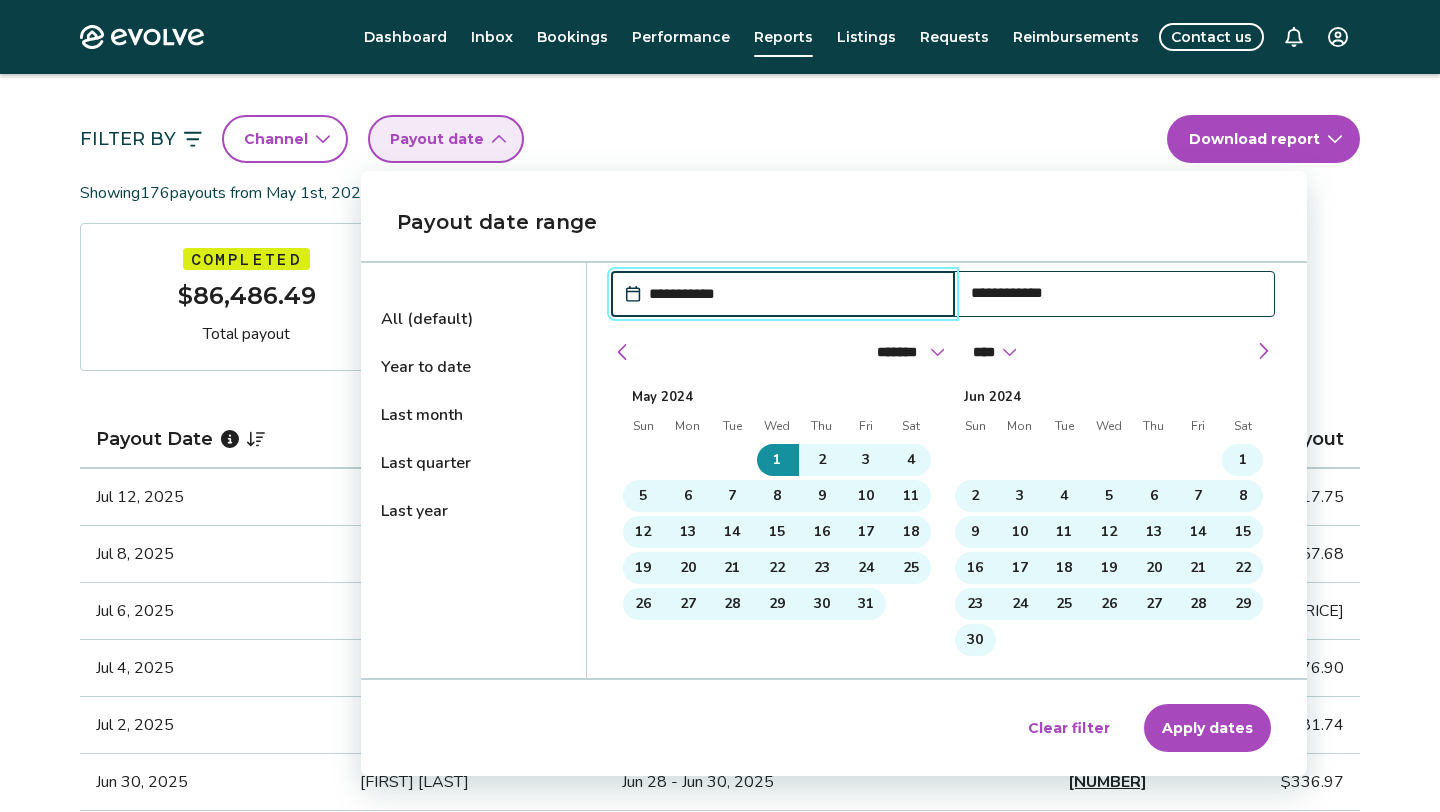 click on "Apply dates" at bounding box center [1207, 728] 